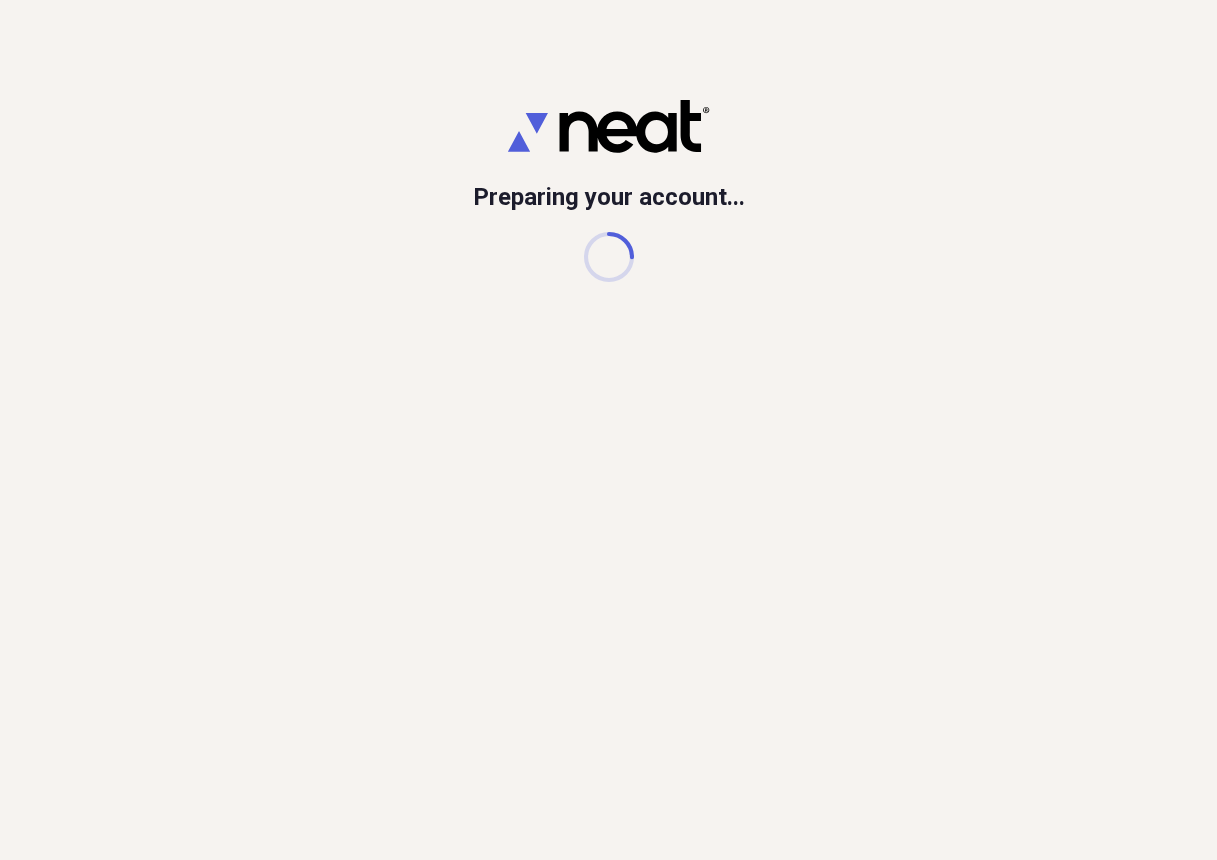 scroll, scrollTop: 0, scrollLeft: 0, axis: both 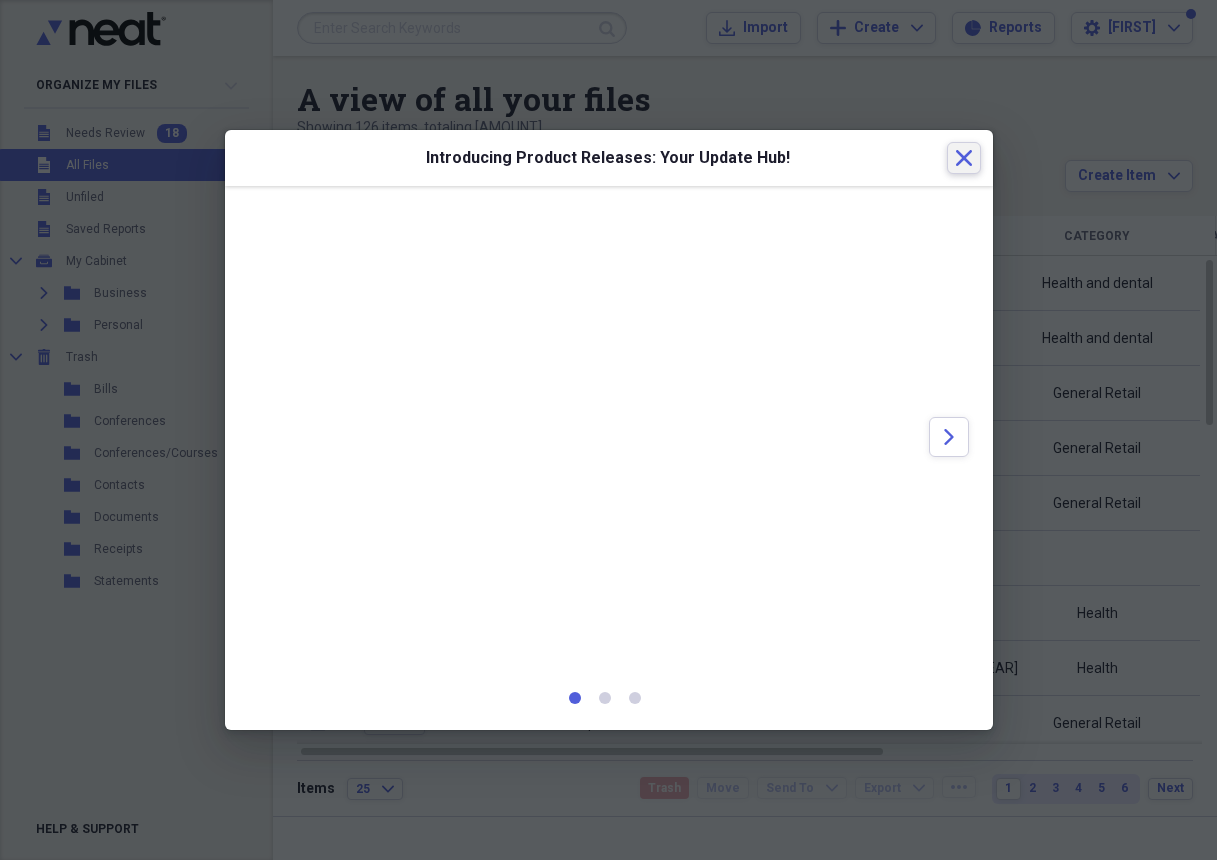 click 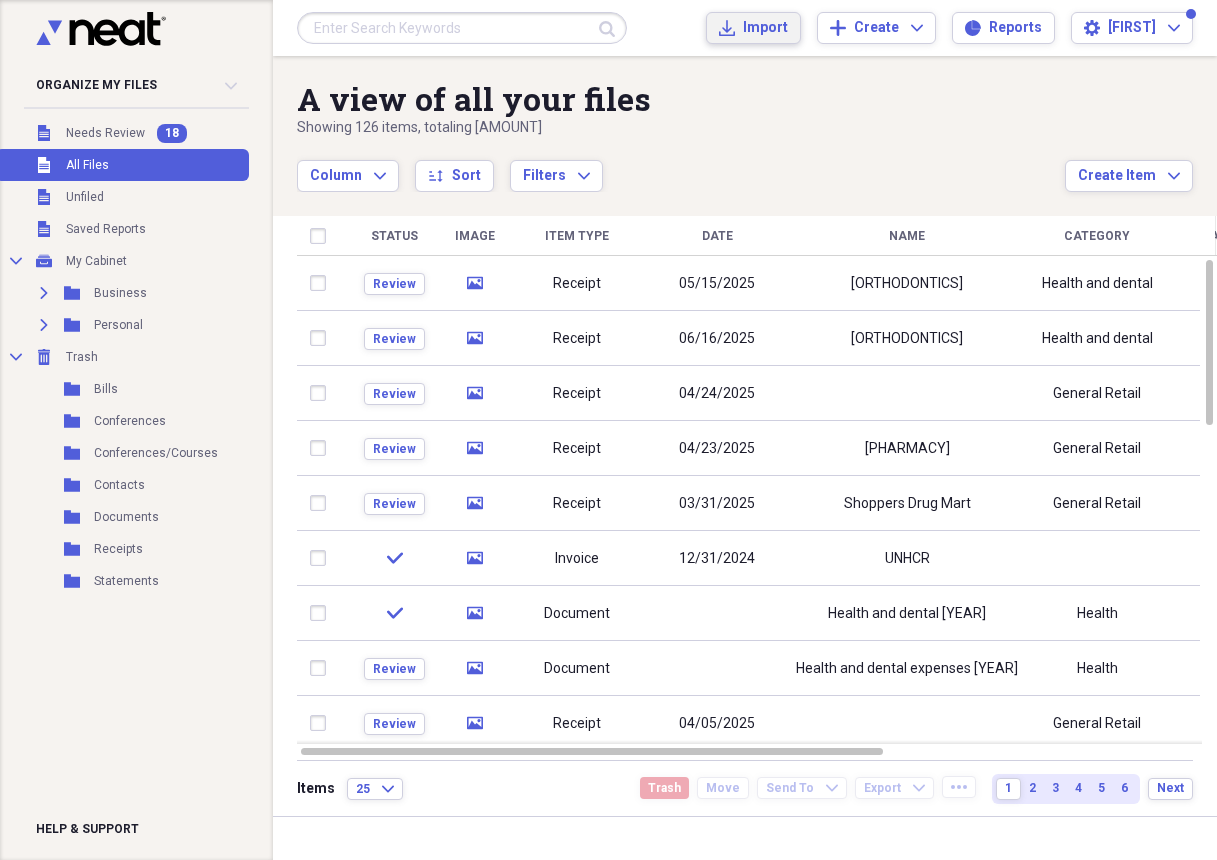 click on "Import" at bounding box center [765, 28] 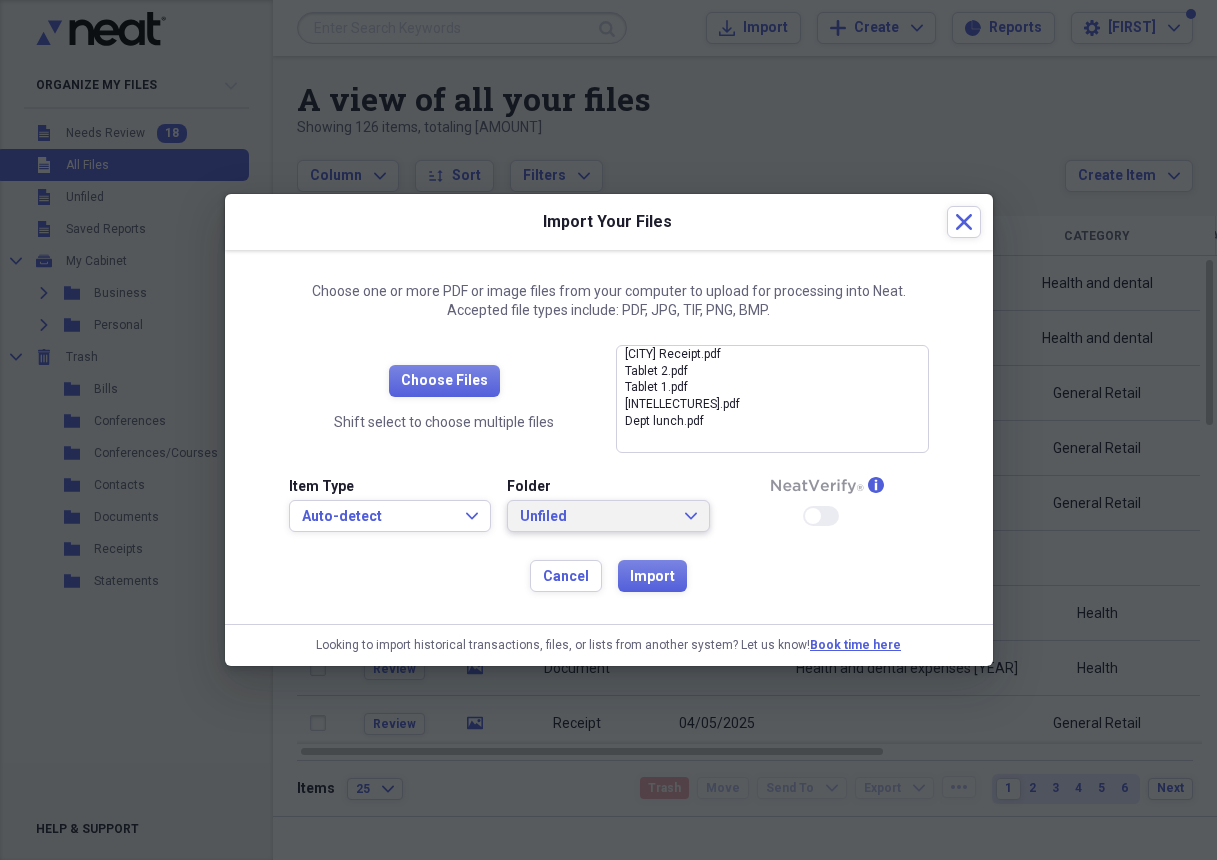 click on "Expand" 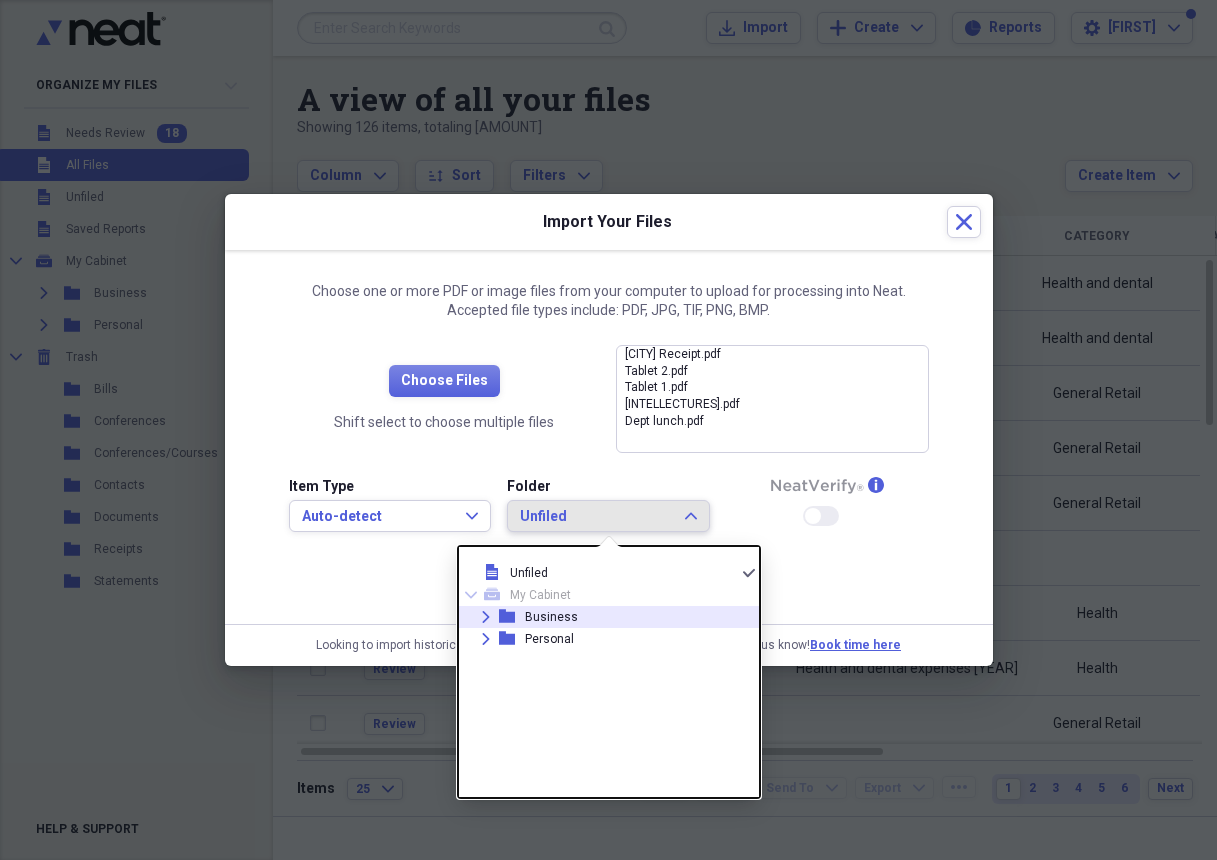 click on "Expand" 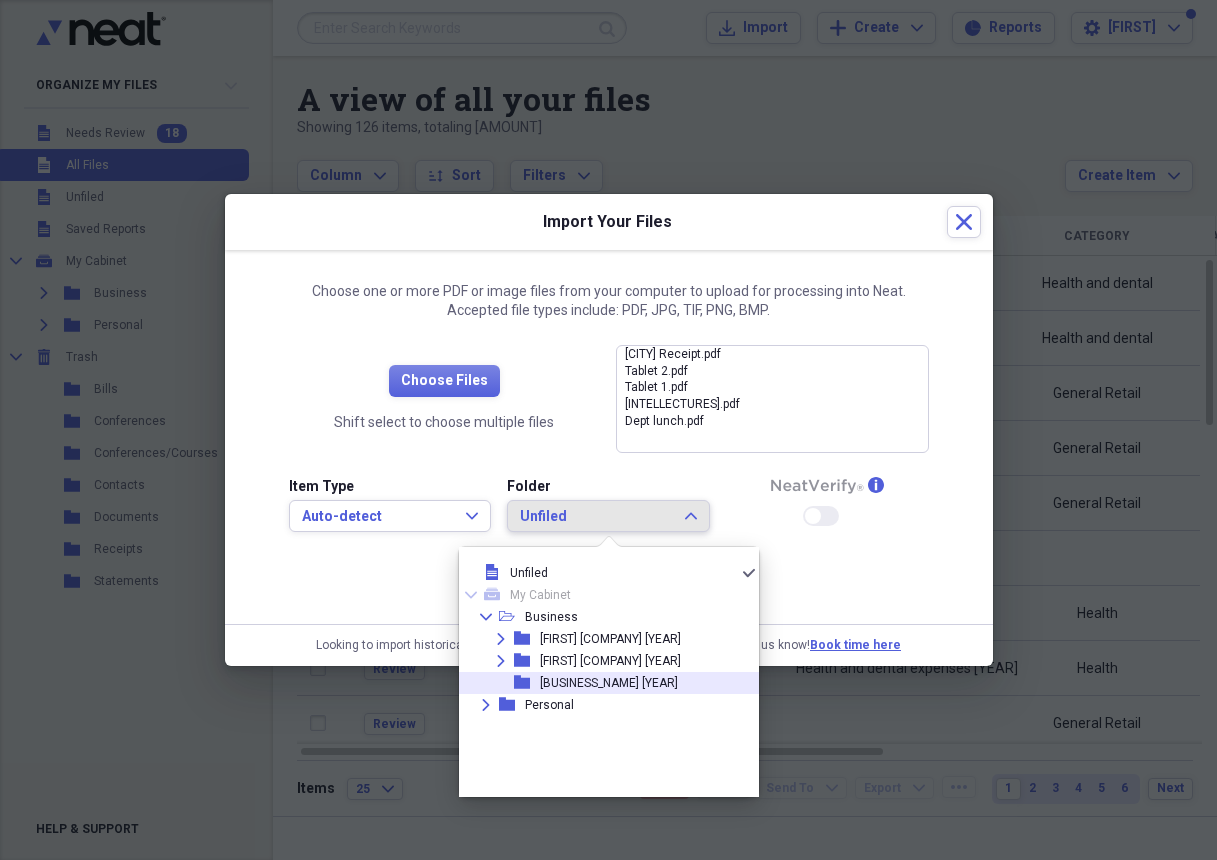 click on "[BUSINESS_NAME] [YEAR]" at bounding box center (609, 683) 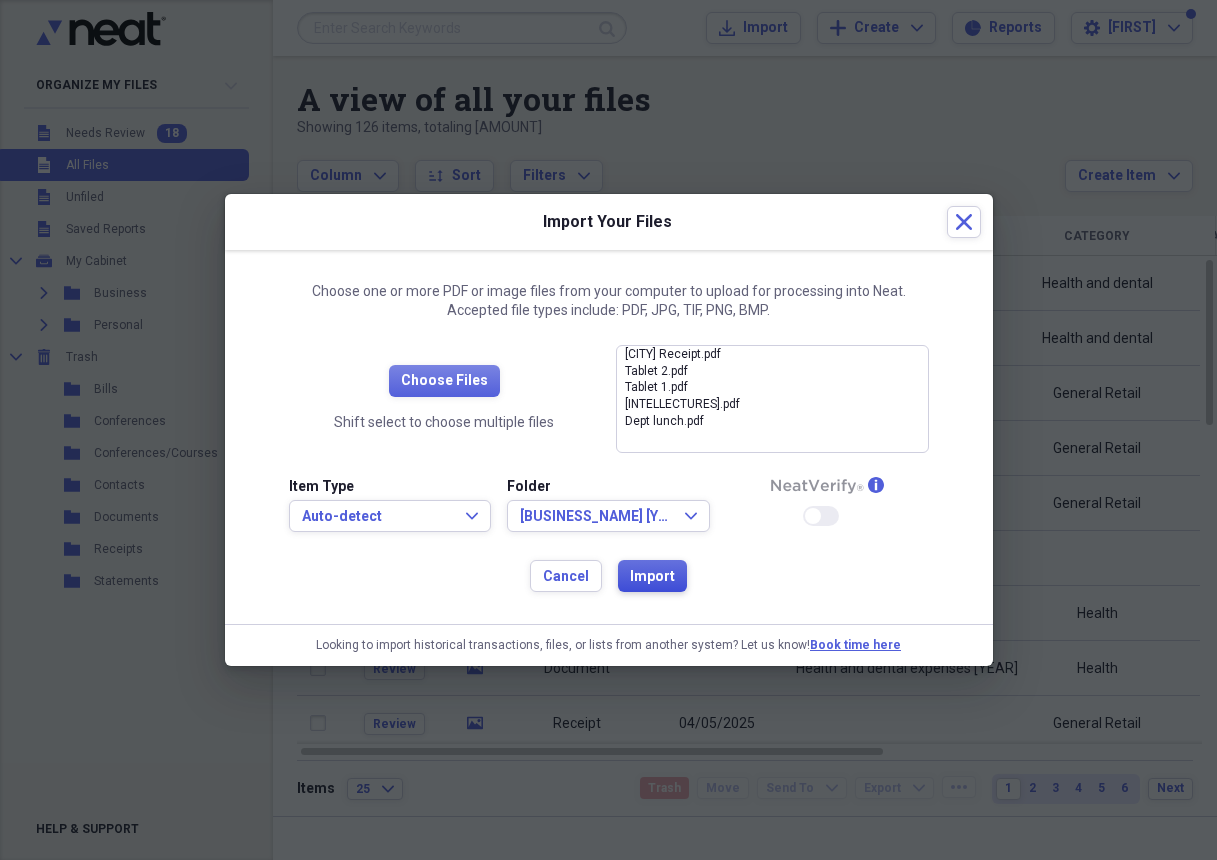 click on "Import" at bounding box center (652, 577) 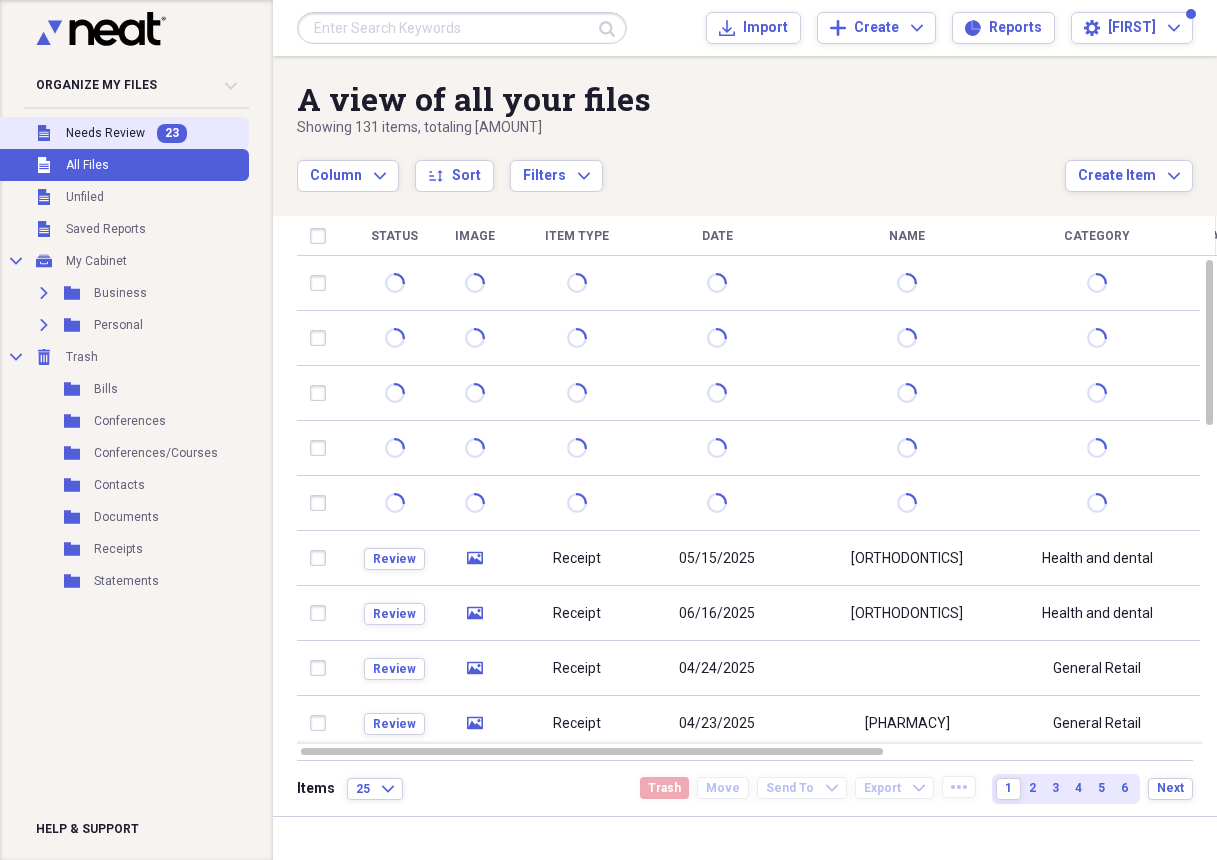 click on "Unfiled Needs Review 23" at bounding box center (122, 133) 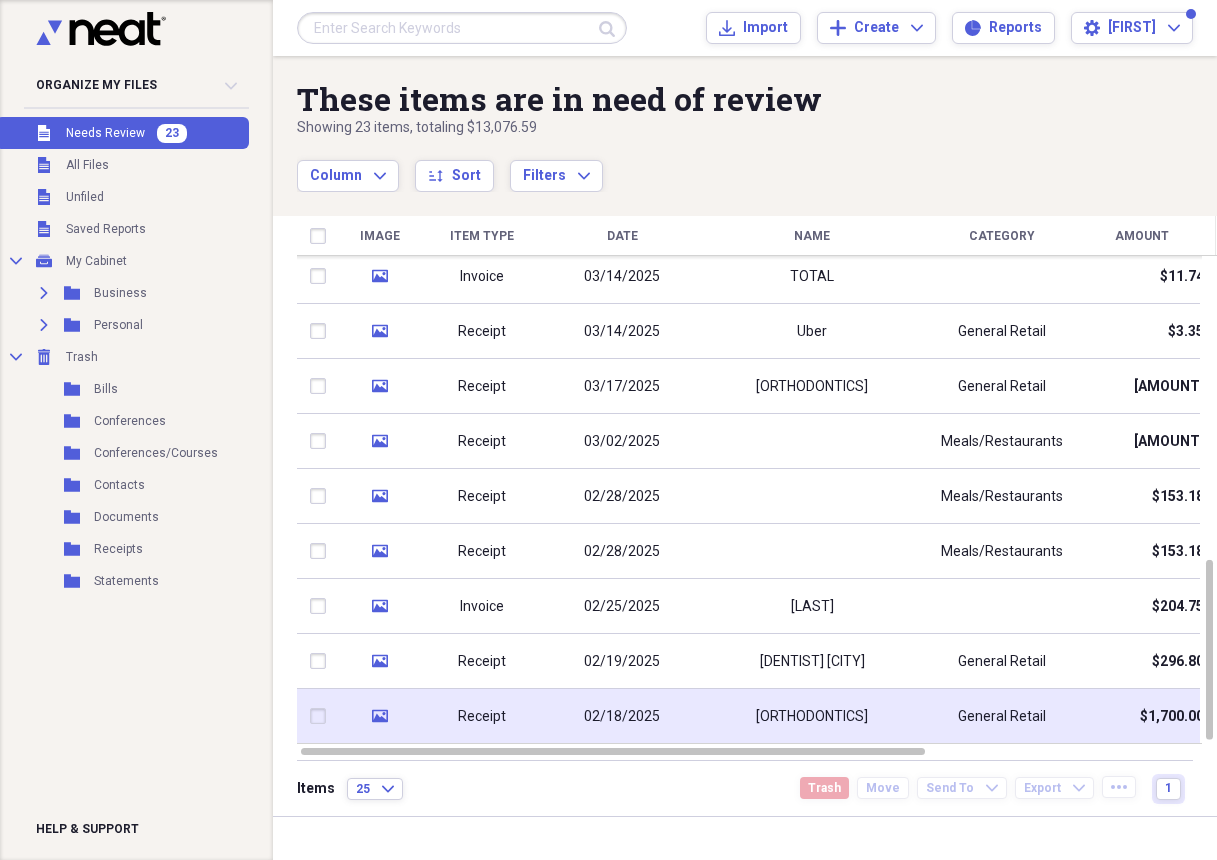 click on "02/18/2025" at bounding box center [622, 717] 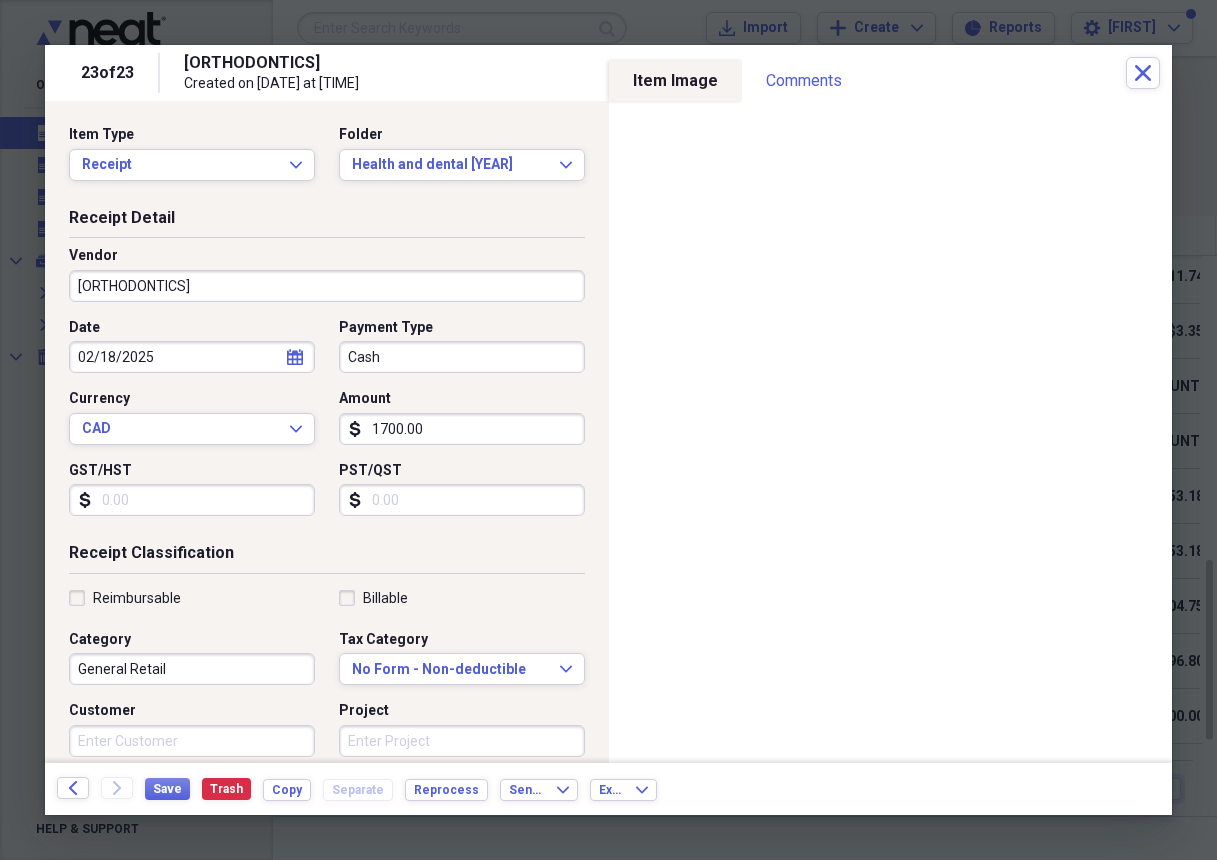 scroll, scrollTop: 4, scrollLeft: 0, axis: vertical 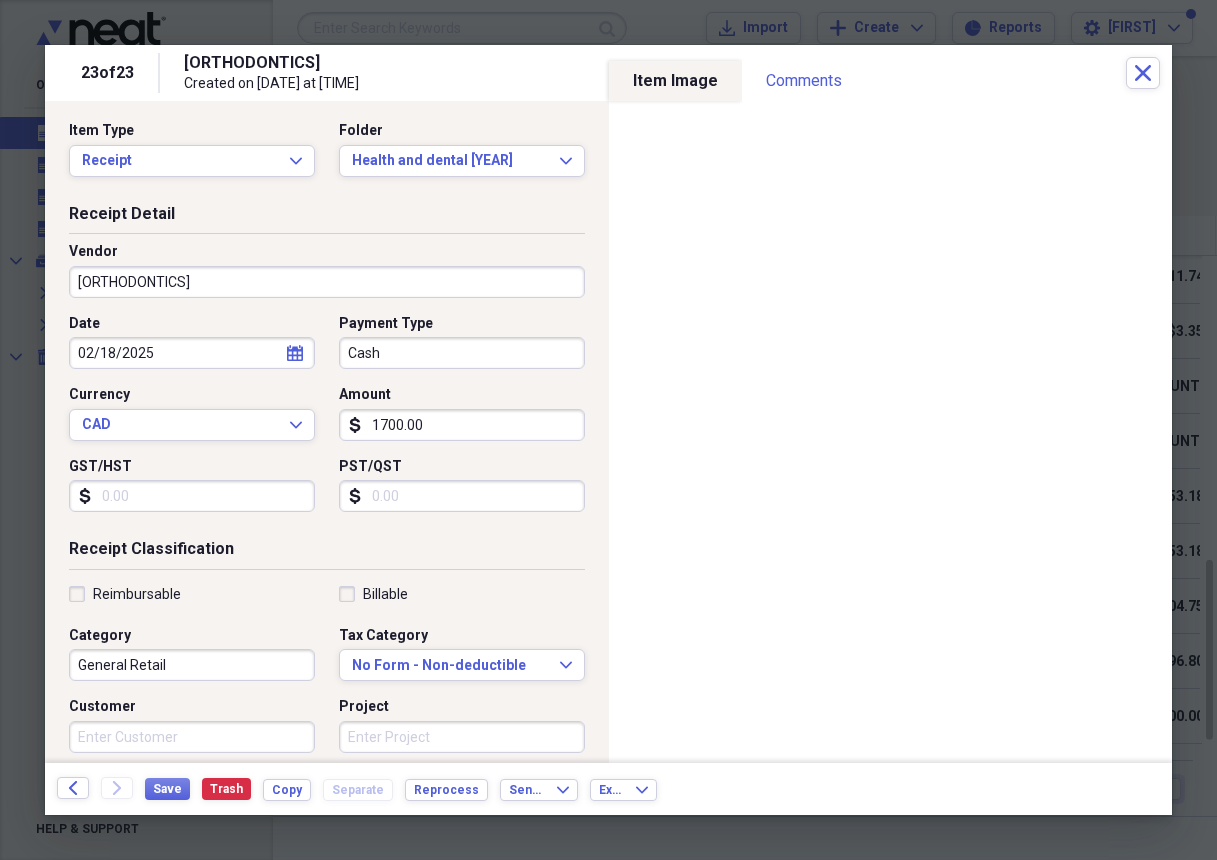 click on "General Retail" at bounding box center [192, 665] 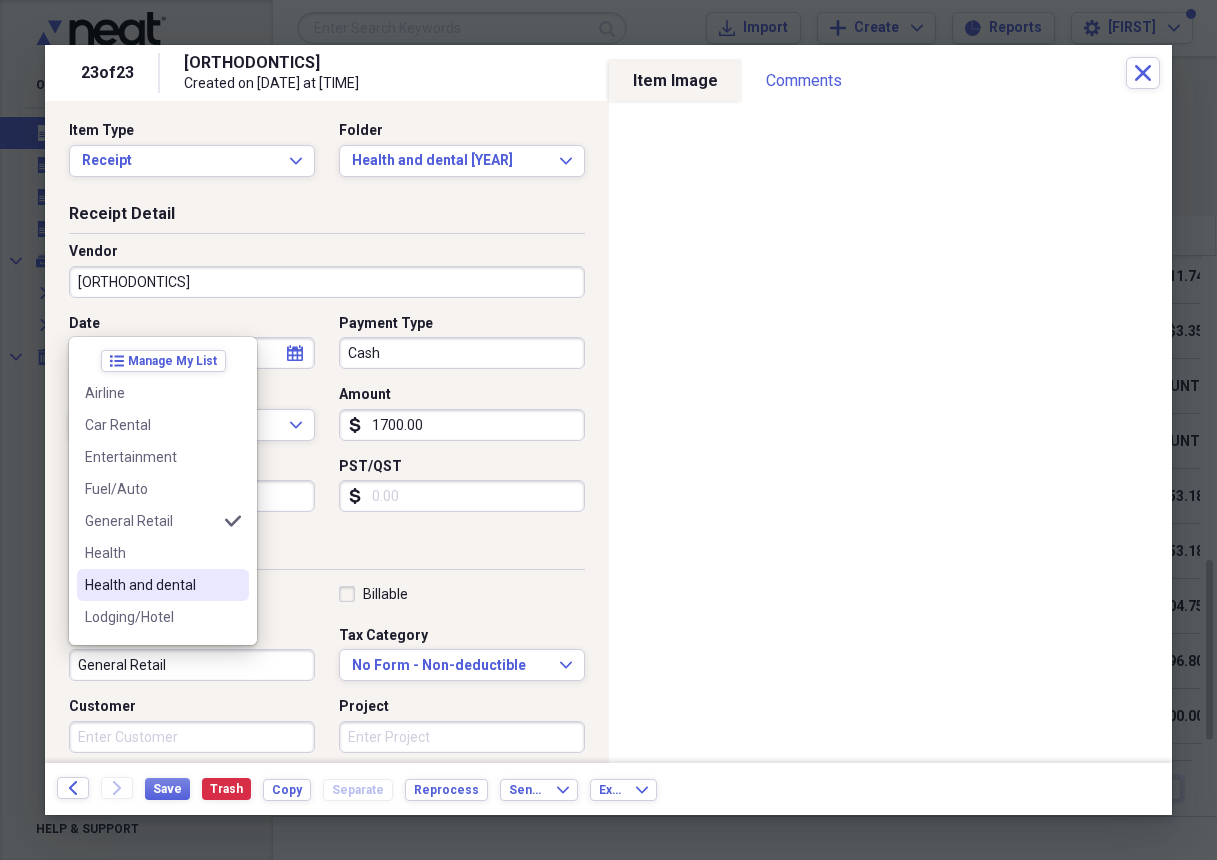 click on "Health and dental" at bounding box center [151, 585] 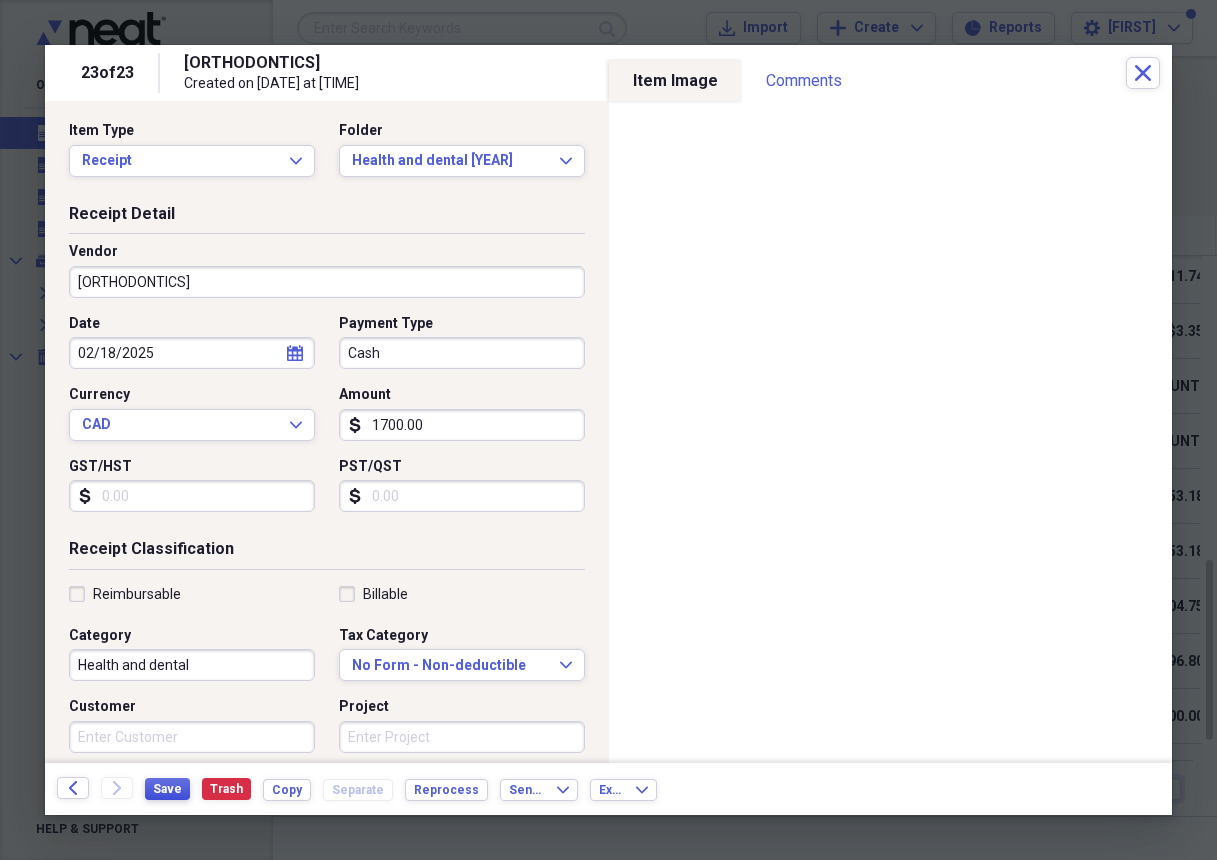 click on "Save" at bounding box center [167, 789] 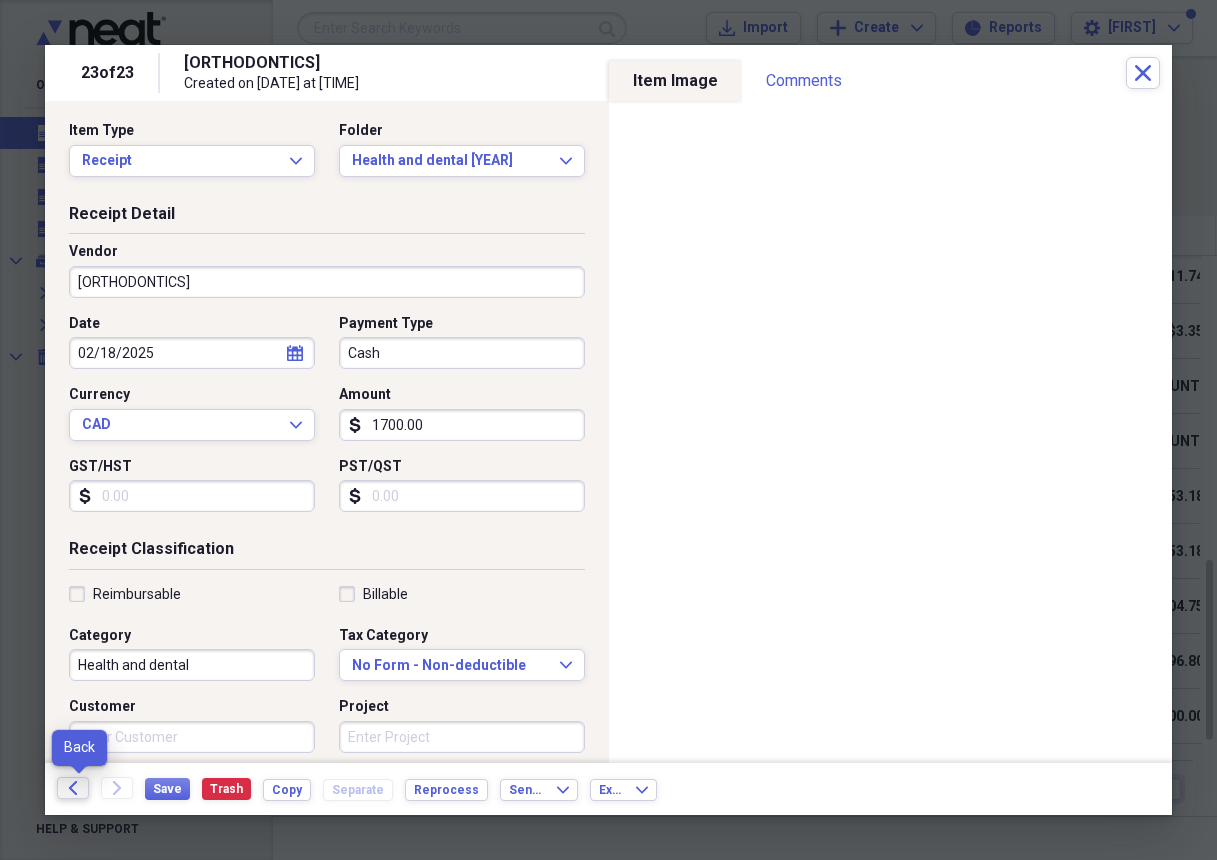 click 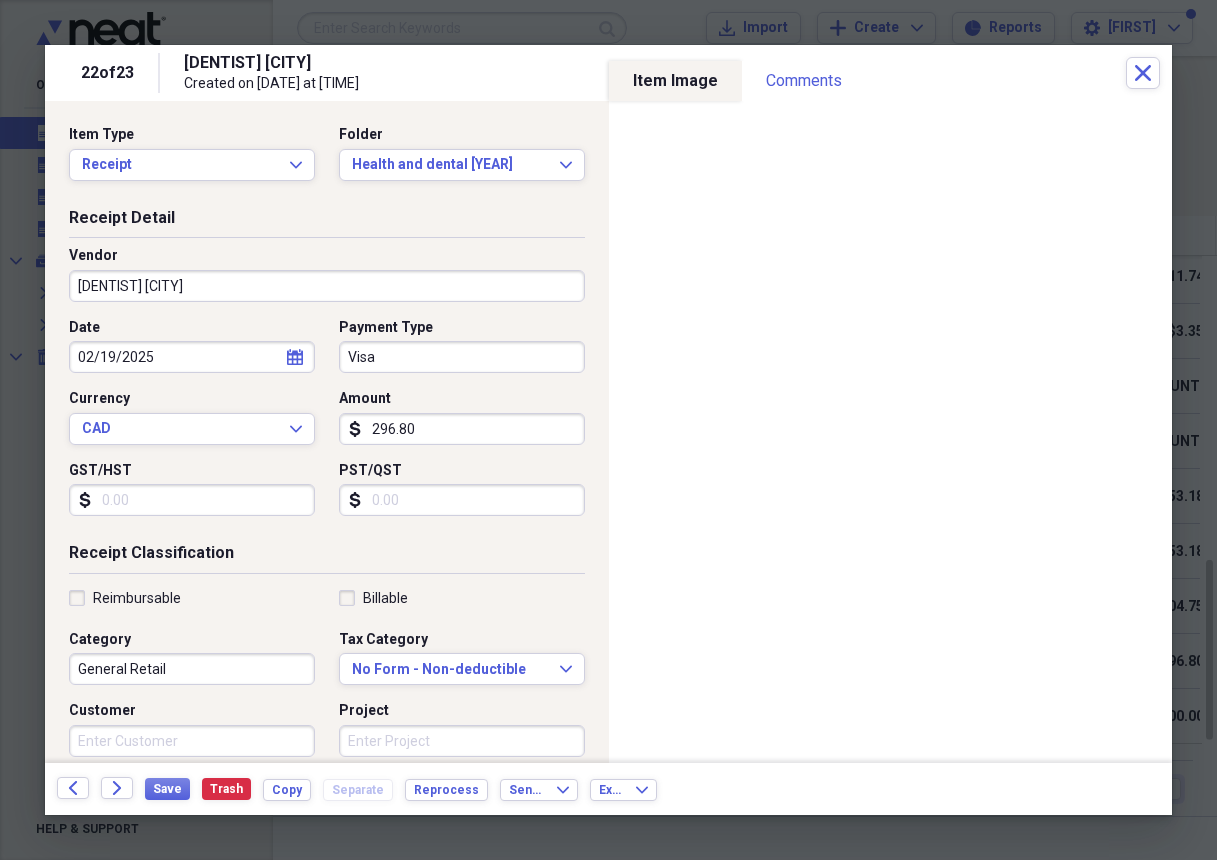click on "General Retail" at bounding box center (192, 669) 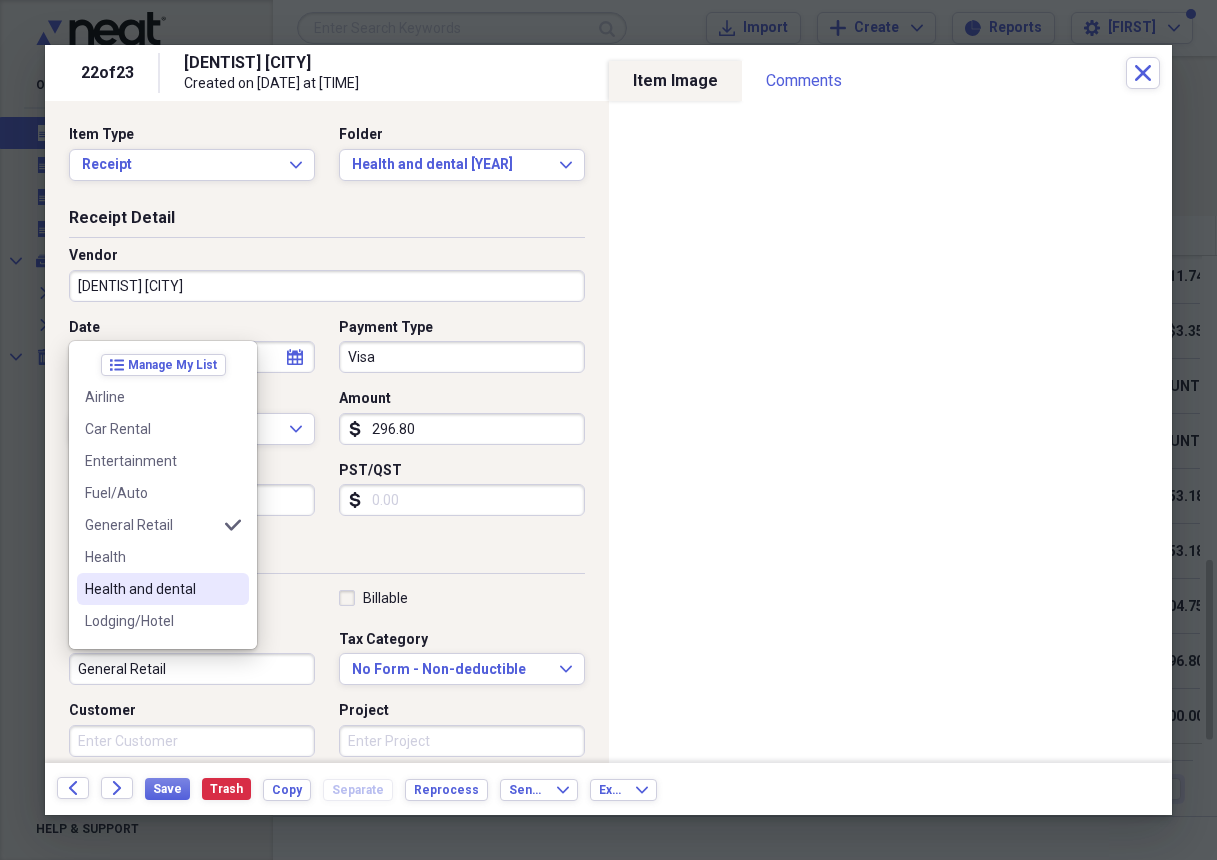 click on "Health and dental" at bounding box center (151, 589) 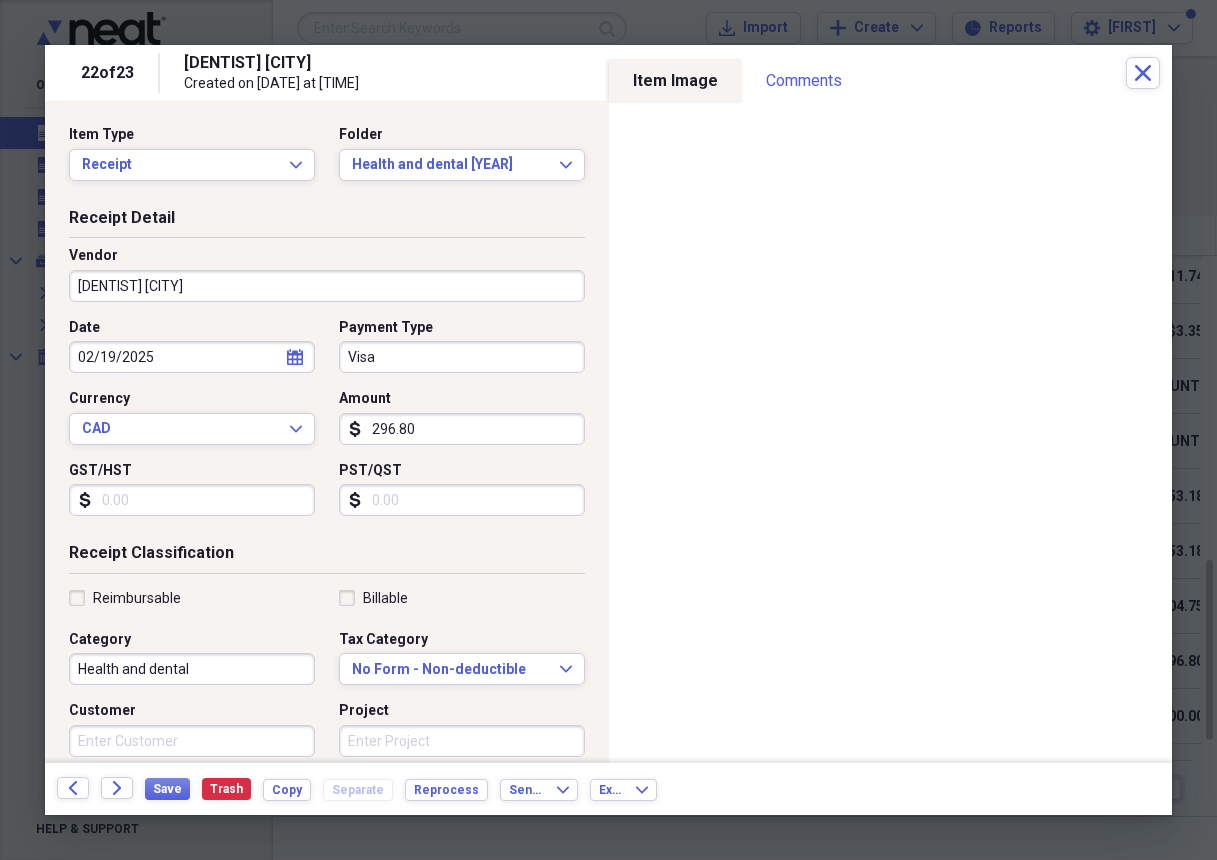 type on "Health and dental" 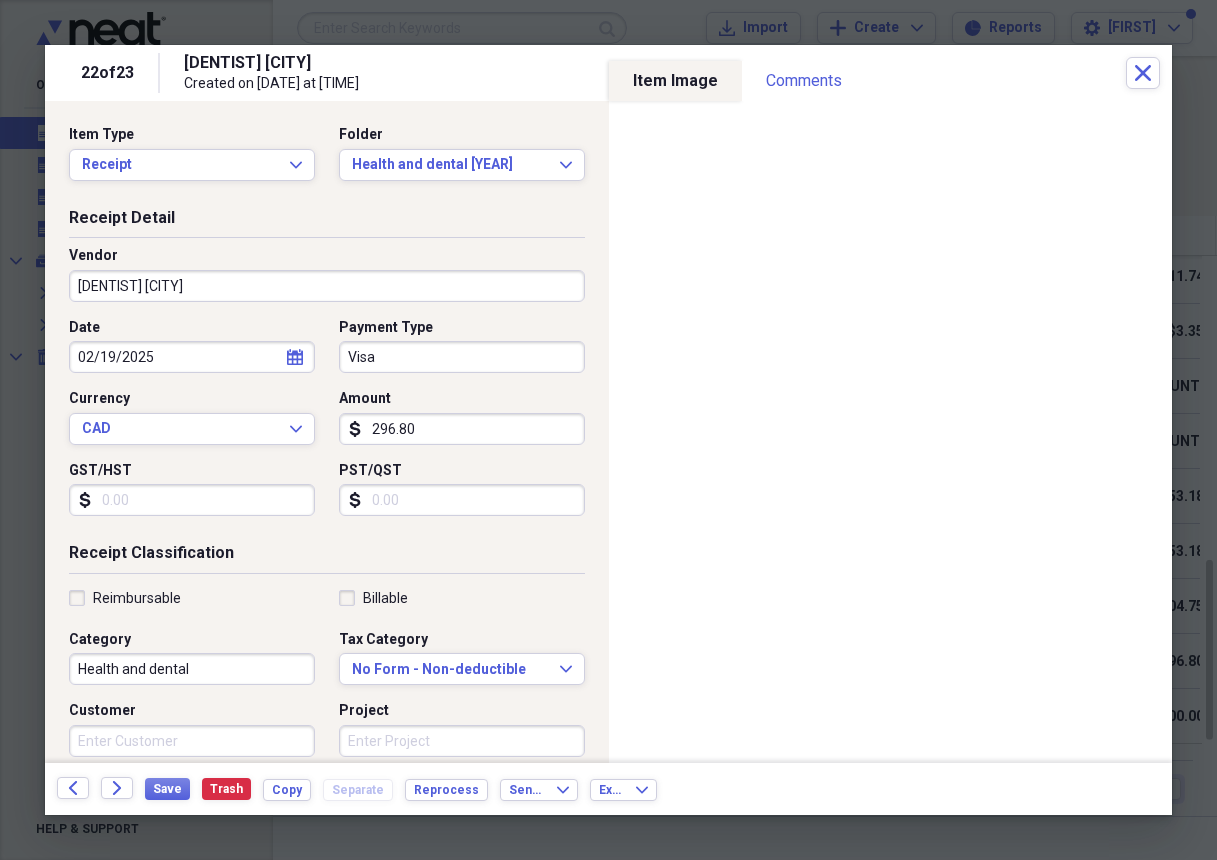 drag, startPoint x: 435, startPoint y: 427, endPoint x: 337, endPoint y: 430, distance: 98.045906 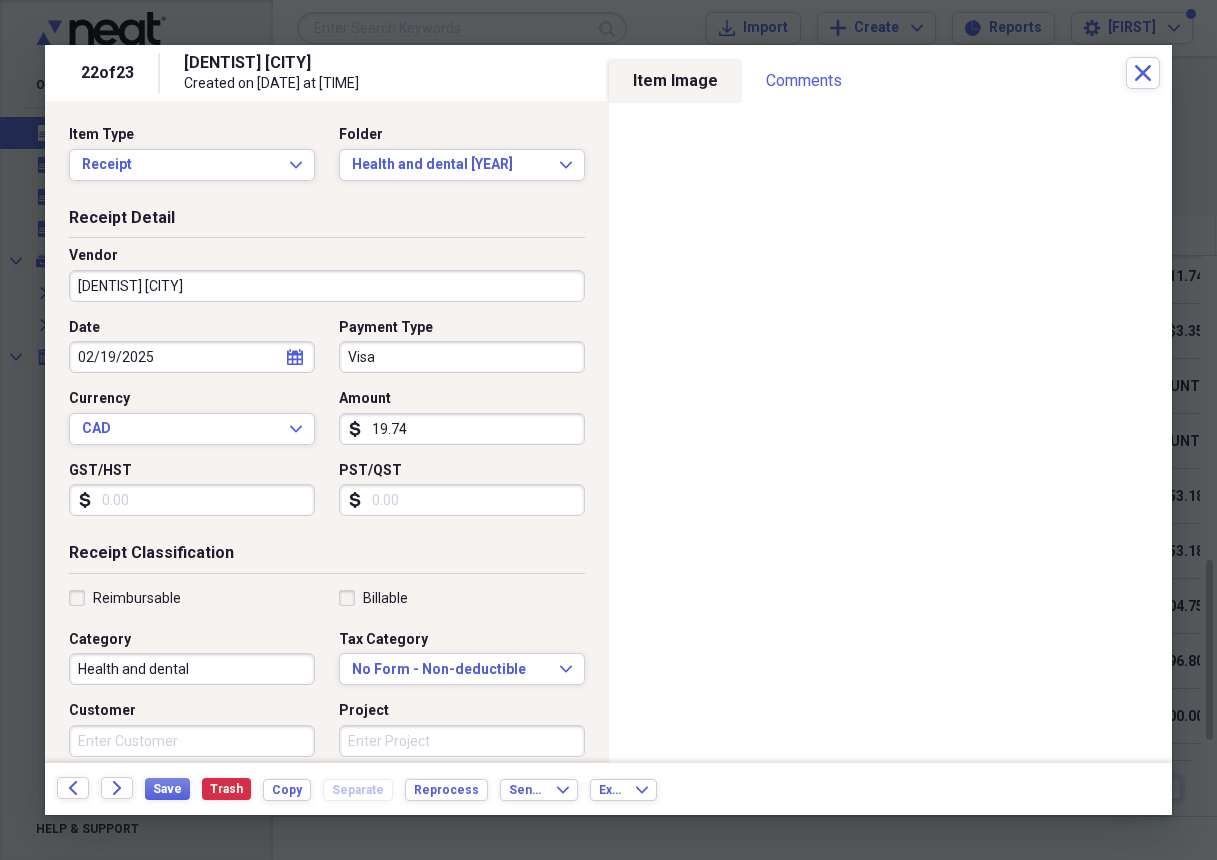 type on "197.44" 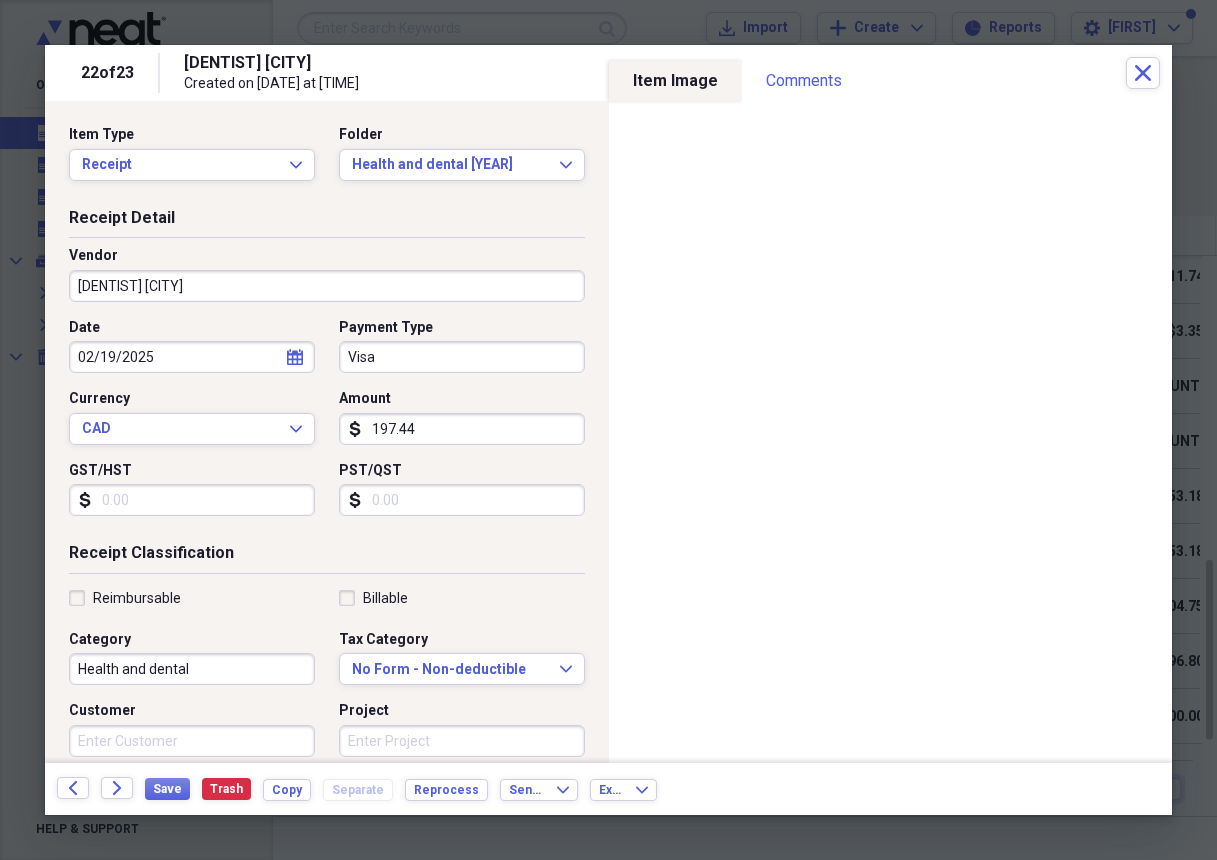 click on "Receipt Classification" at bounding box center (327, 557) 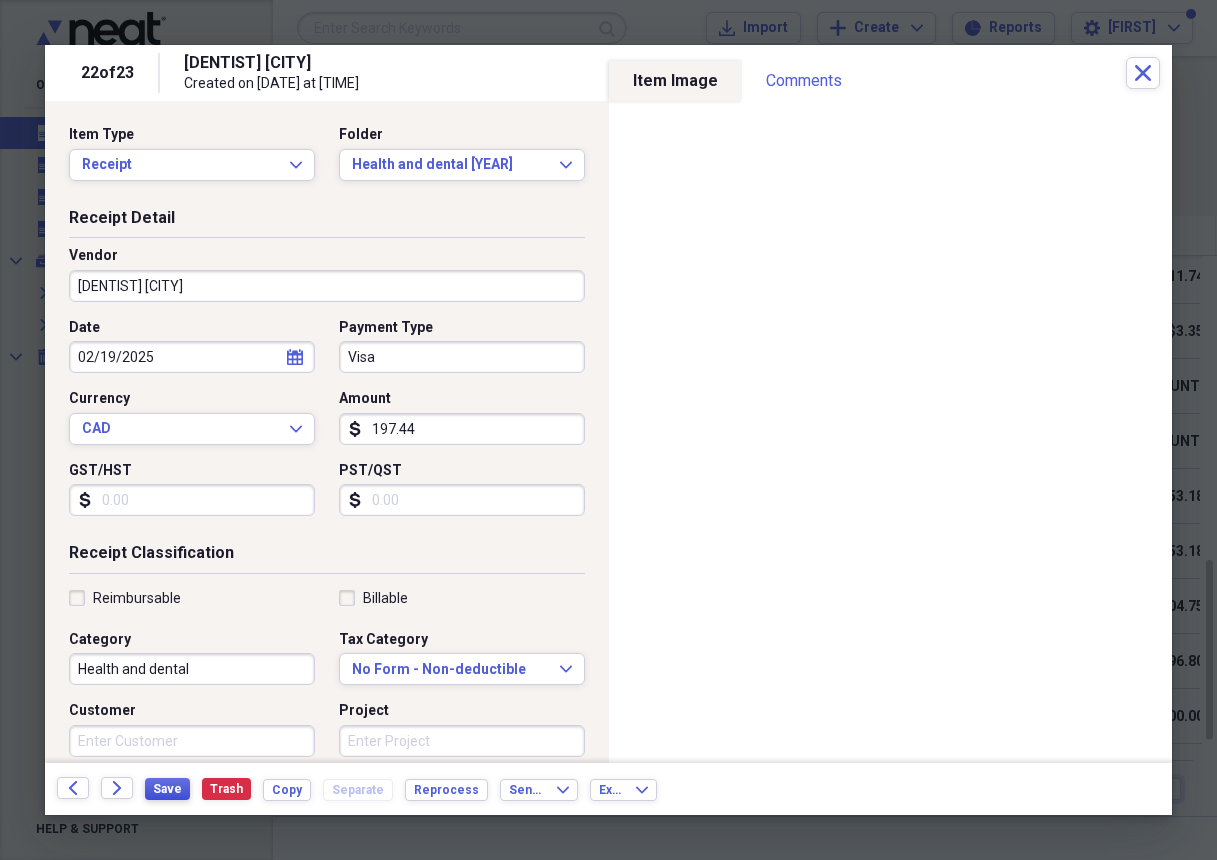 click on "Save" at bounding box center (167, 789) 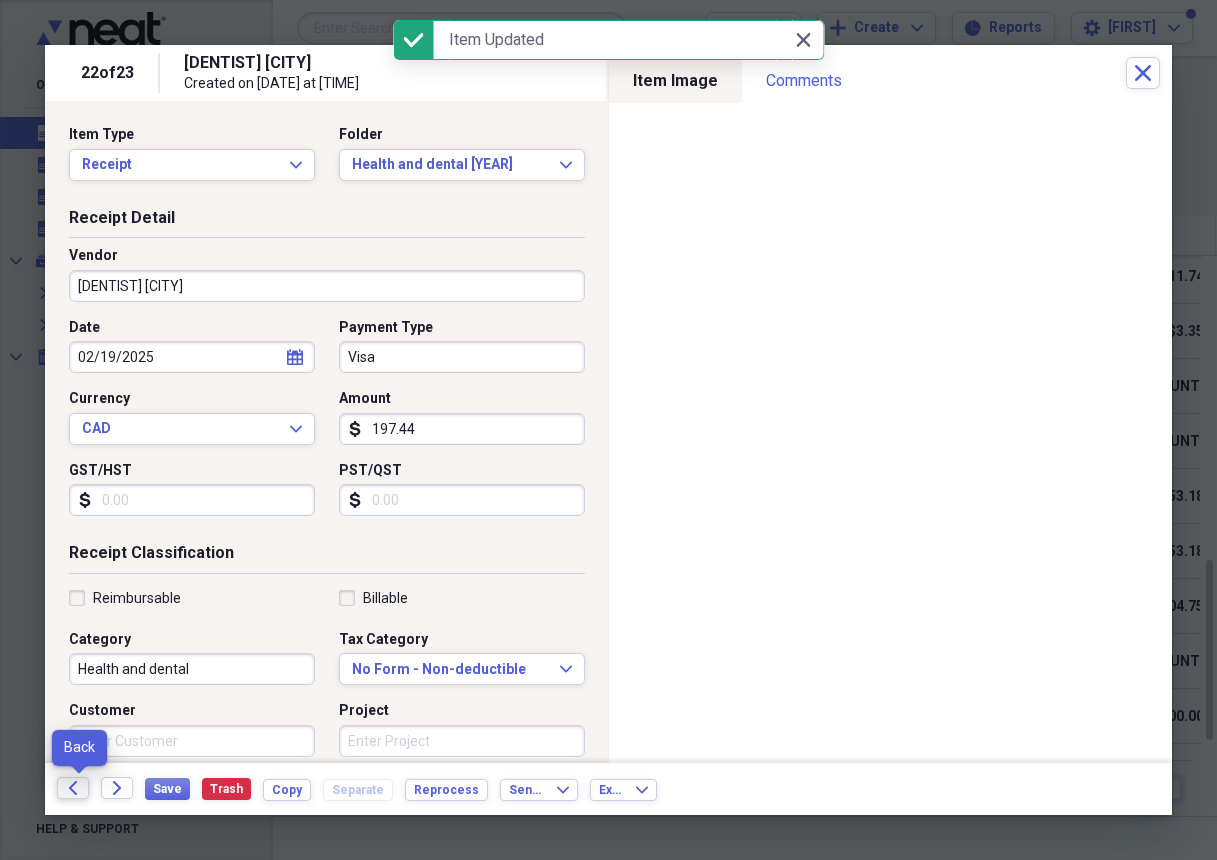 click on "Back" 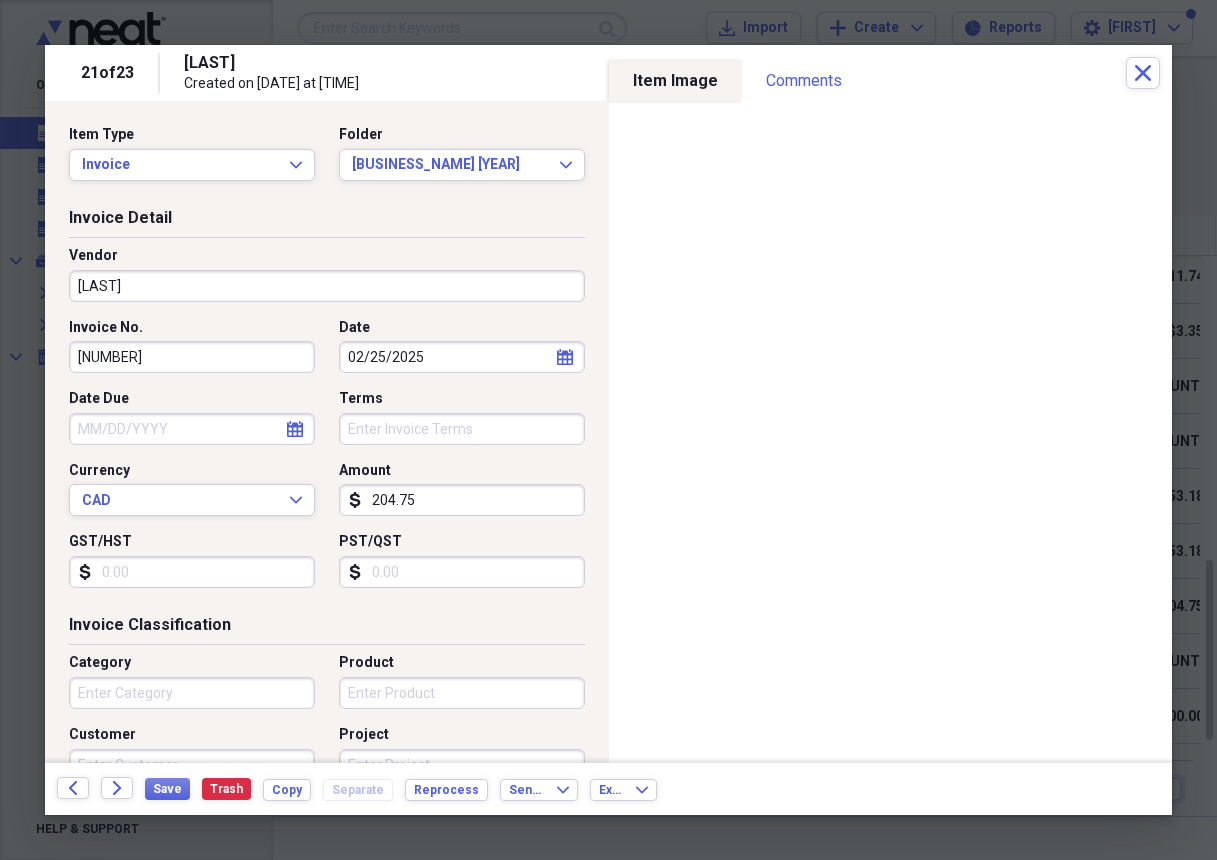 scroll, scrollTop: 0, scrollLeft: 0, axis: both 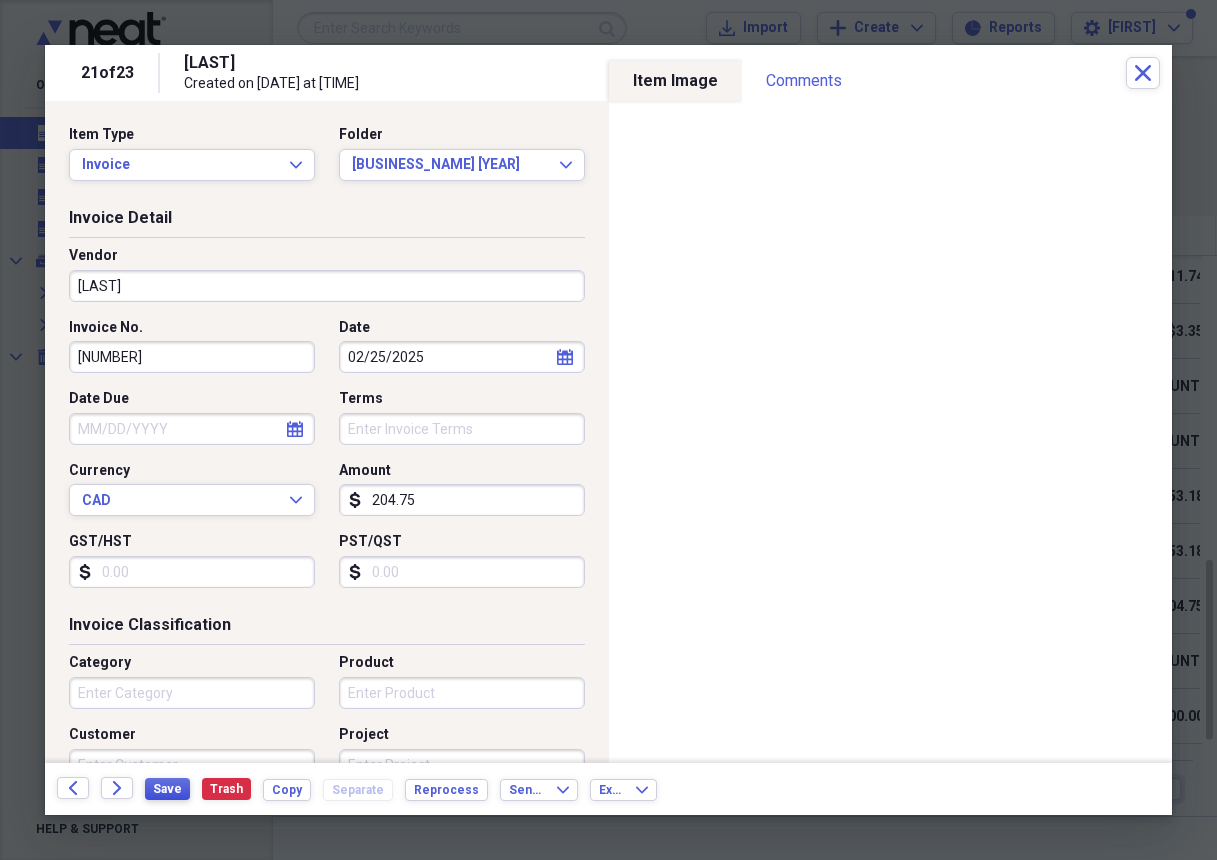 click on "Save" at bounding box center (167, 789) 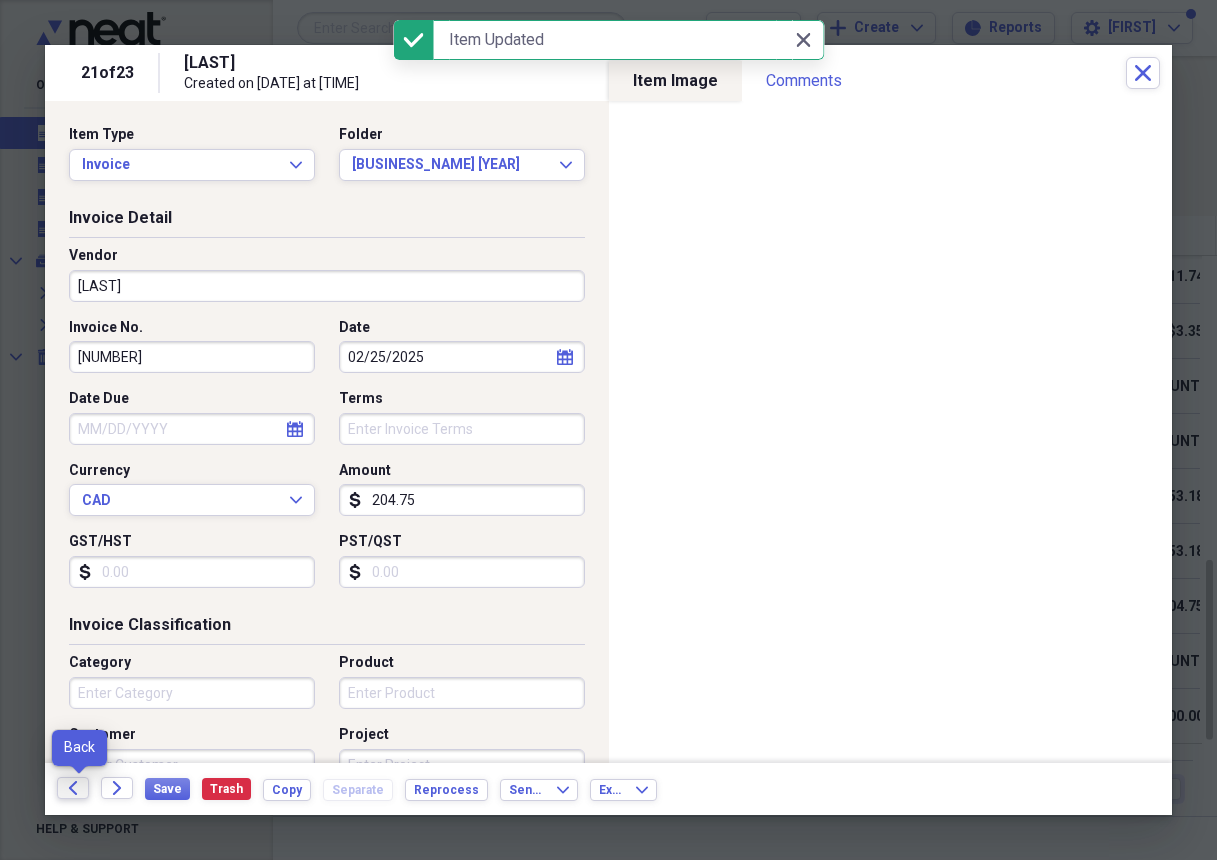 click 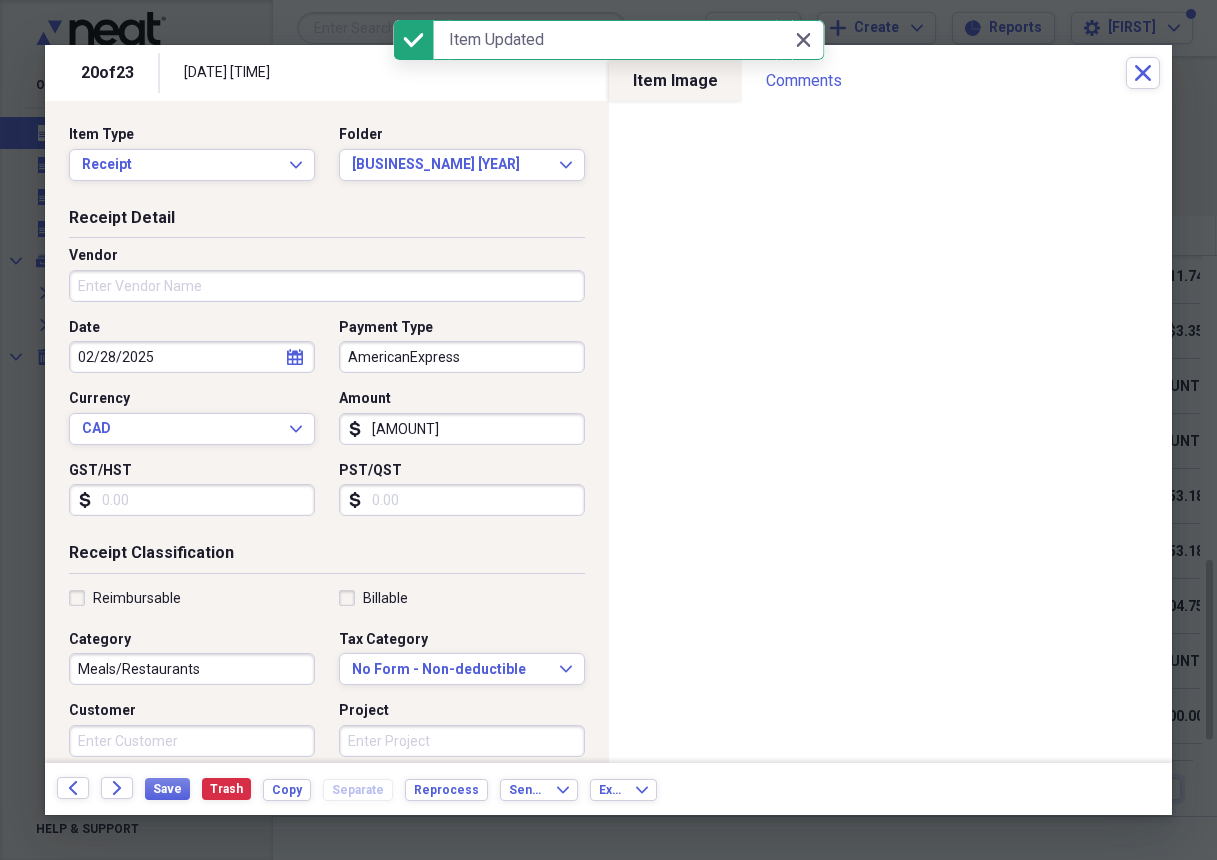 click on "Vendor" at bounding box center [327, 286] 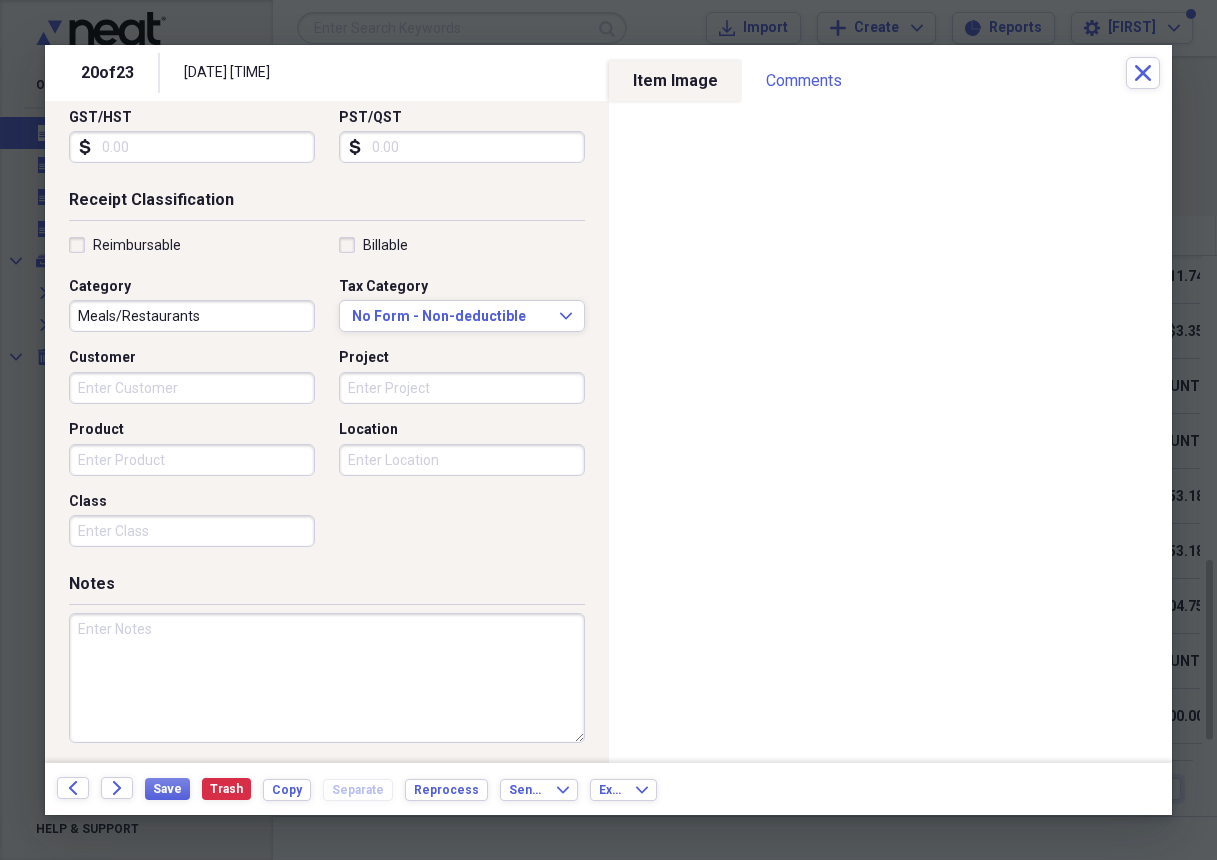type on "[BUSINESS_NAME]" 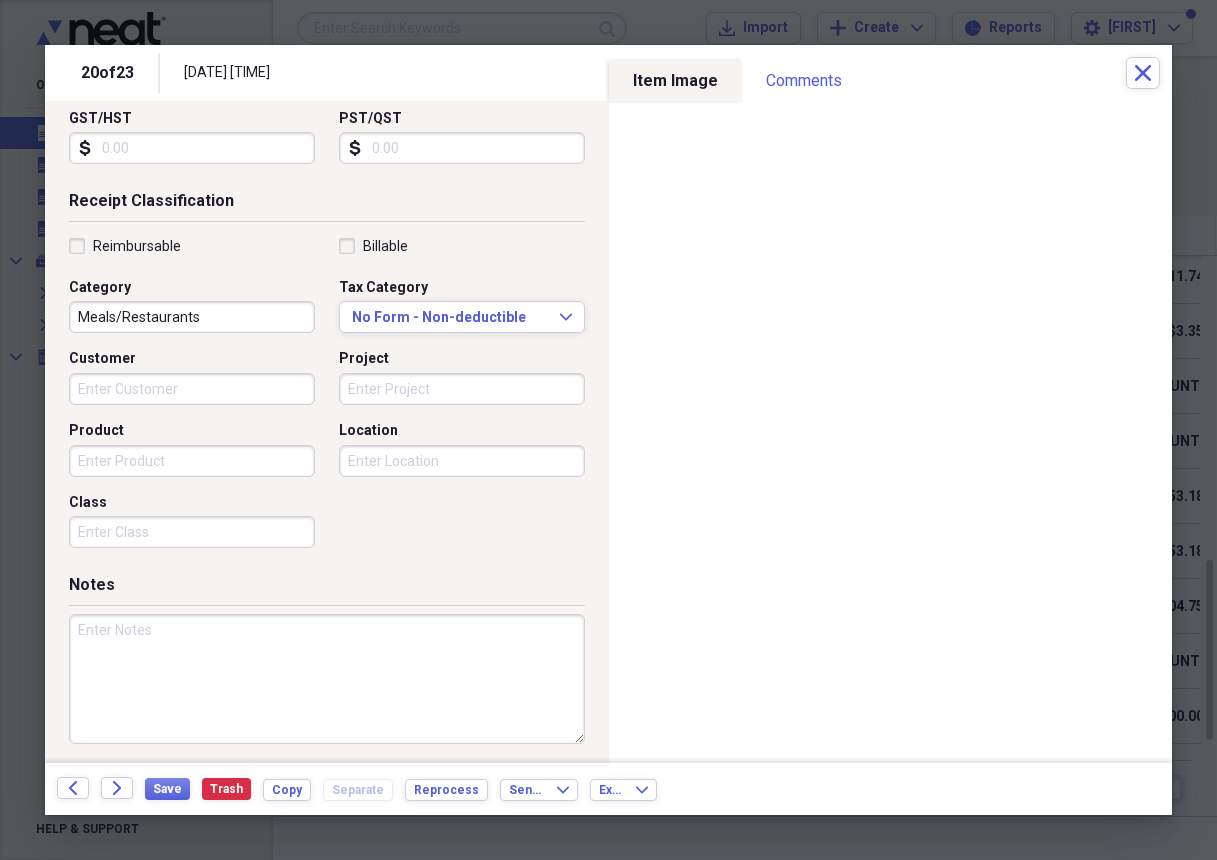 click at bounding box center (327, 679) 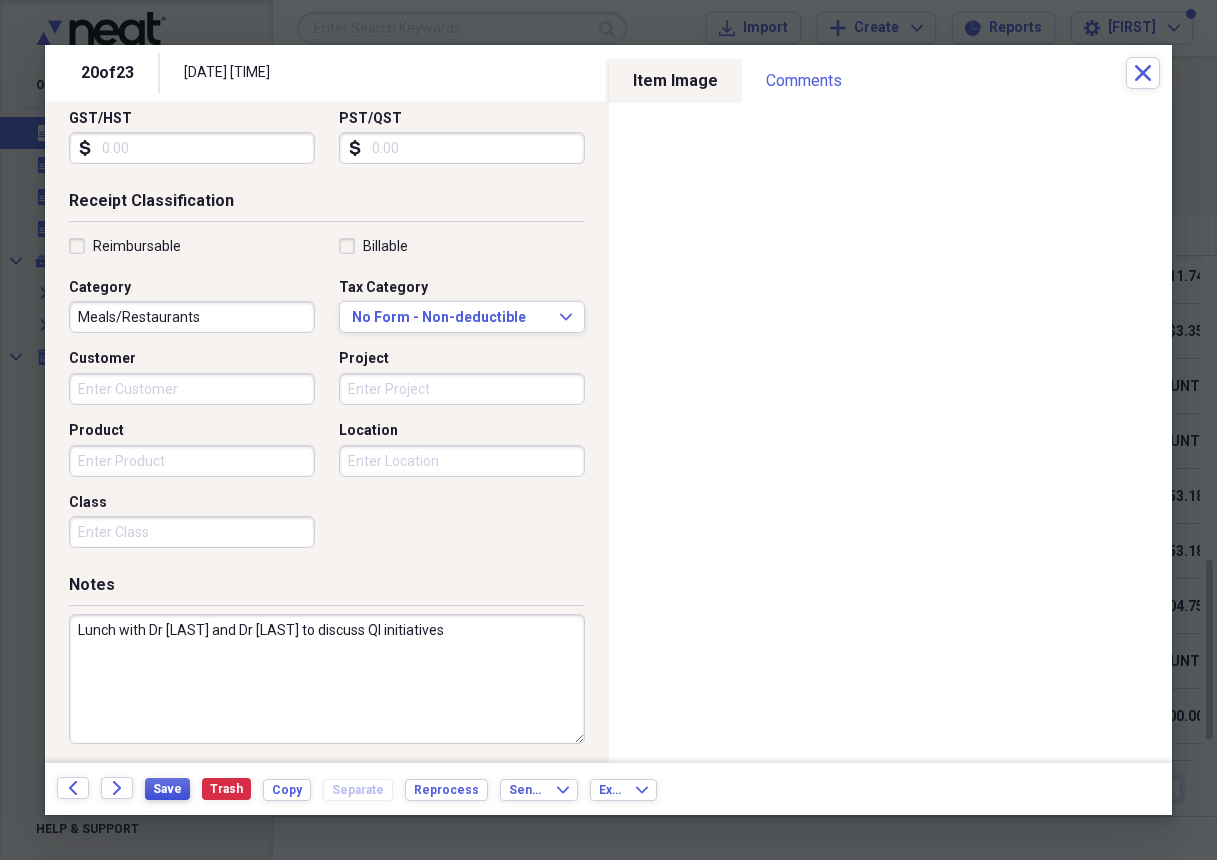 type on "Lunch with Dr [LAST] and Dr [LAST] to discuss QI initiatives" 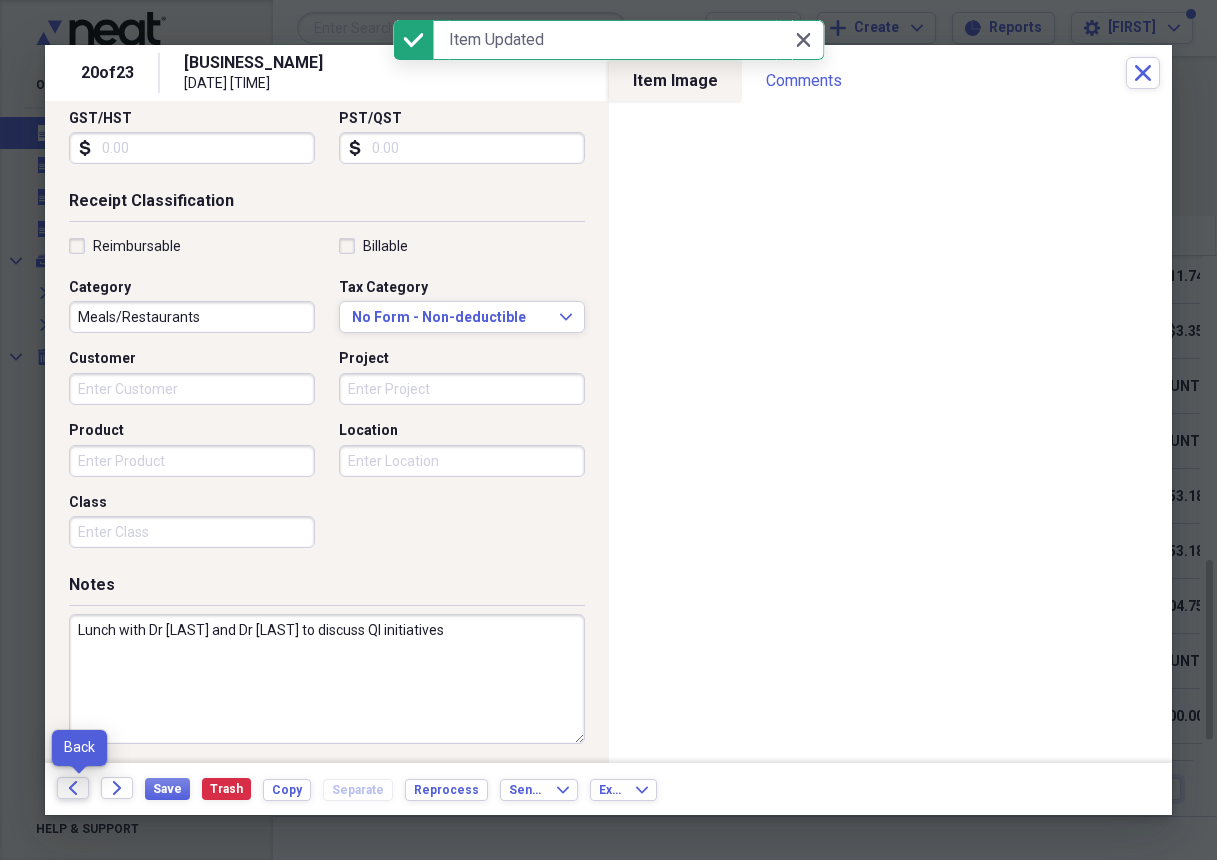 click on "Back" 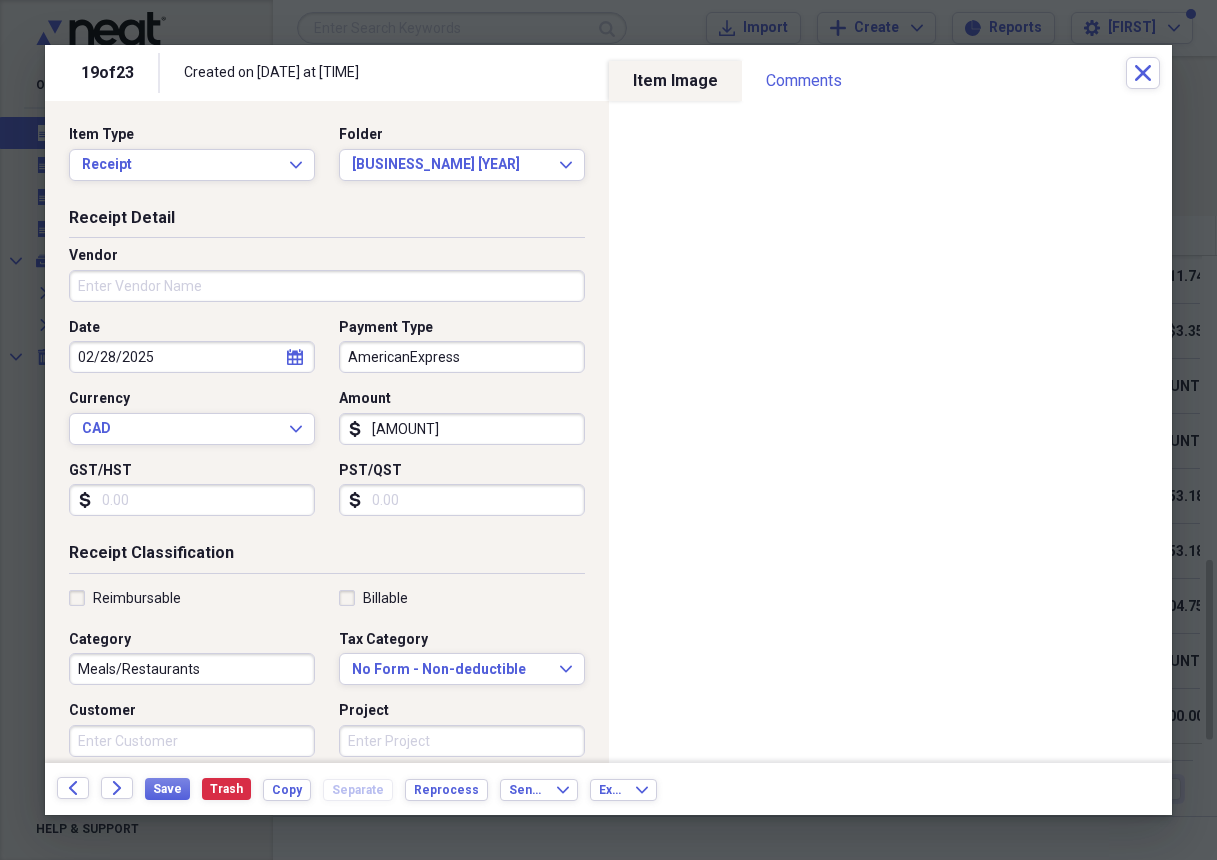 scroll, scrollTop: 0, scrollLeft: 0, axis: both 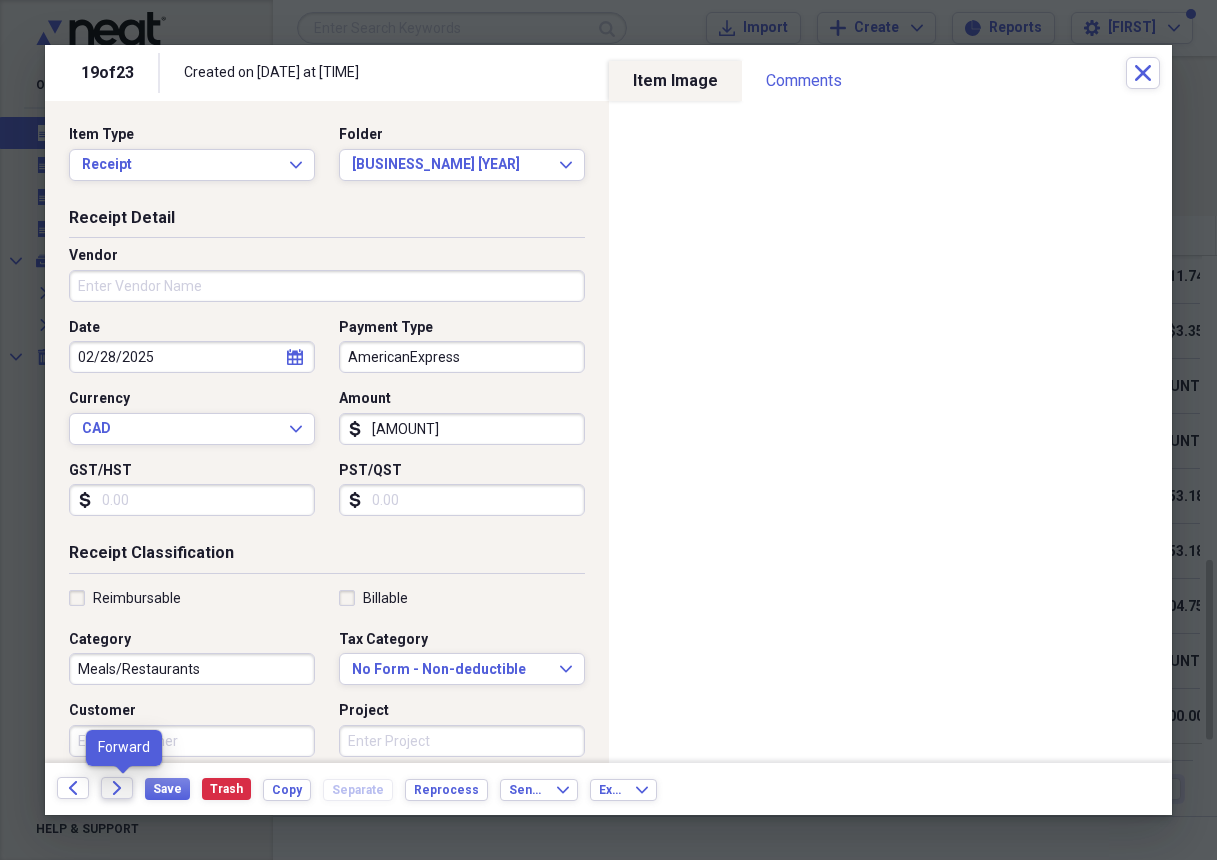 click 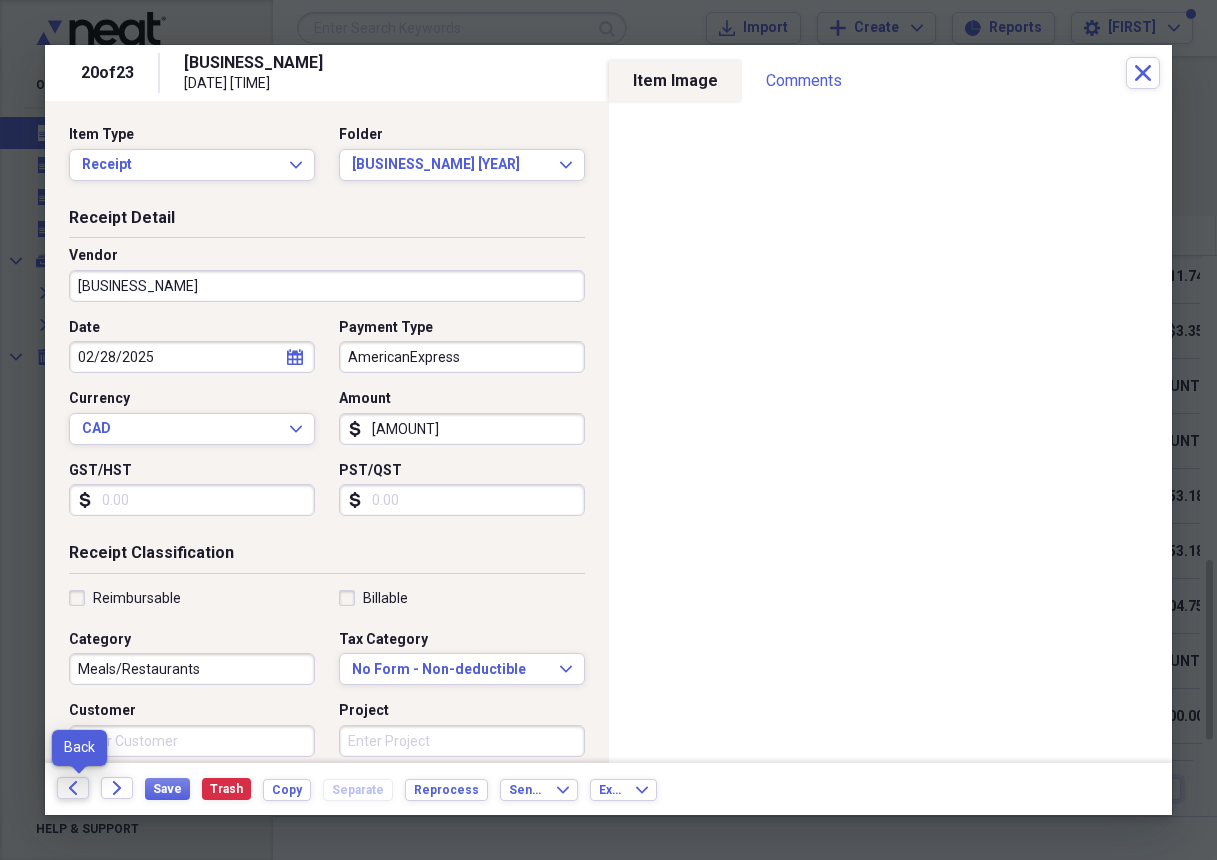 click on "Back" 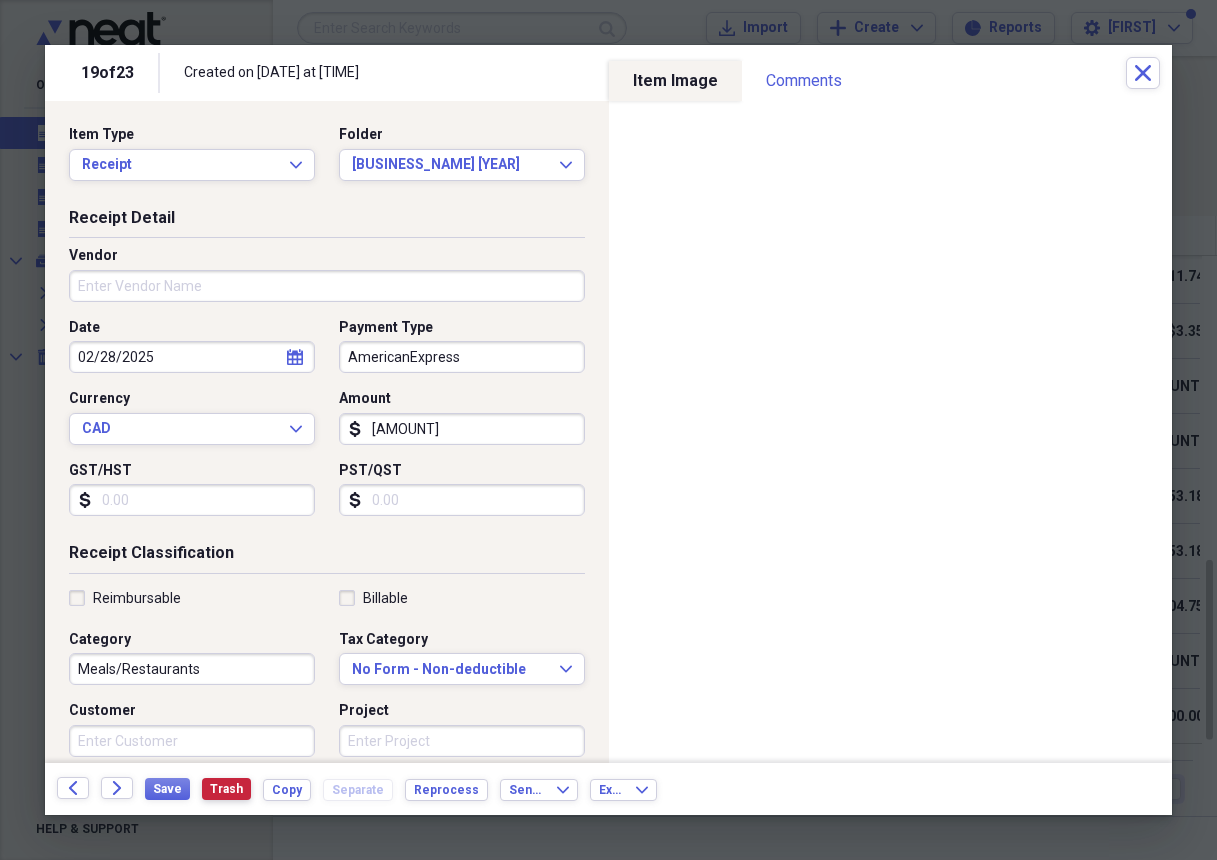 click on "Trash" at bounding box center [226, 789] 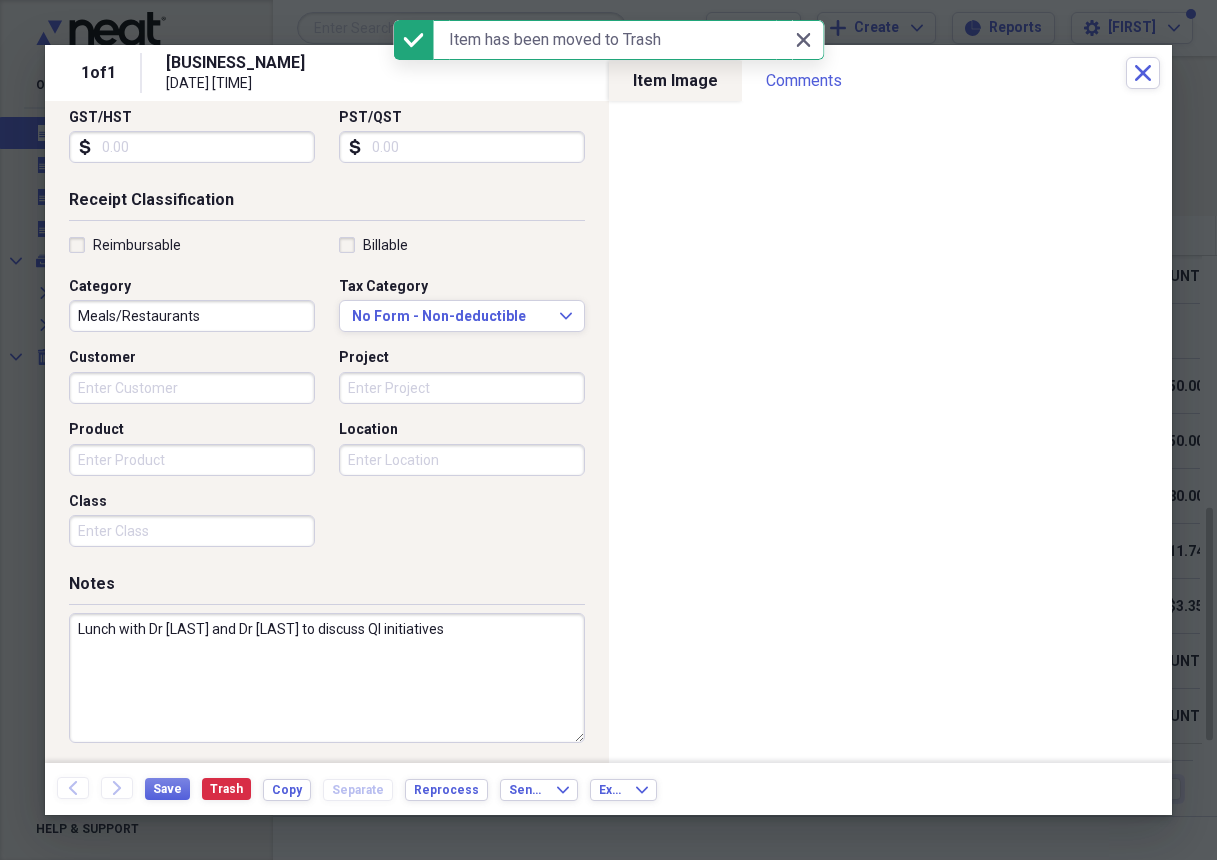 scroll, scrollTop: 352, scrollLeft: 0, axis: vertical 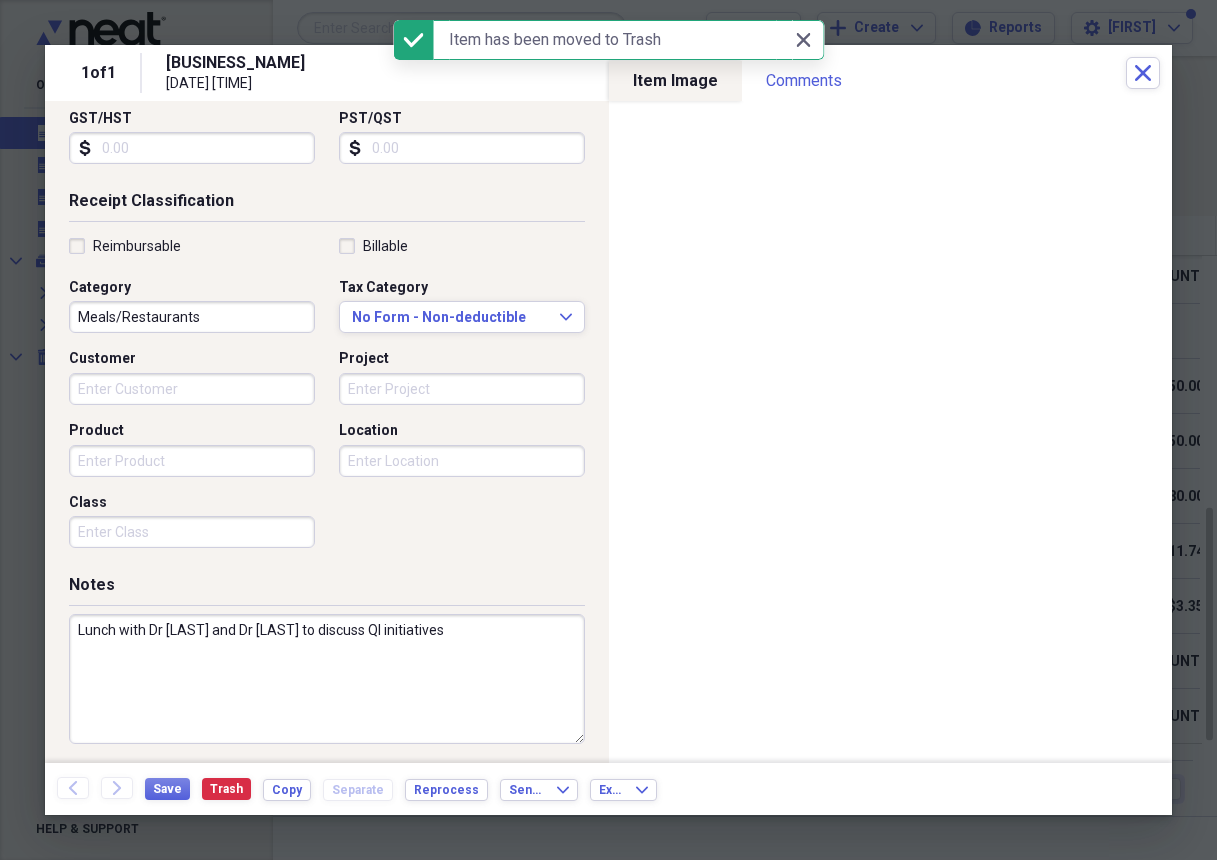 click on "Back" 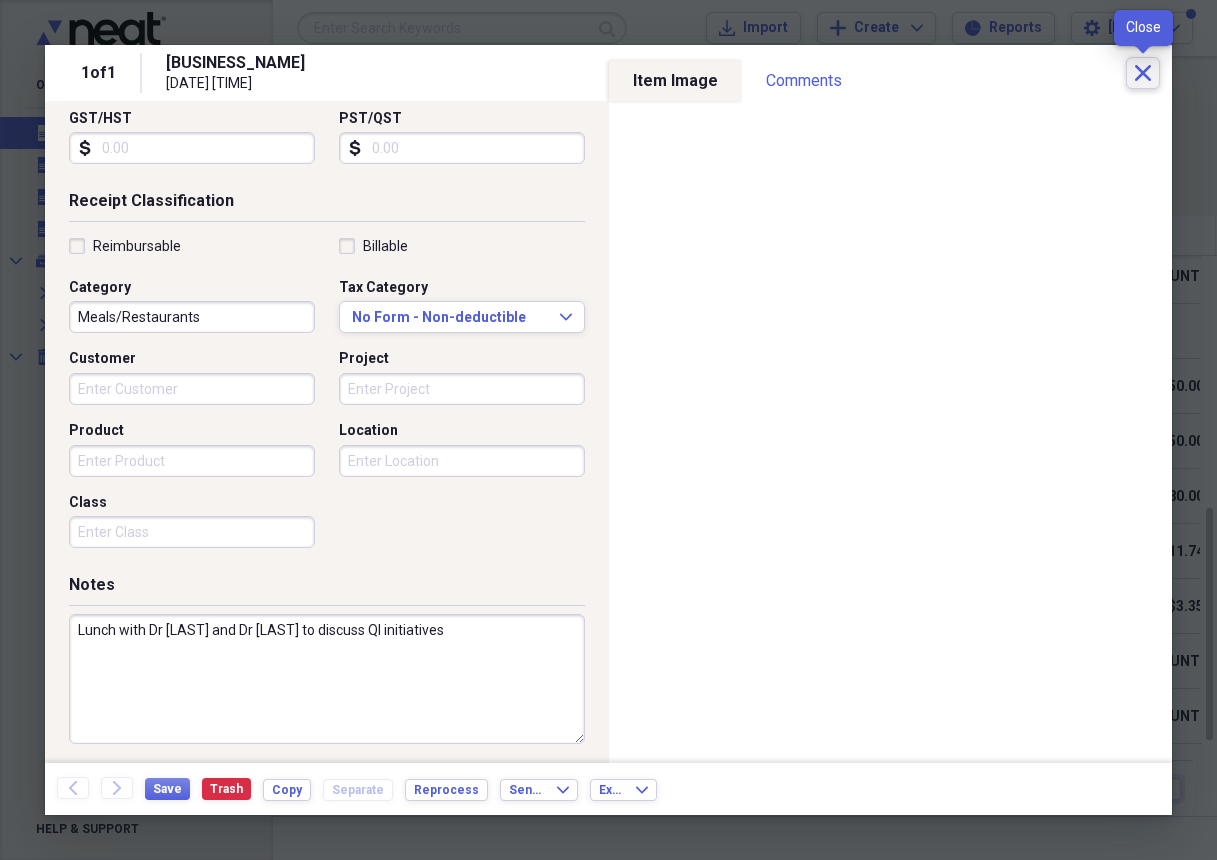 click 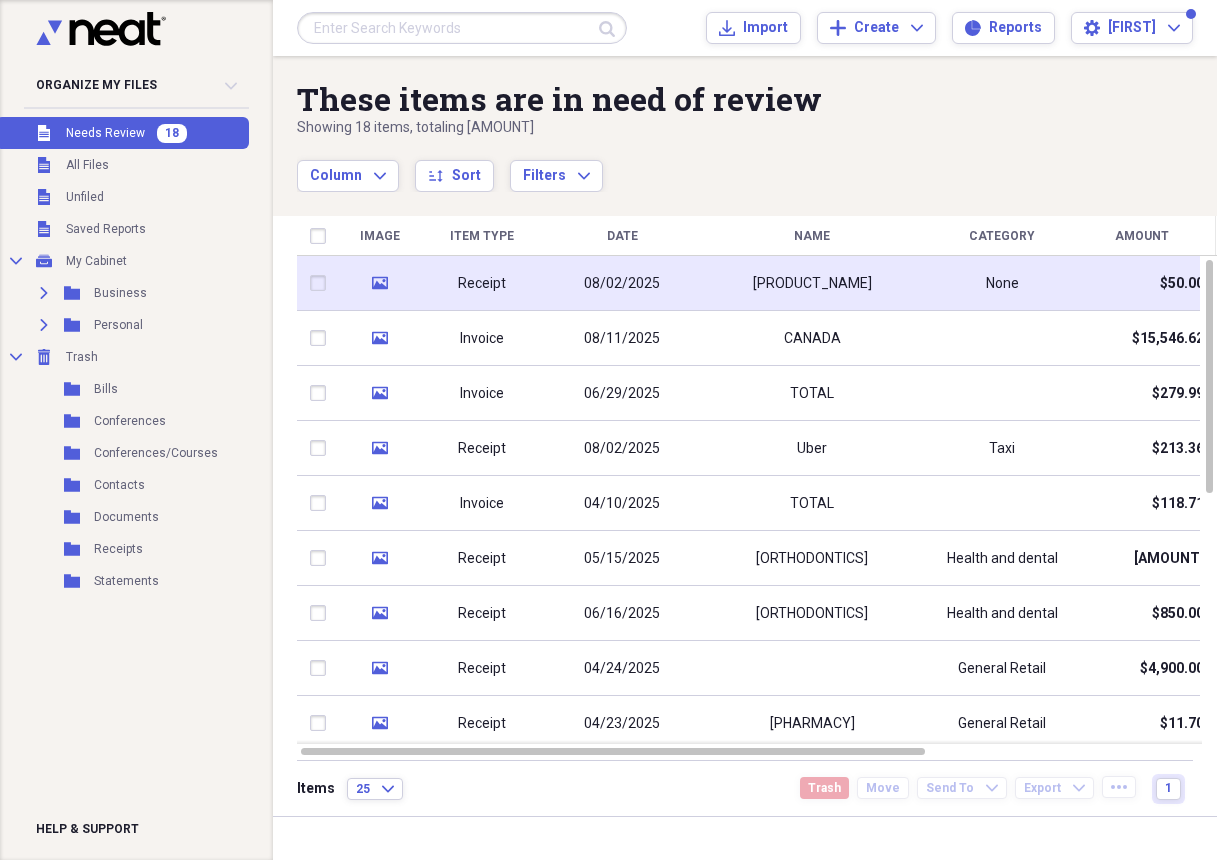 click on "08/02/2025" at bounding box center [622, 283] 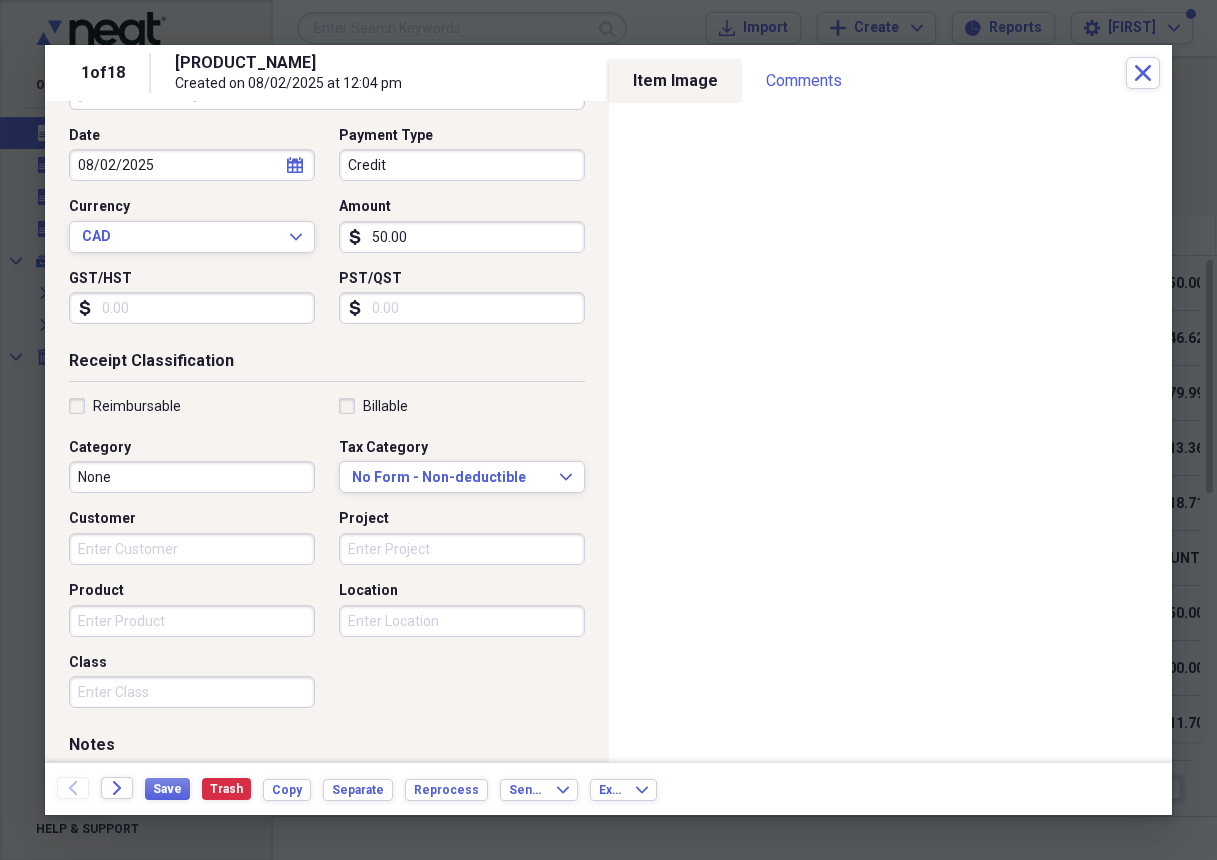 scroll, scrollTop: 162, scrollLeft: 0, axis: vertical 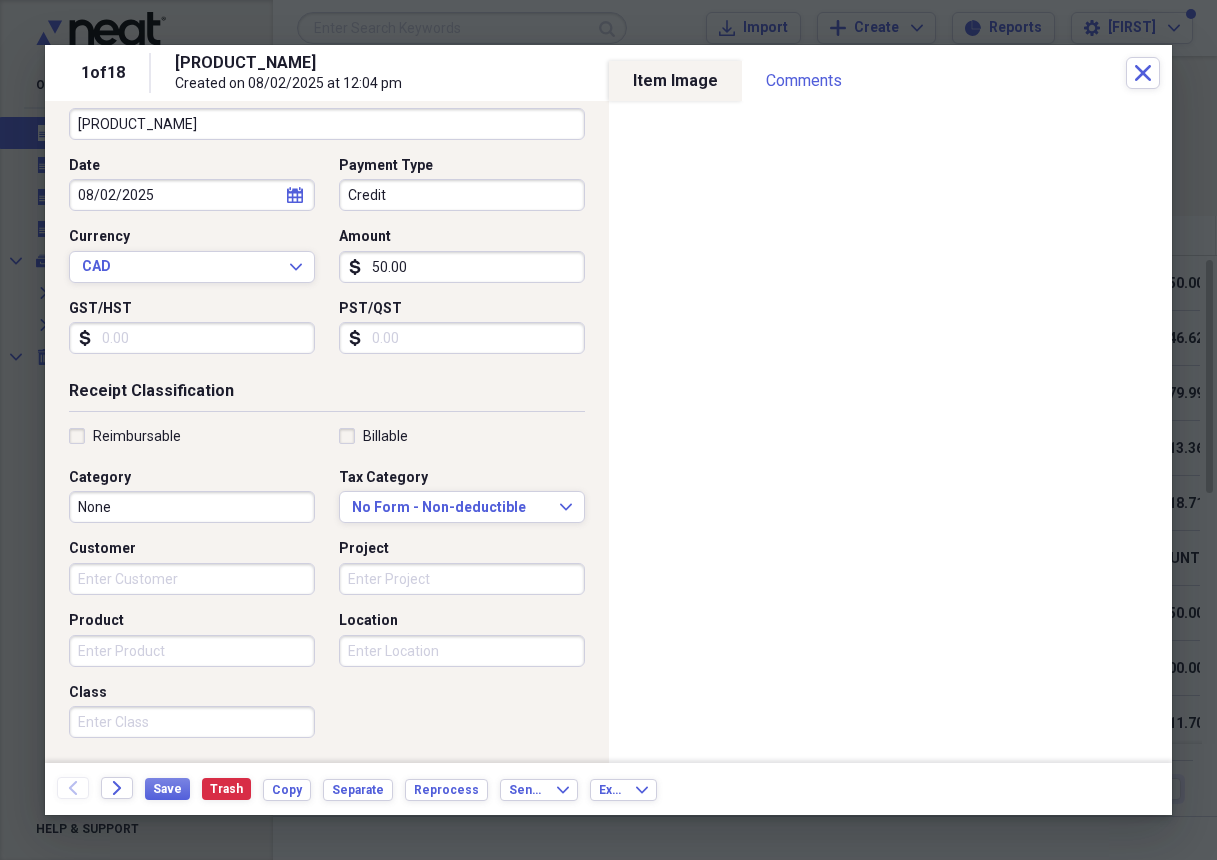 drag, startPoint x: 438, startPoint y: 264, endPoint x: 333, endPoint y: 265, distance: 105.00476 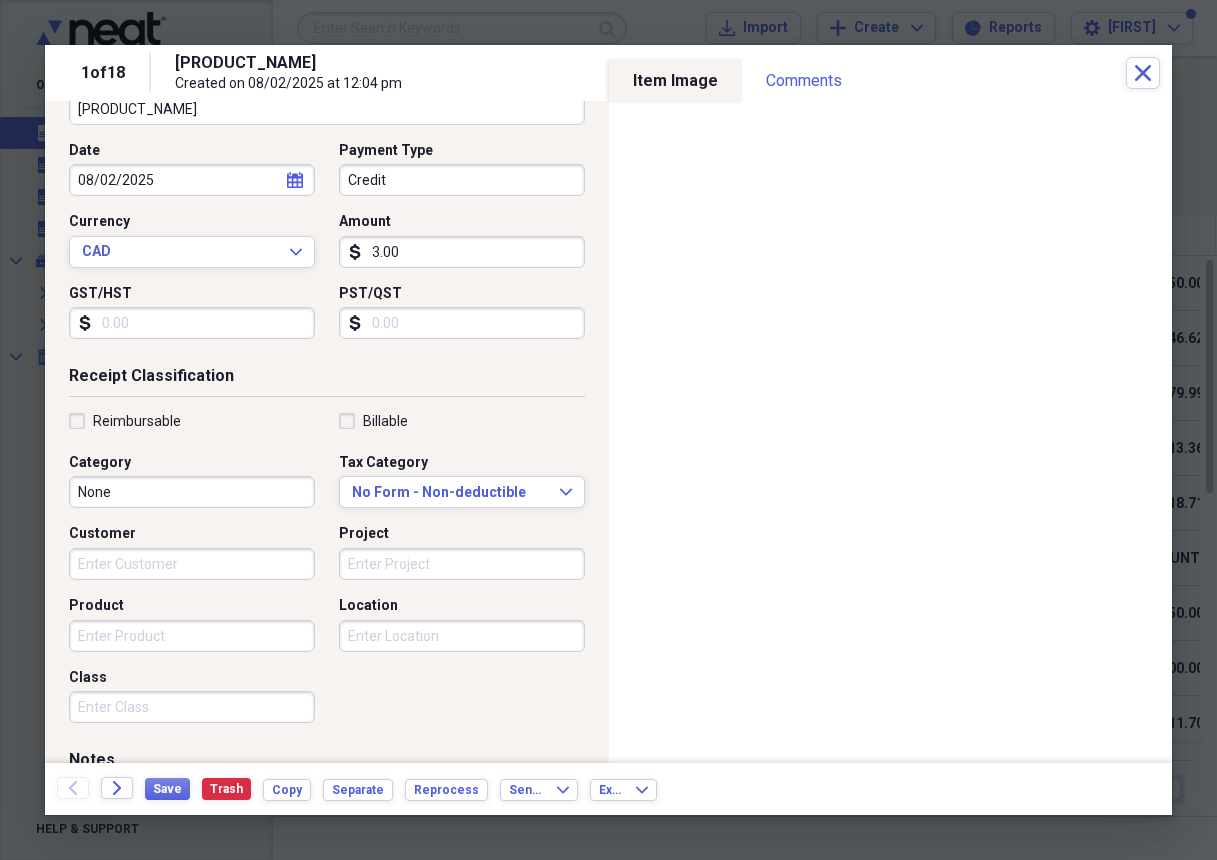scroll, scrollTop: 178, scrollLeft: 0, axis: vertical 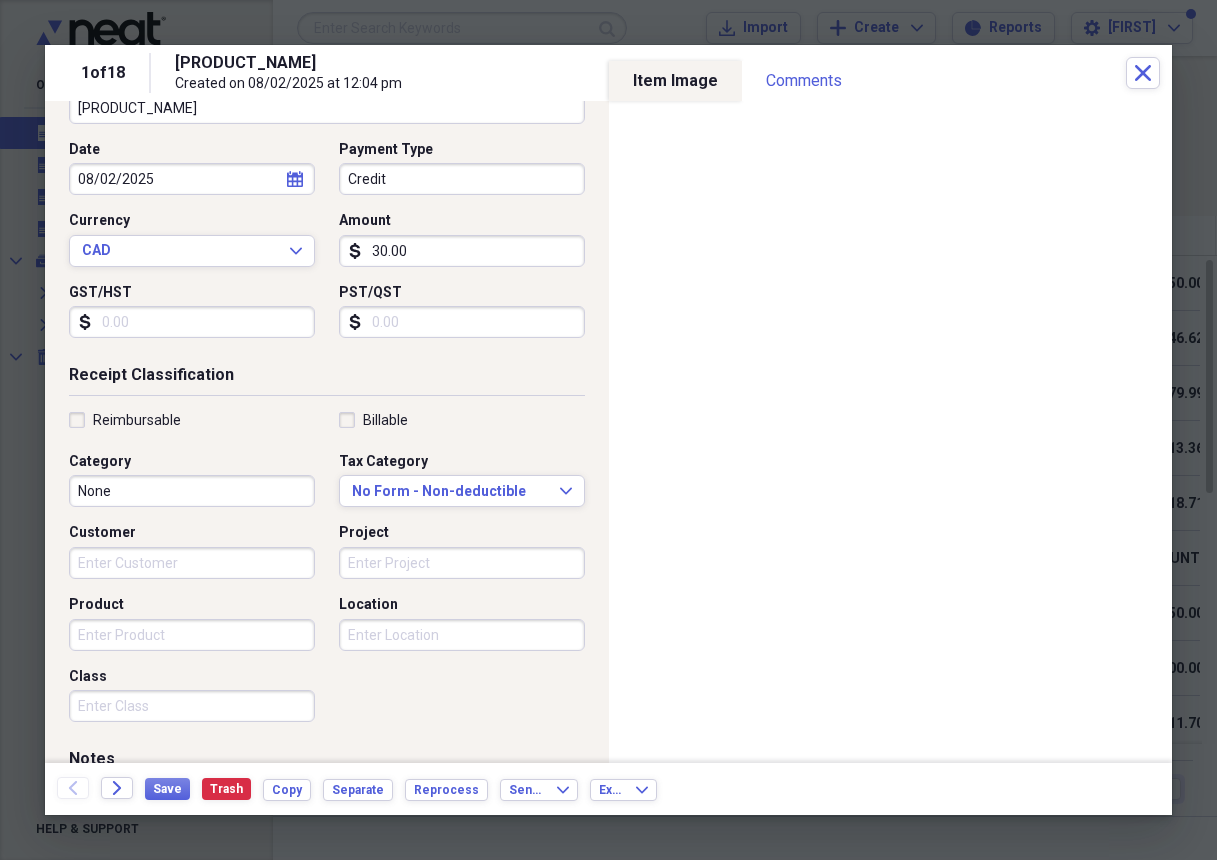 type on "300.00" 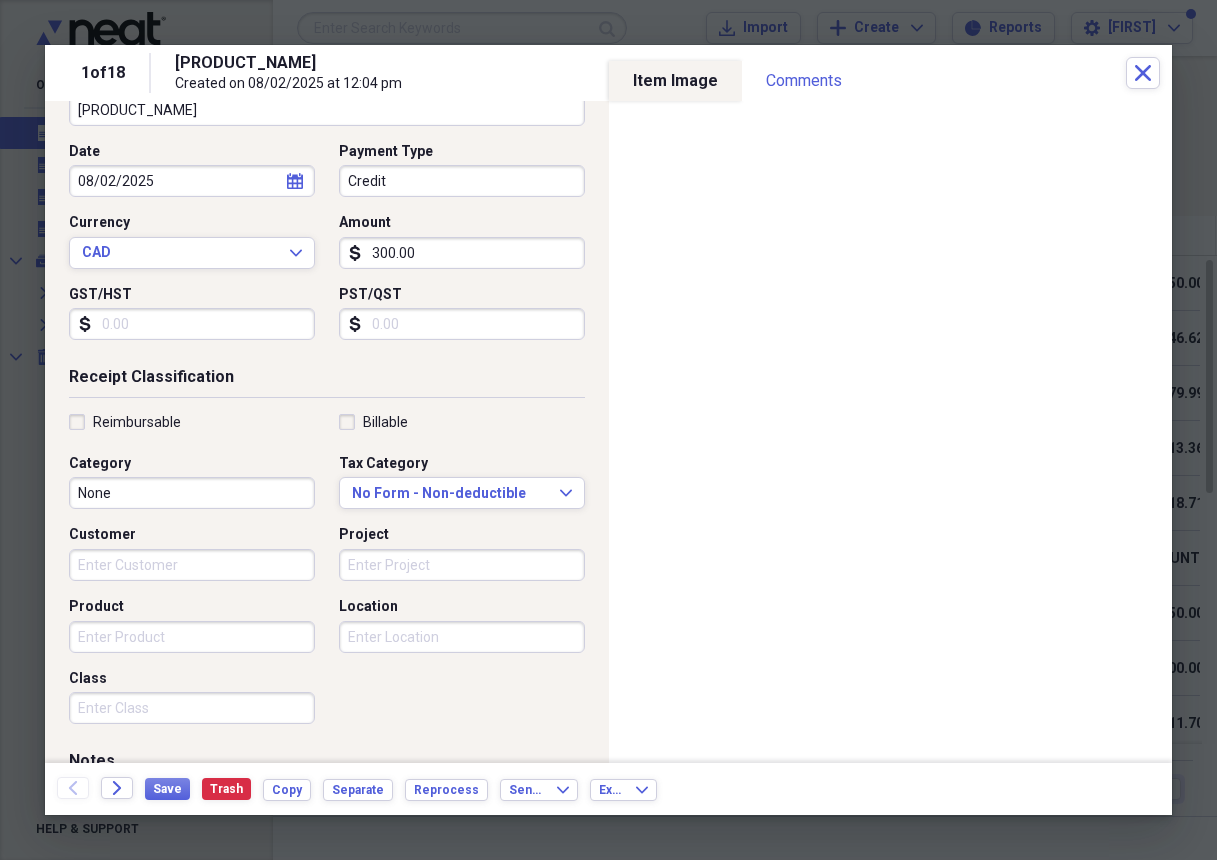 scroll, scrollTop: 172, scrollLeft: 0, axis: vertical 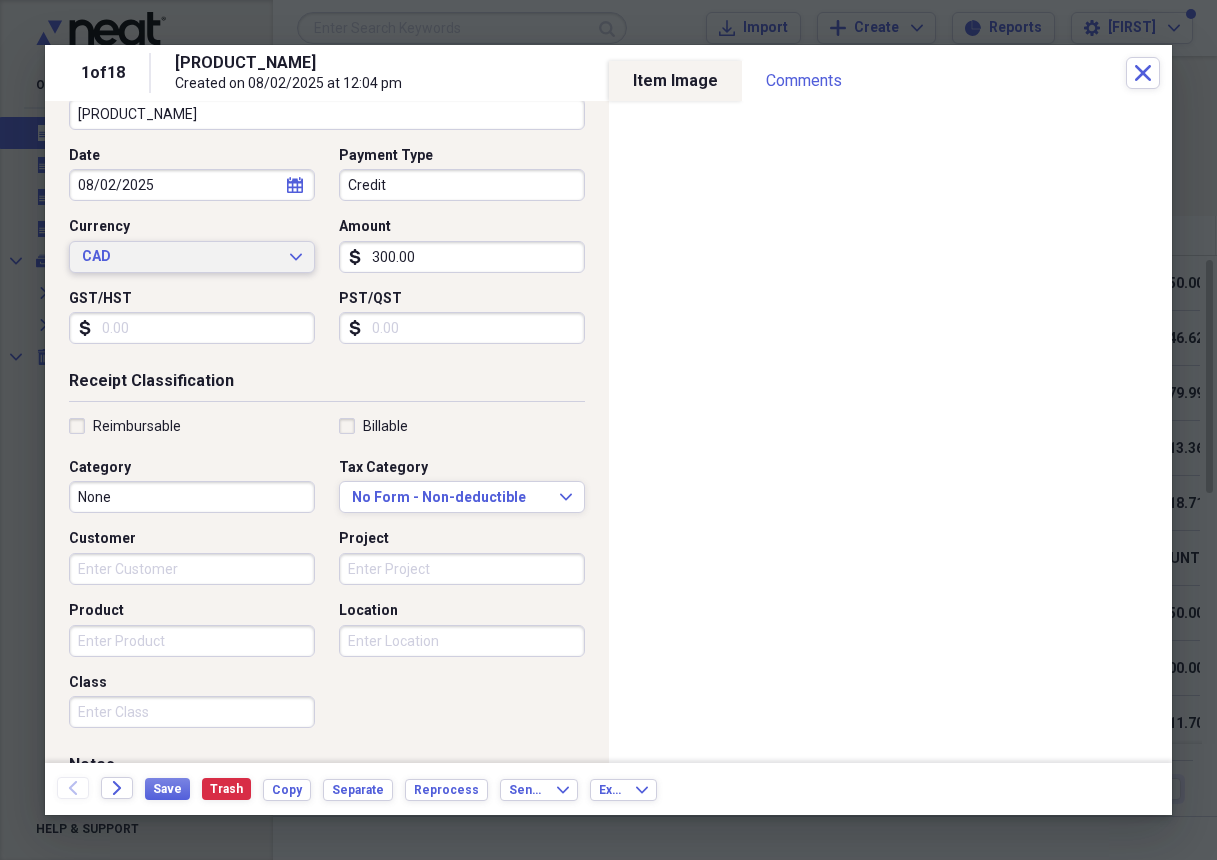 click on "CAD" at bounding box center [180, 257] 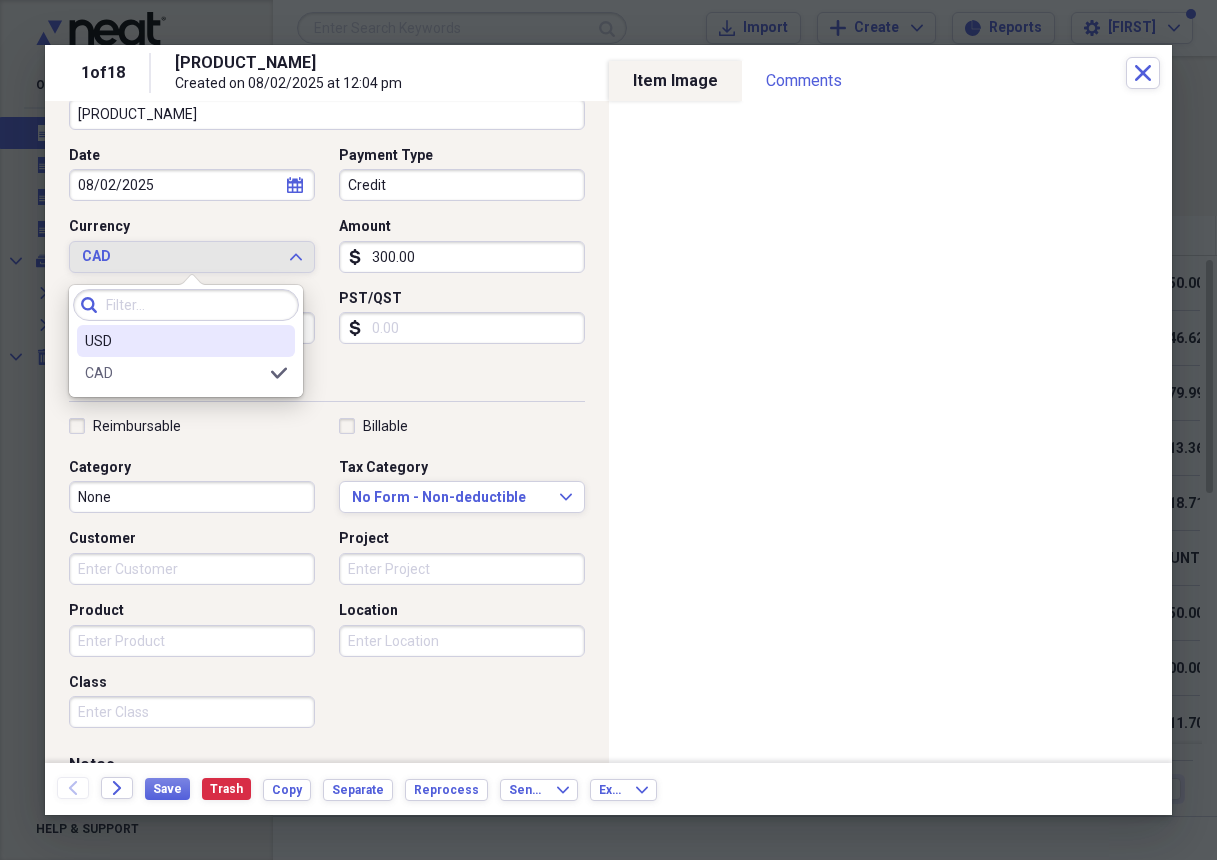 click on "USD" at bounding box center [174, 341] 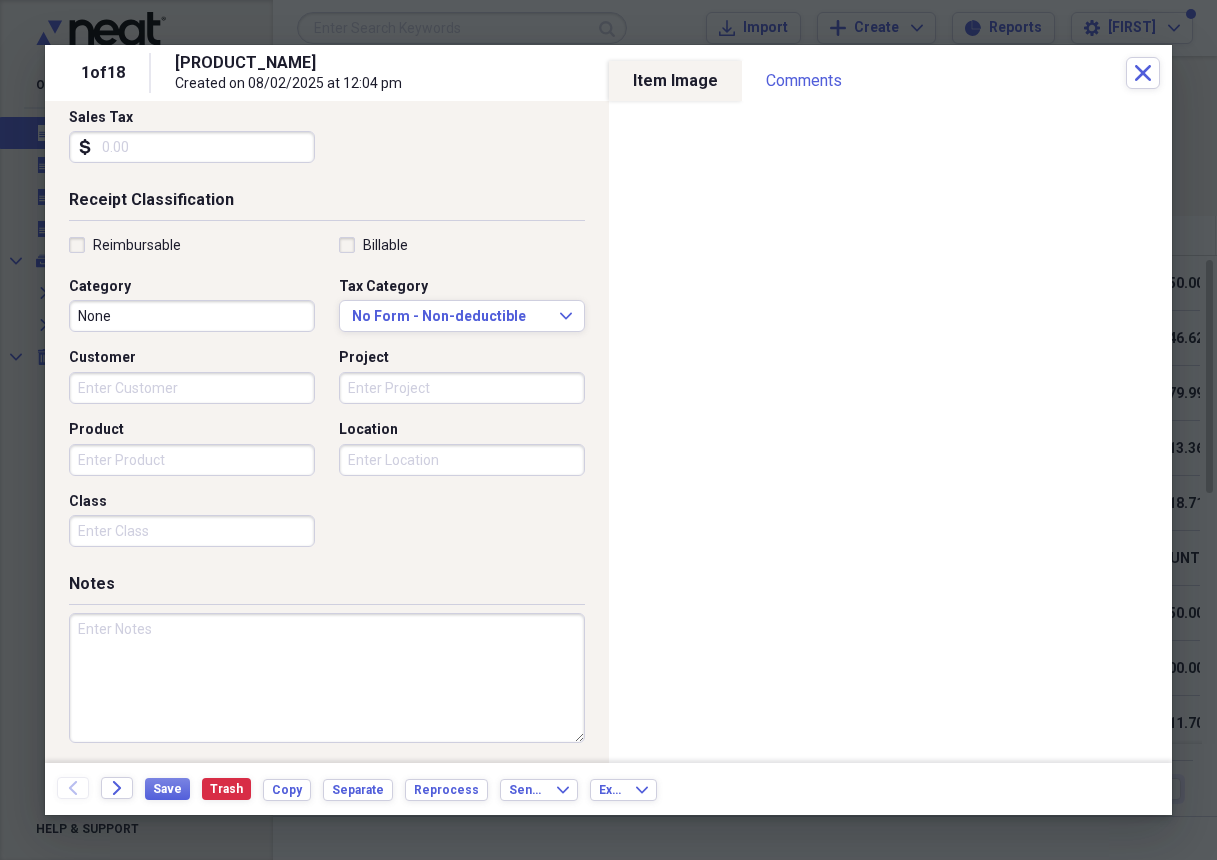 scroll, scrollTop: 352, scrollLeft: 0, axis: vertical 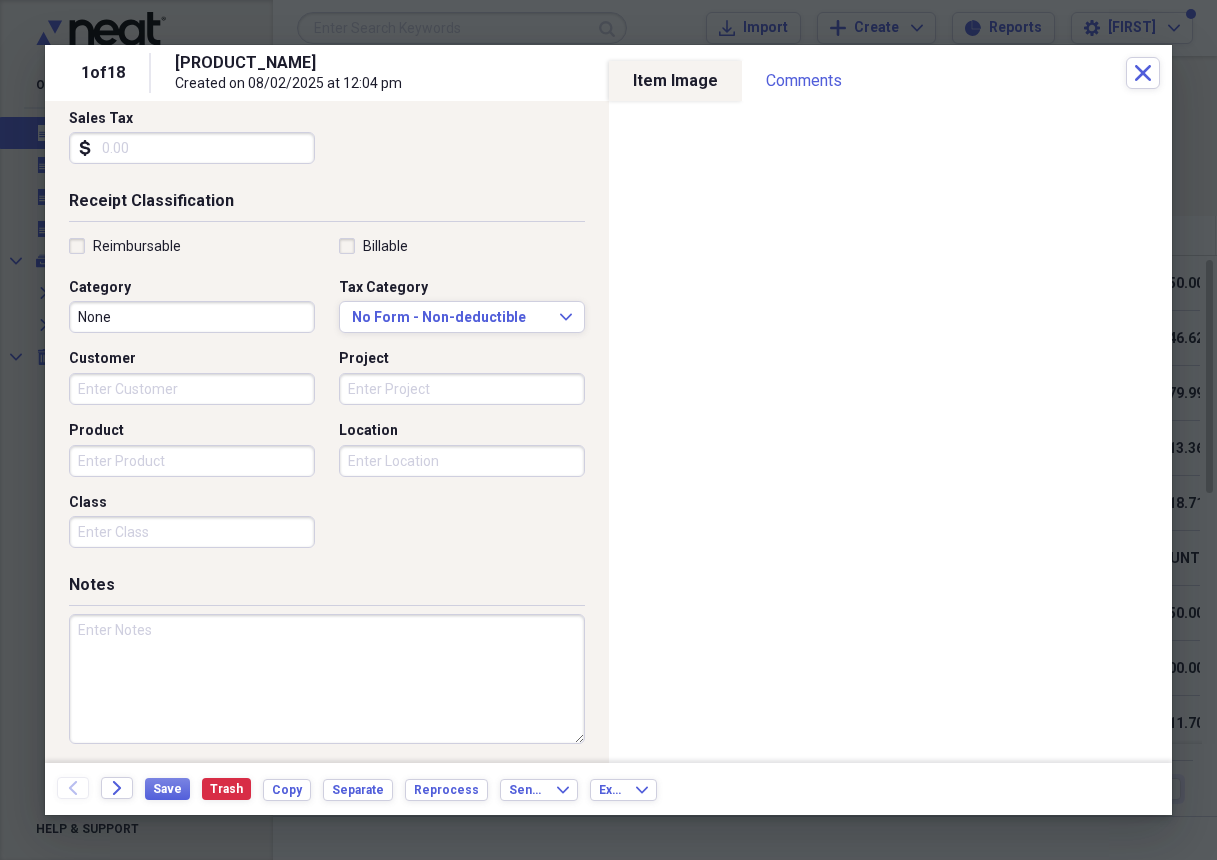 click at bounding box center [327, 679] 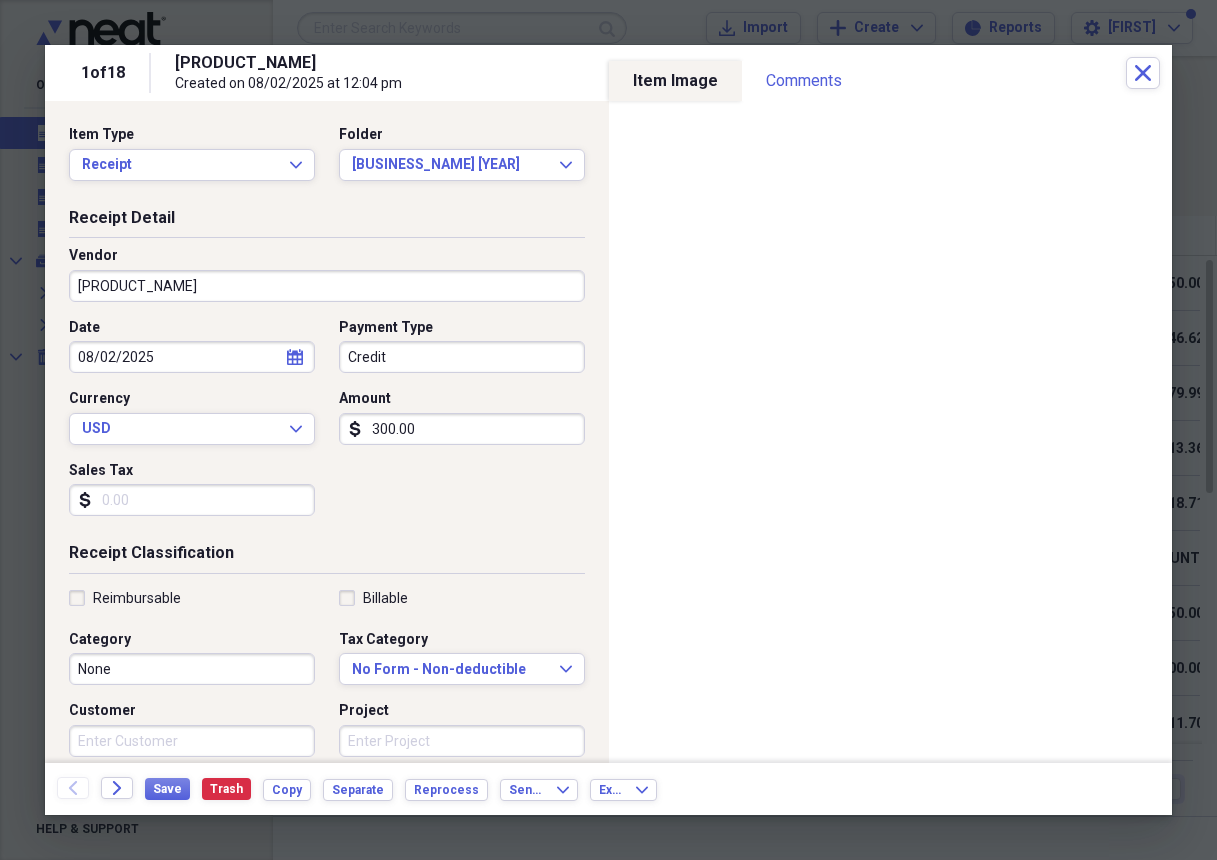 scroll, scrollTop: 0, scrollLeft: 0, axis: both 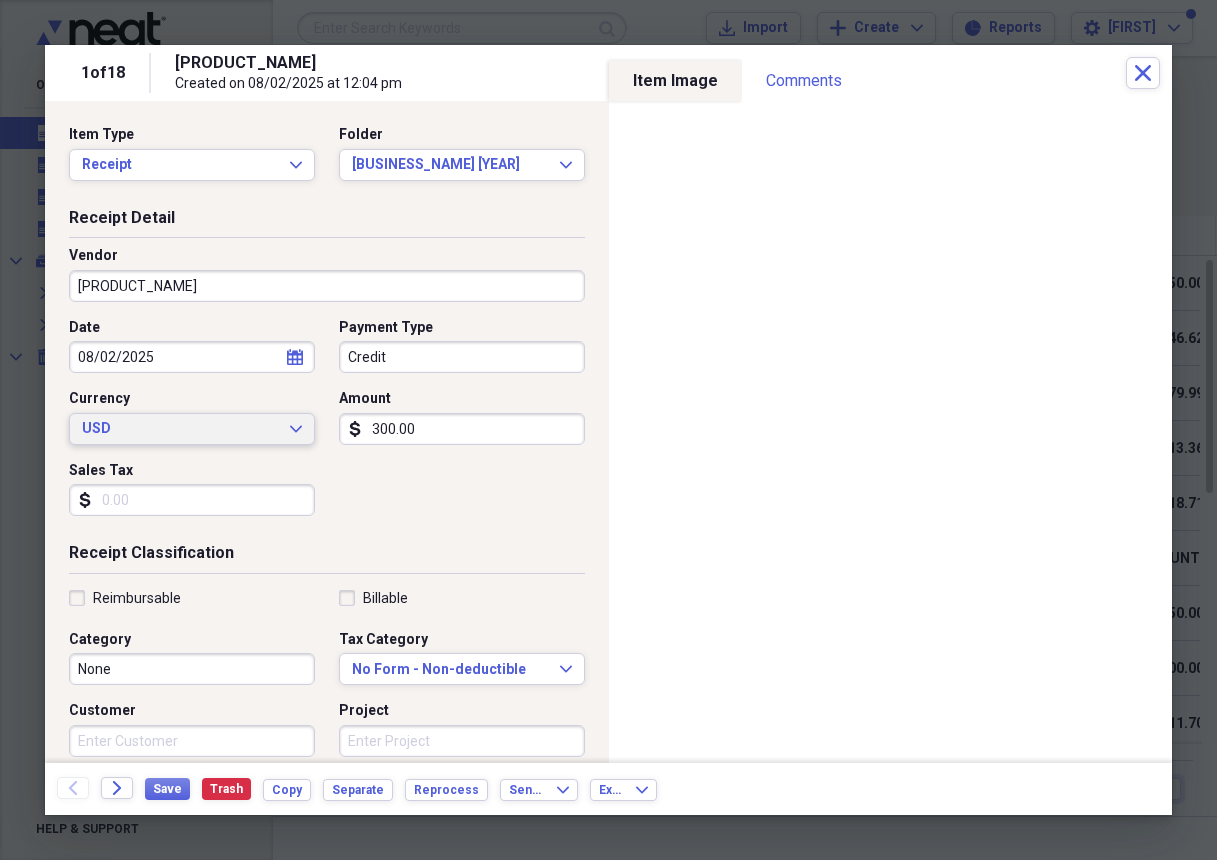 type on "Conference fee [CITY] [EVENT]" 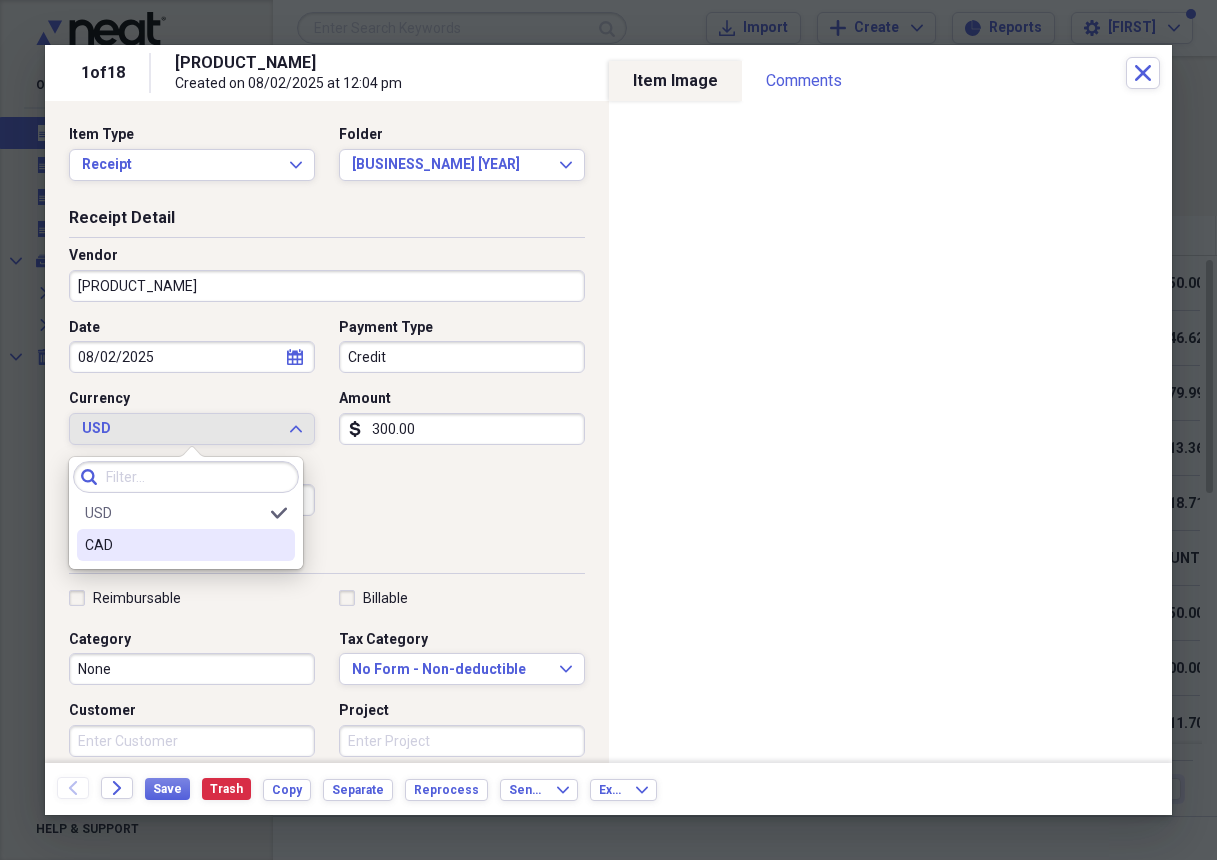 click on "CAD" at bounding box center (174, 545) 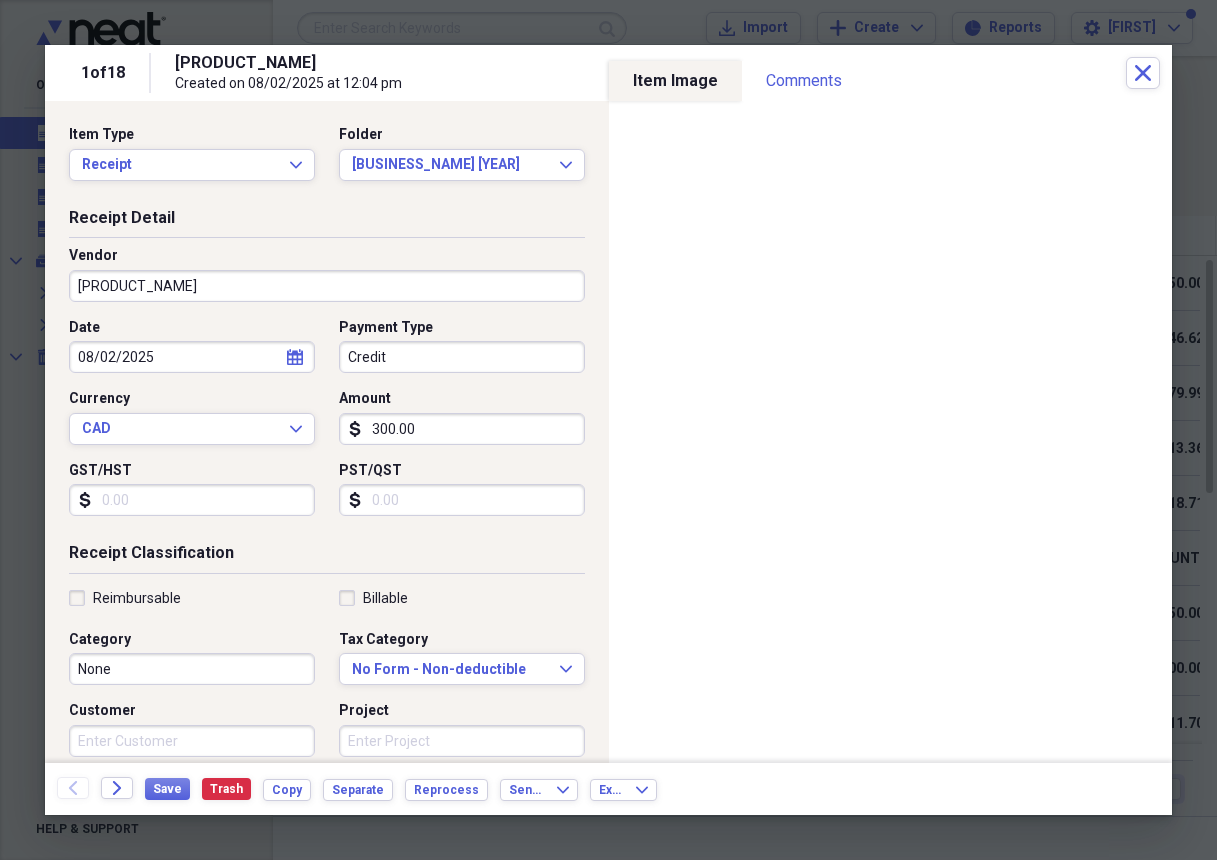 drag, startPoint x: 439, startPoint y: 422, endPoint x: 336, endPoint y: 424, distance: 103.01942 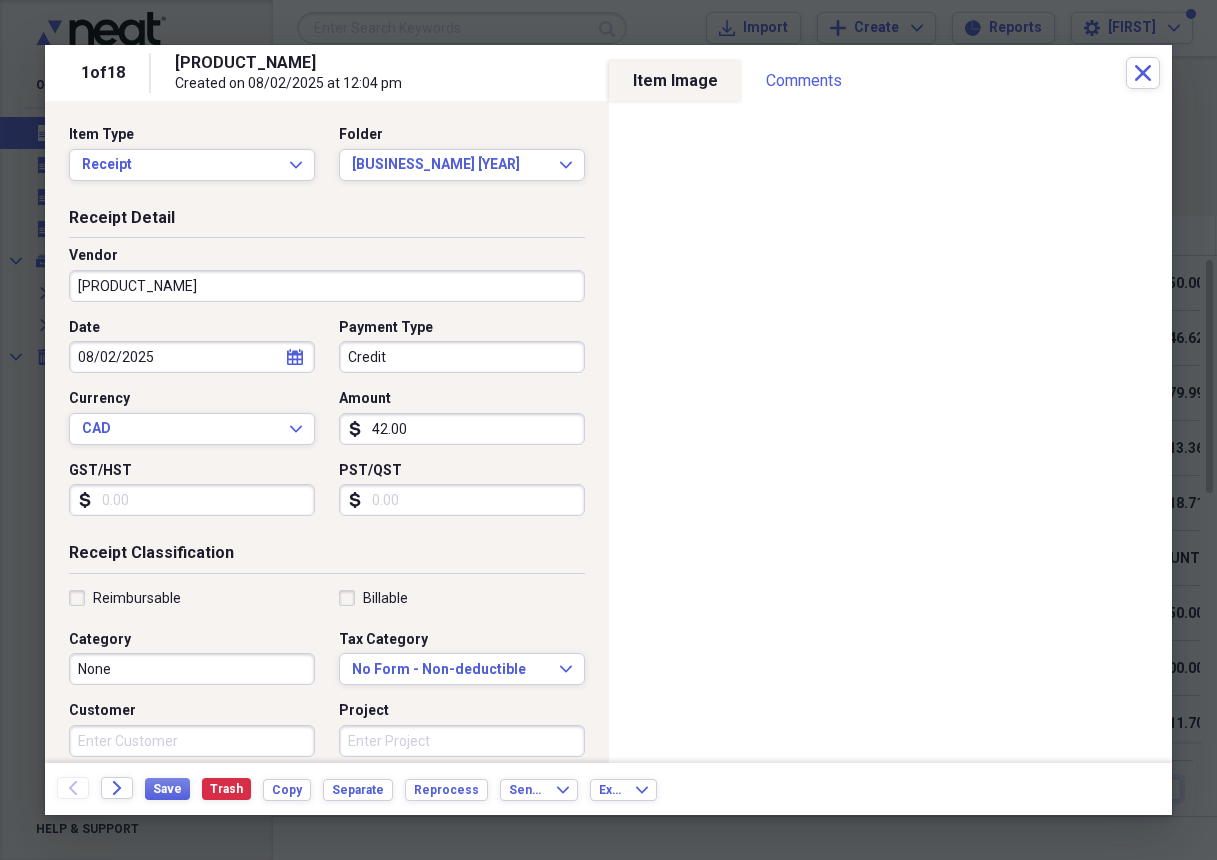 type on "420.00" 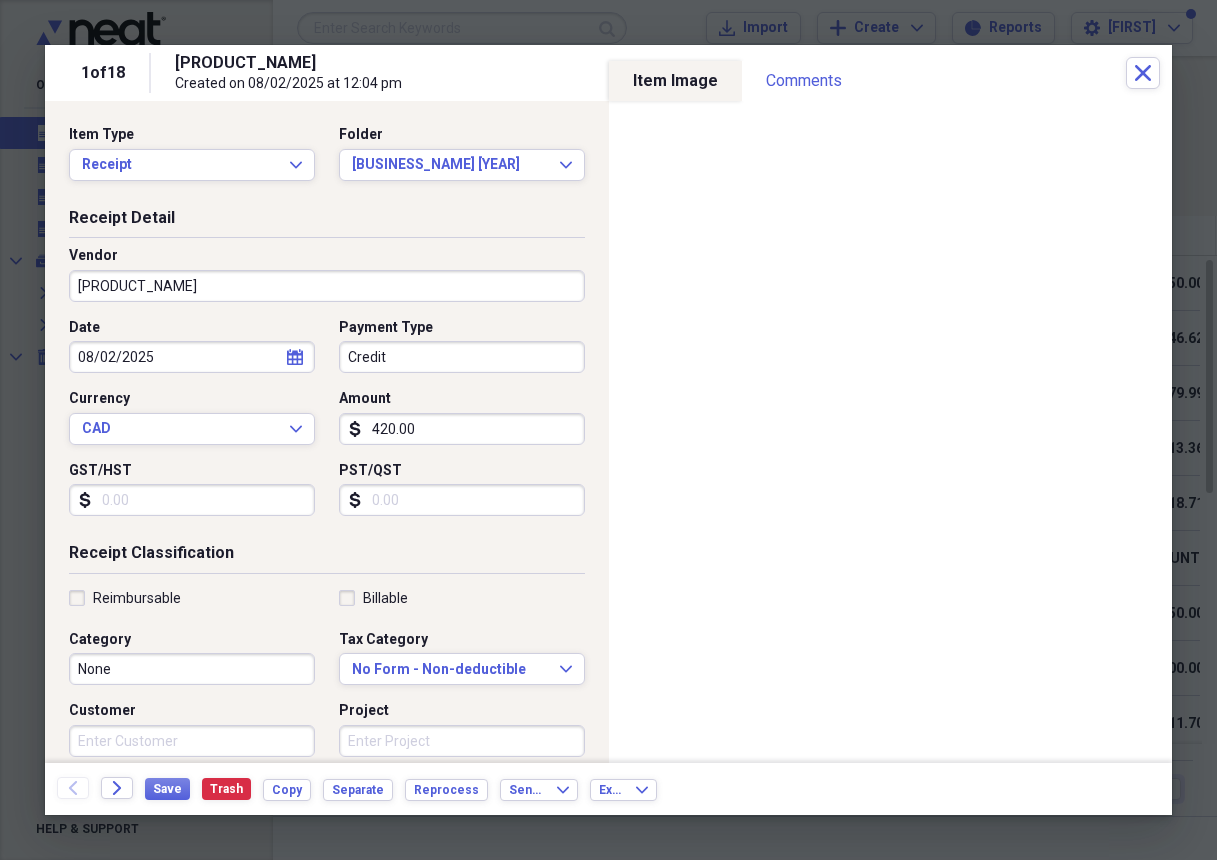 click on "Receipt Classification Reimbursable Billable Category None Tax Category No Form - Non-deductible Expand Customer Project Product Location Class" at bounding box center (327, 734) 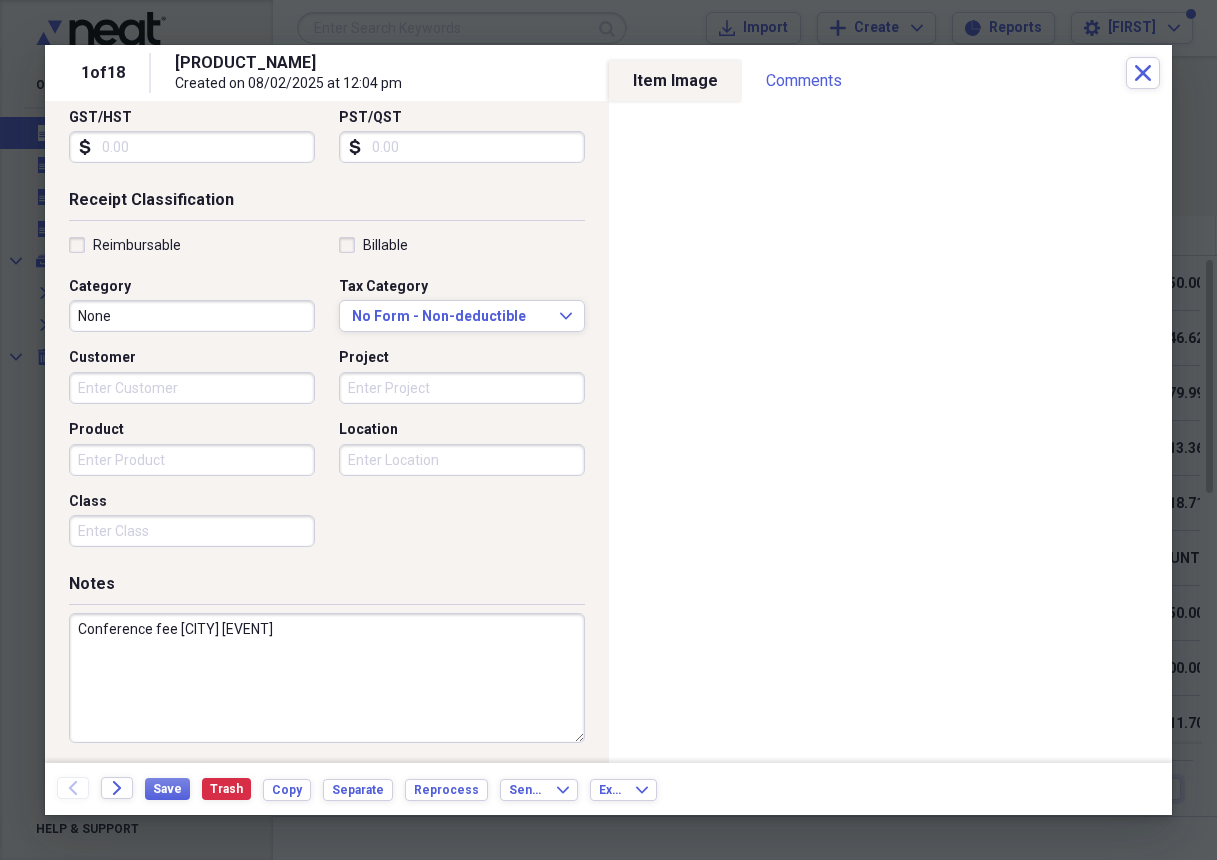 scroll, scrollTop: 352, scrollLeft: 0, axis: vertical 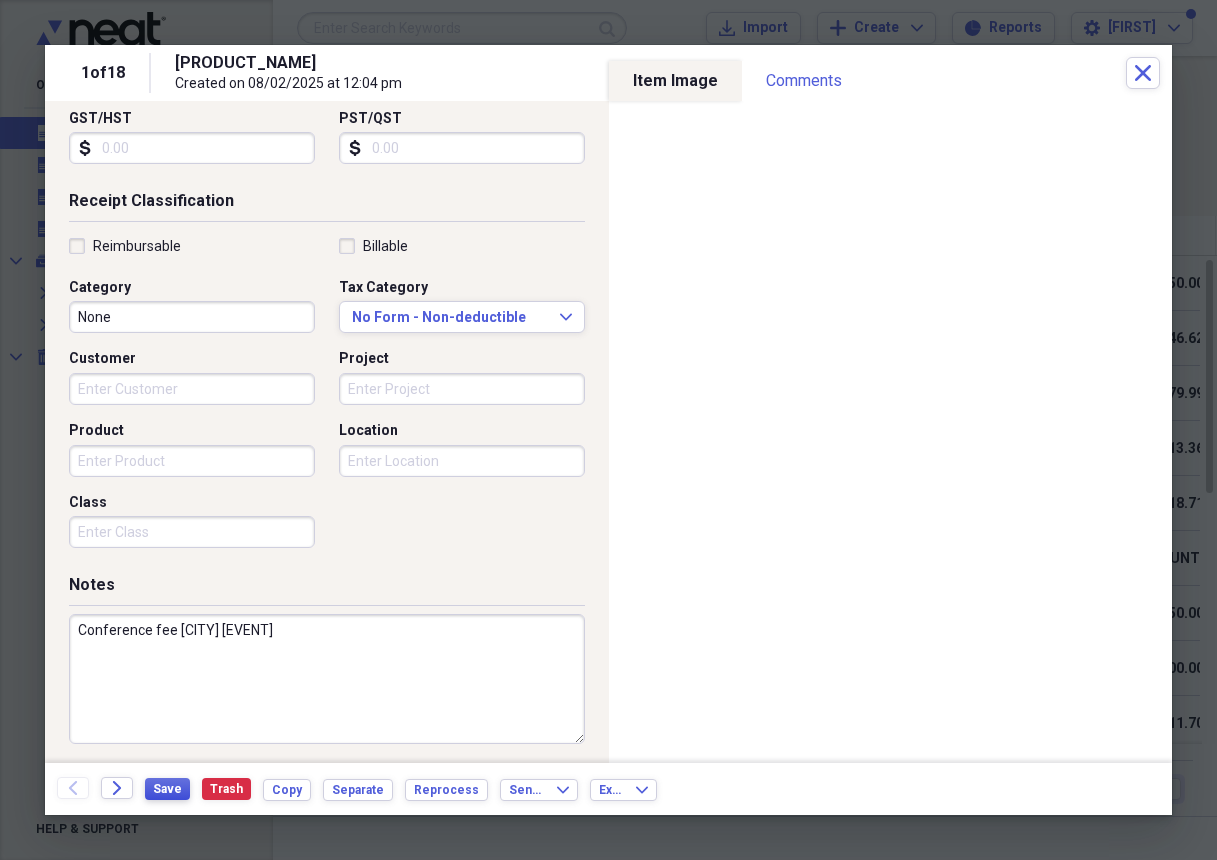 click on "Save" at bounding box center (167, 789) 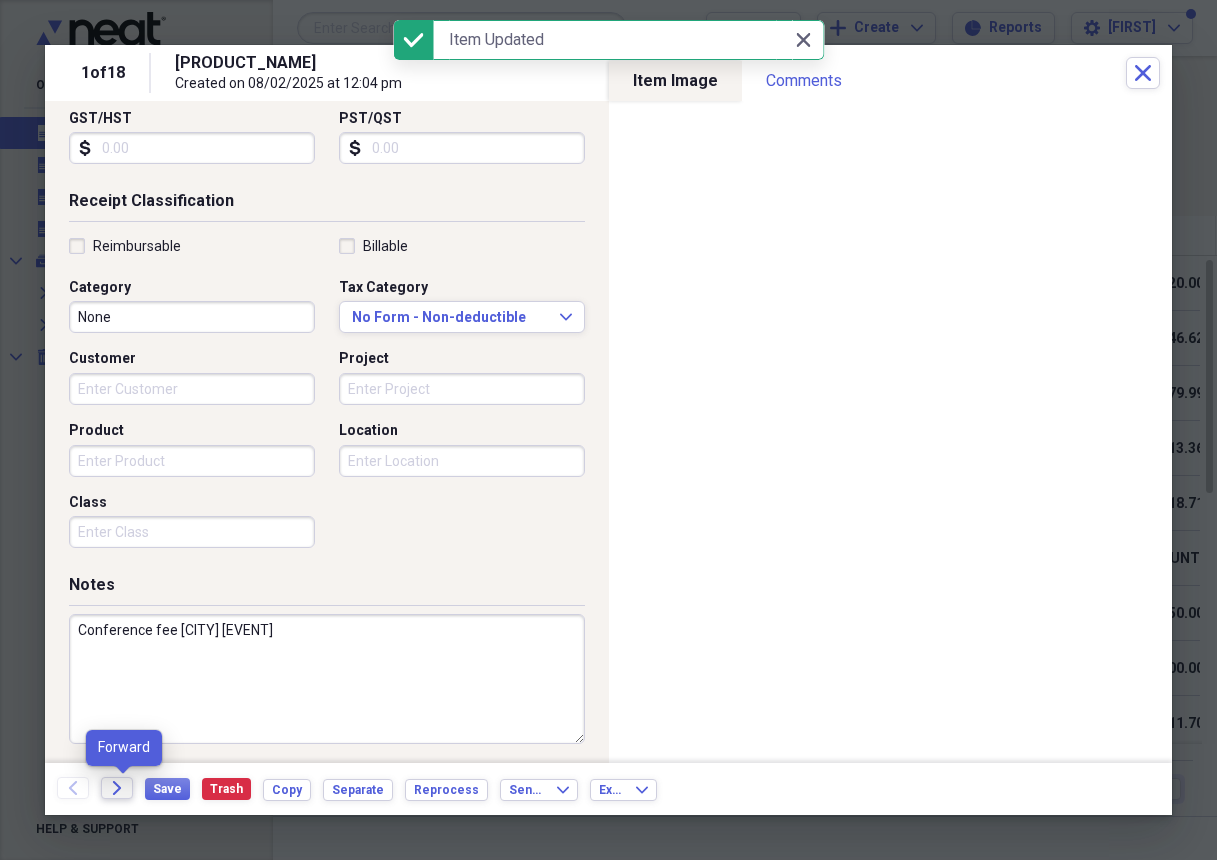 click on "Forward" 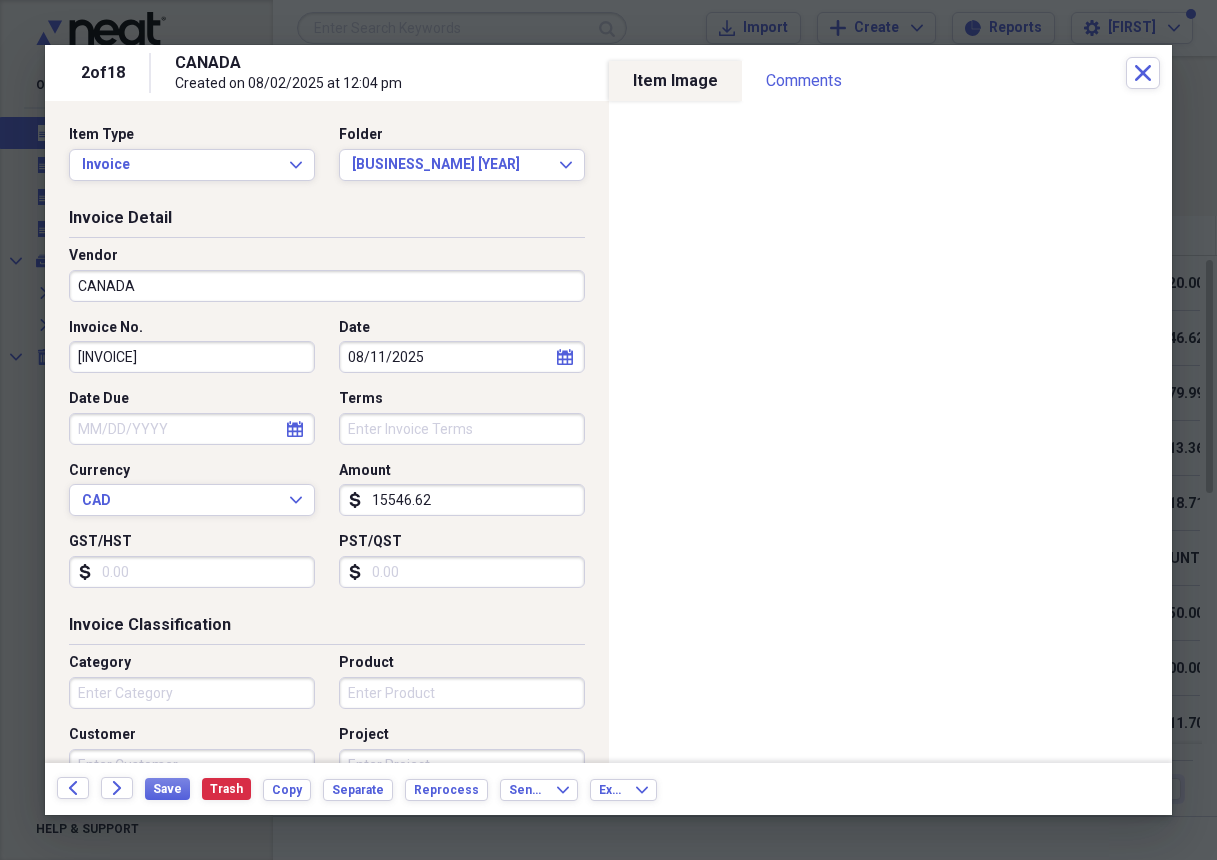 click on "CANADA" at bounding box center [327, 286] 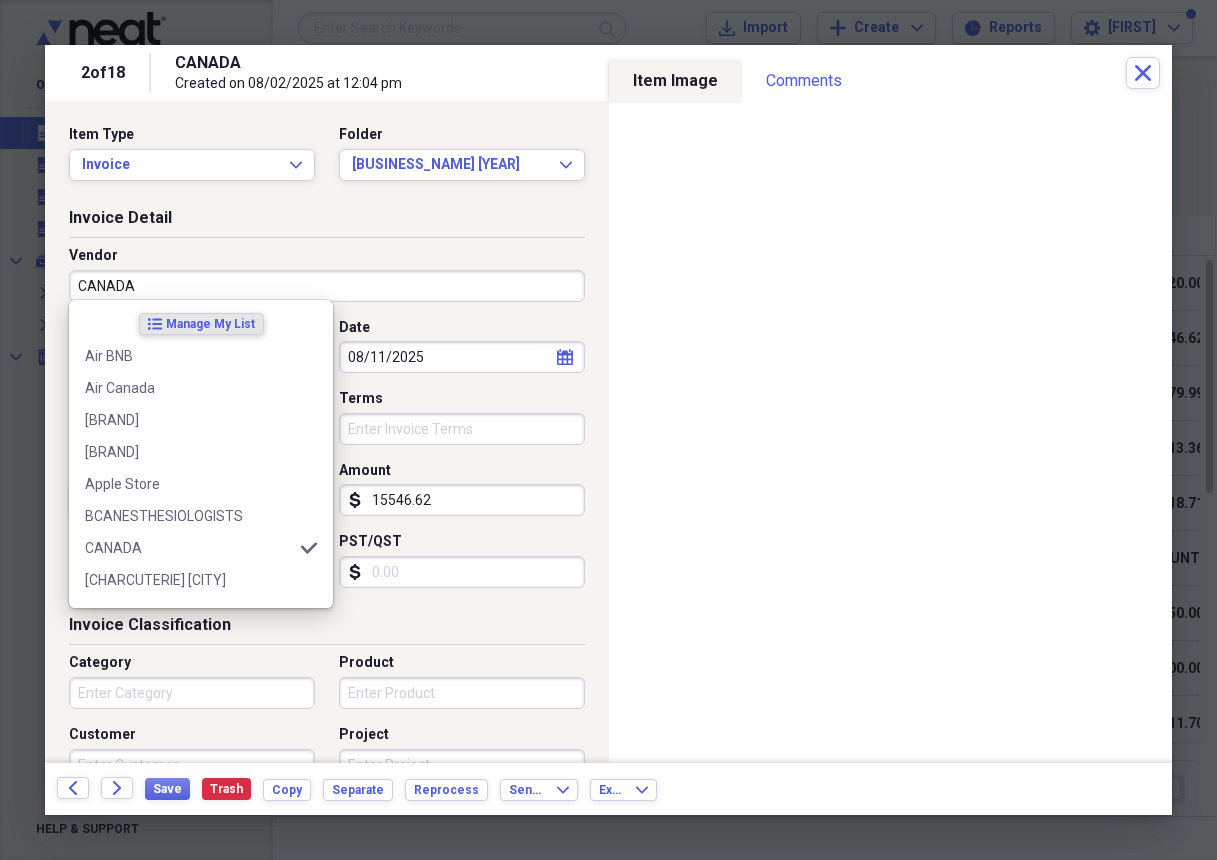 drag, startPoint x: 162, startPoint y: 283, endPoint x: 39, endPoint y: 282, distance: 123.00407 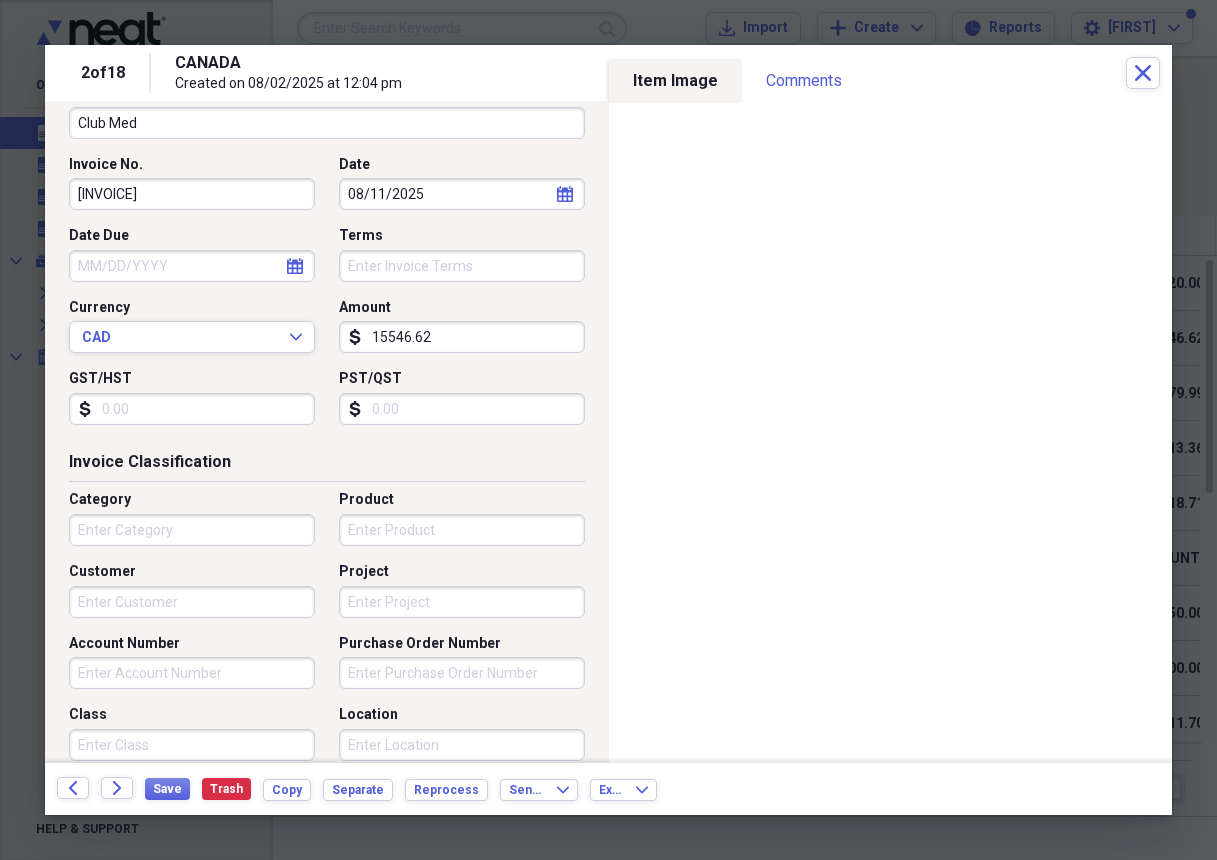 scroll, scrollTop: 165, scrollLeft: 0, axis: vertical 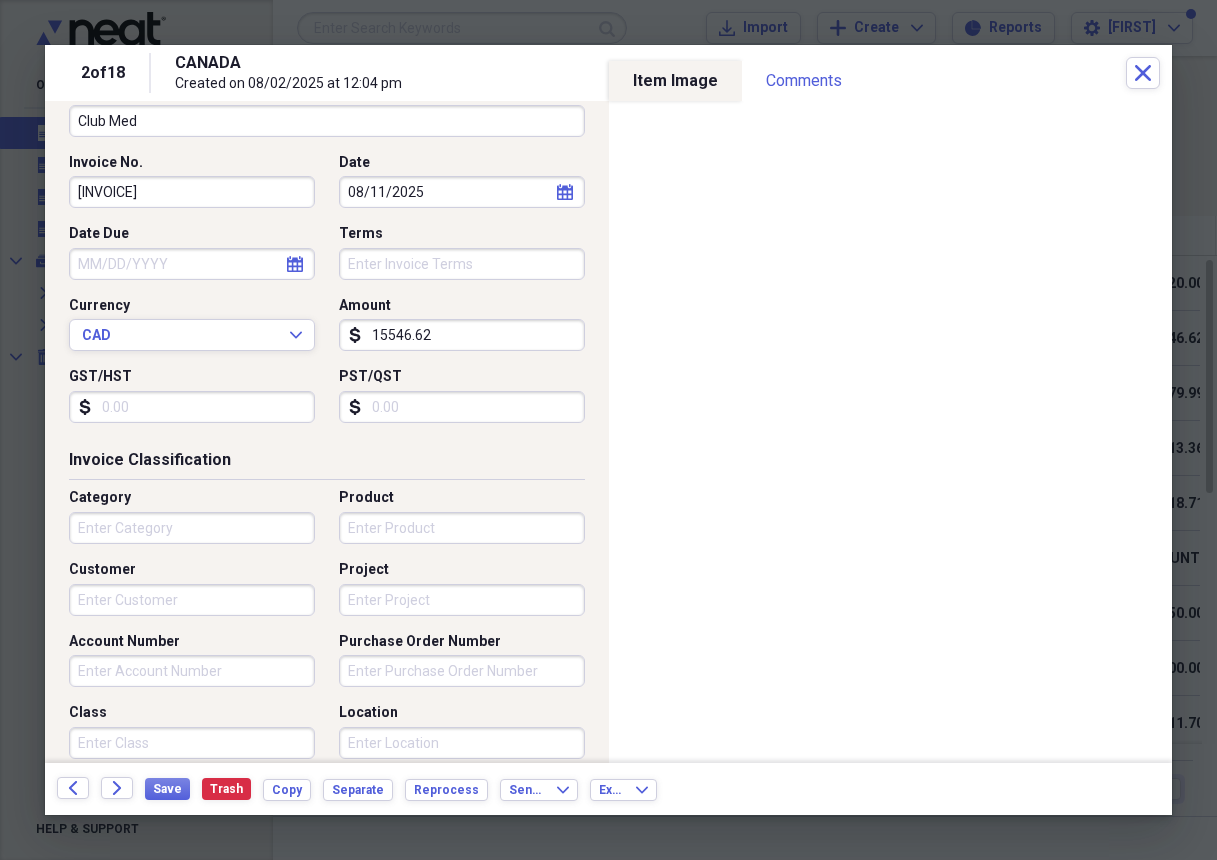 type on "Club Med" 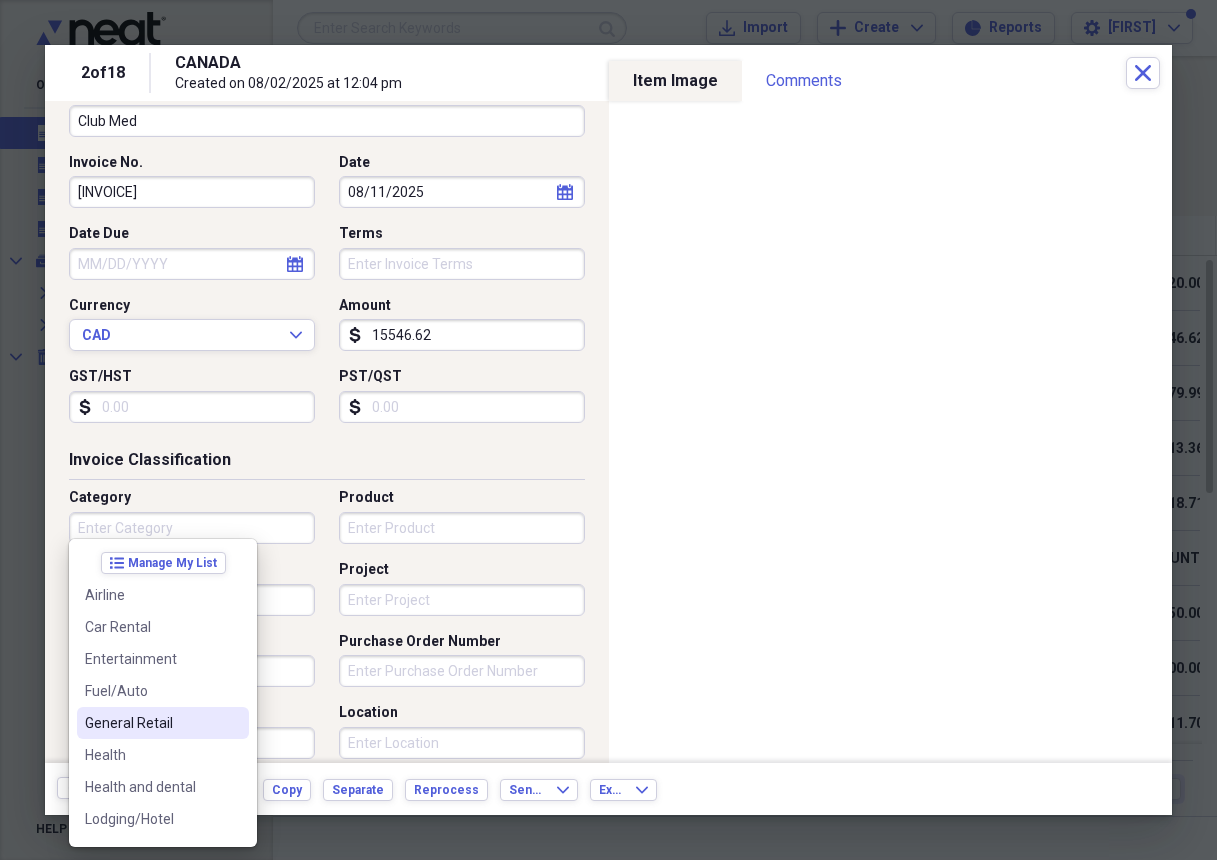 scroll, scrollTop: 13, scrollLeft: 0, axis: vertical 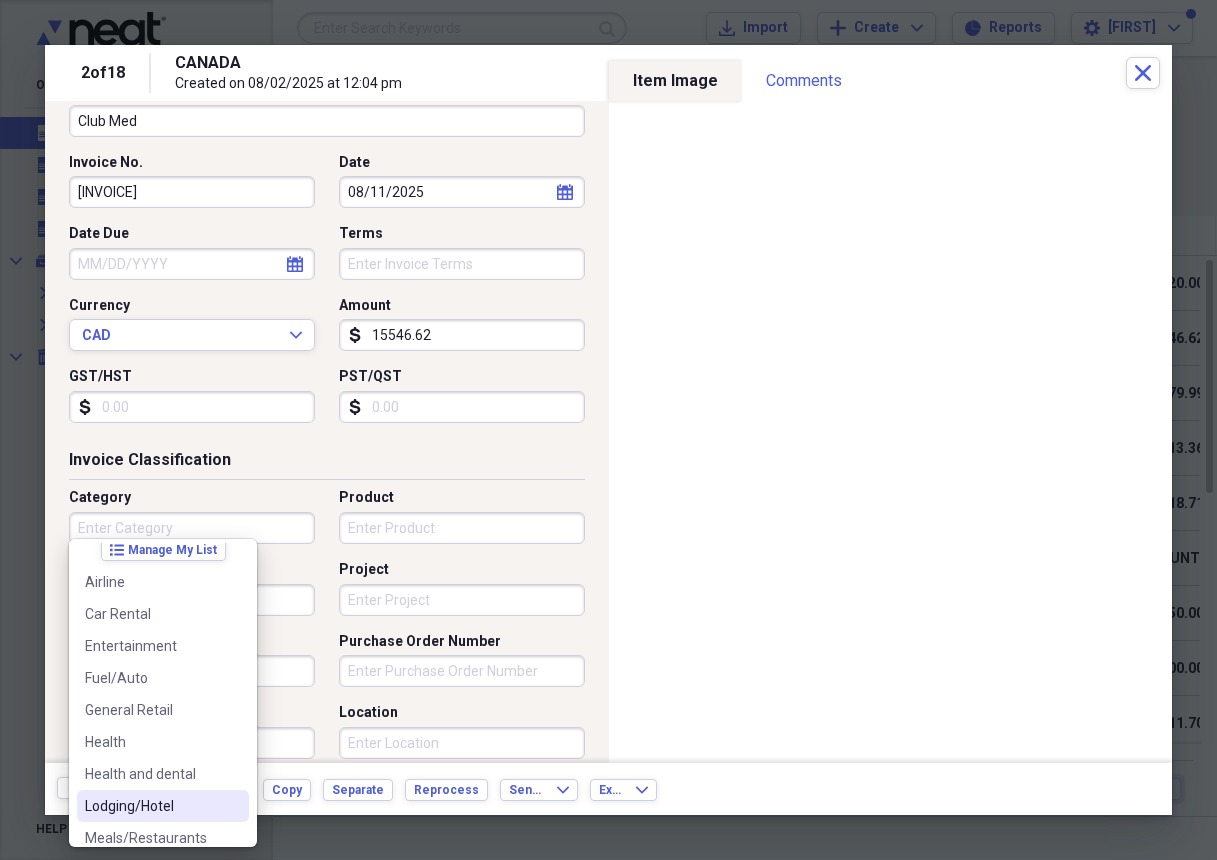 click on "Lodging/Hotel" at bounding box center [151, 806] 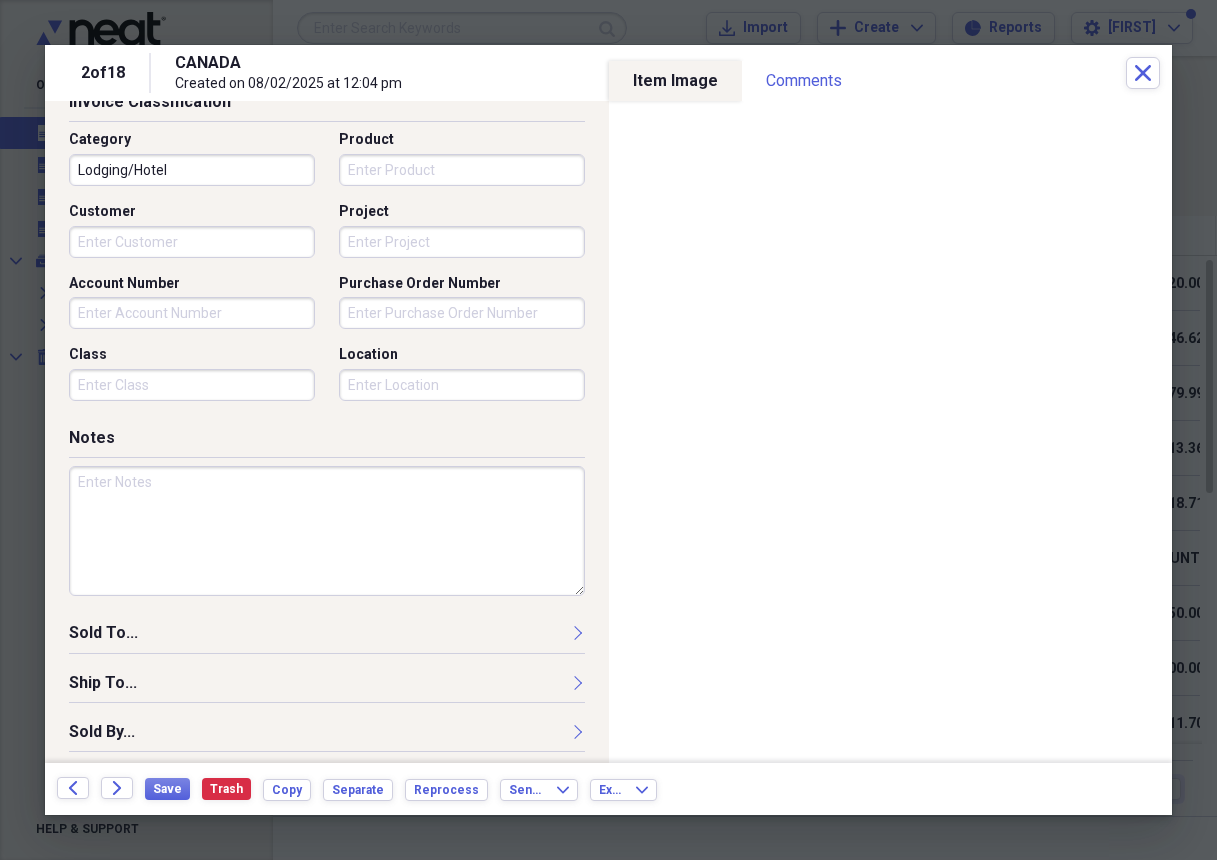 click at bounding box center (327, 531) 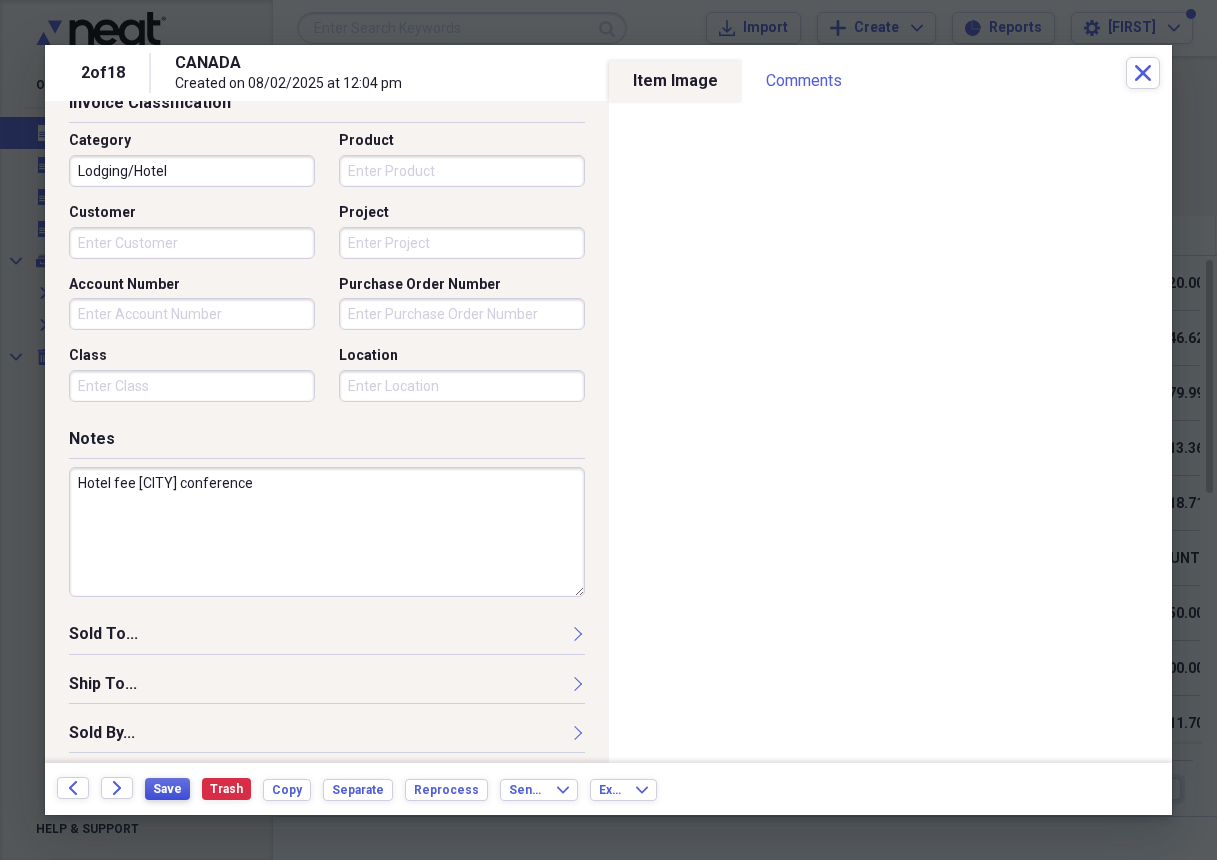 type on "Hotel fee [CITY] conference" 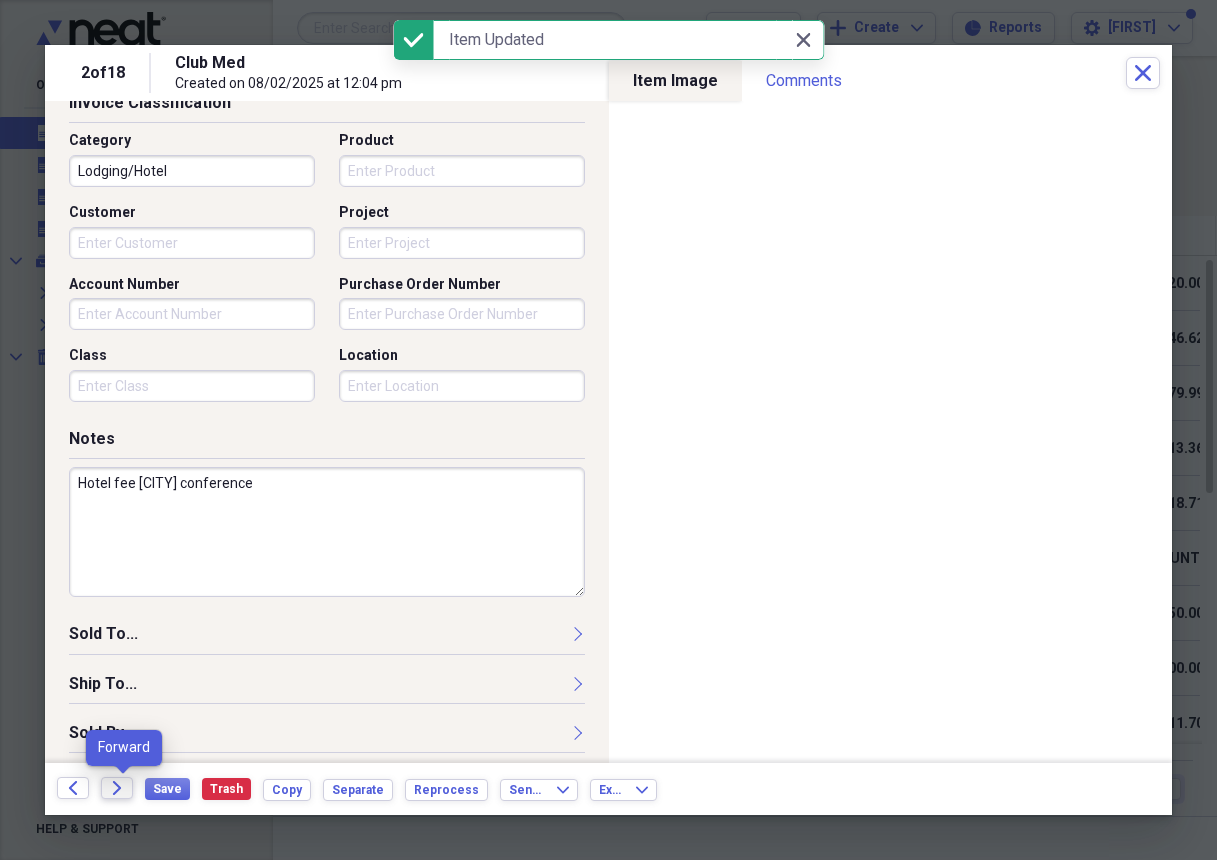 click 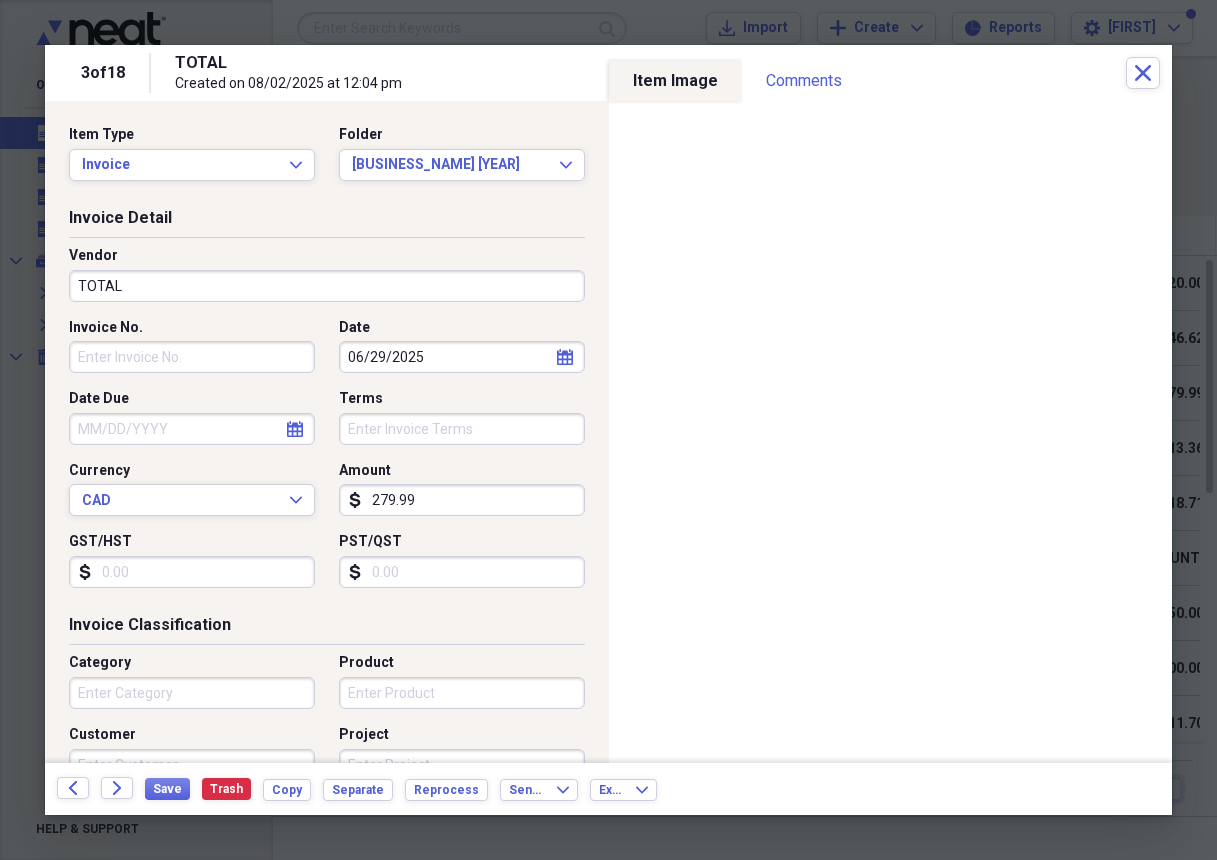 click on "TOTAL" at bounding box center [327, 286] 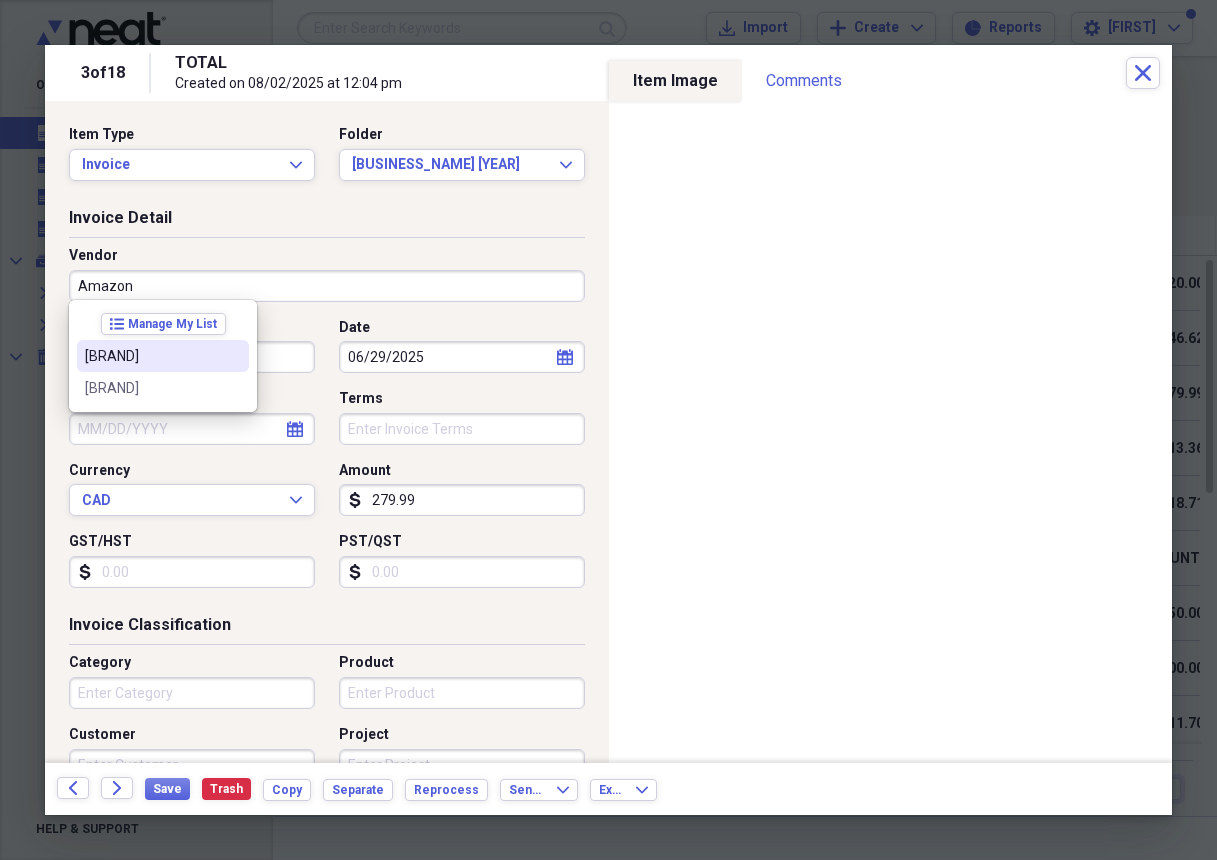 click on "[BRAND]" at bounding box center (151, 356) 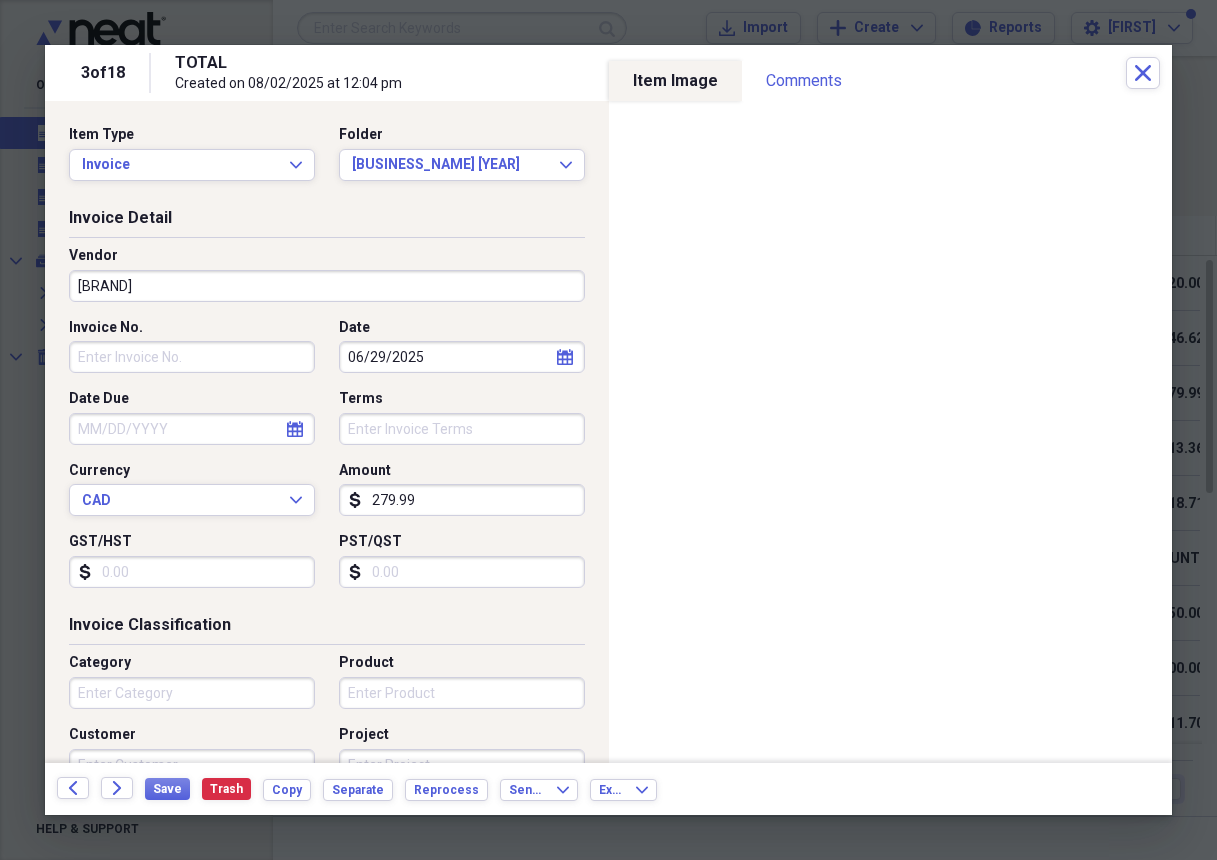 type on "General Retail" 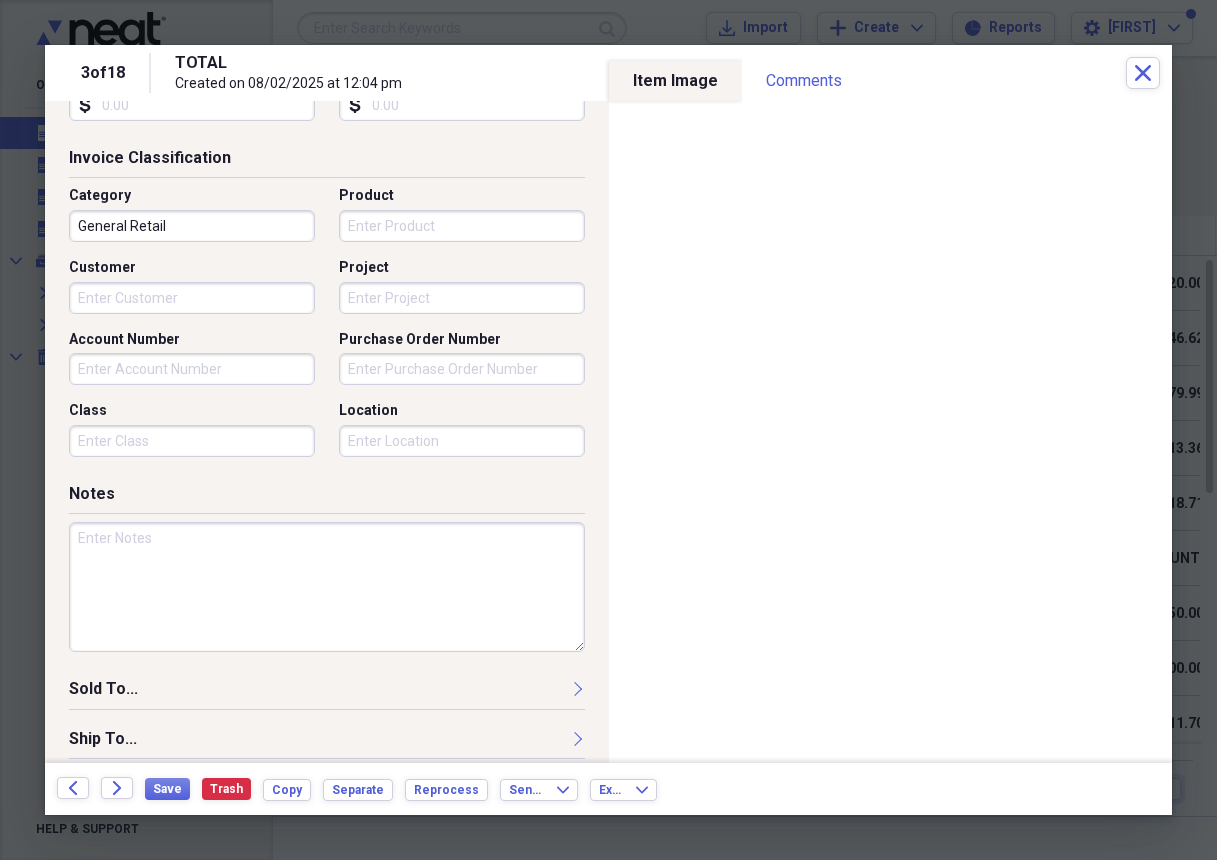 scroll, scrollTop: 482, scrollLeft: 0, axis: vertical 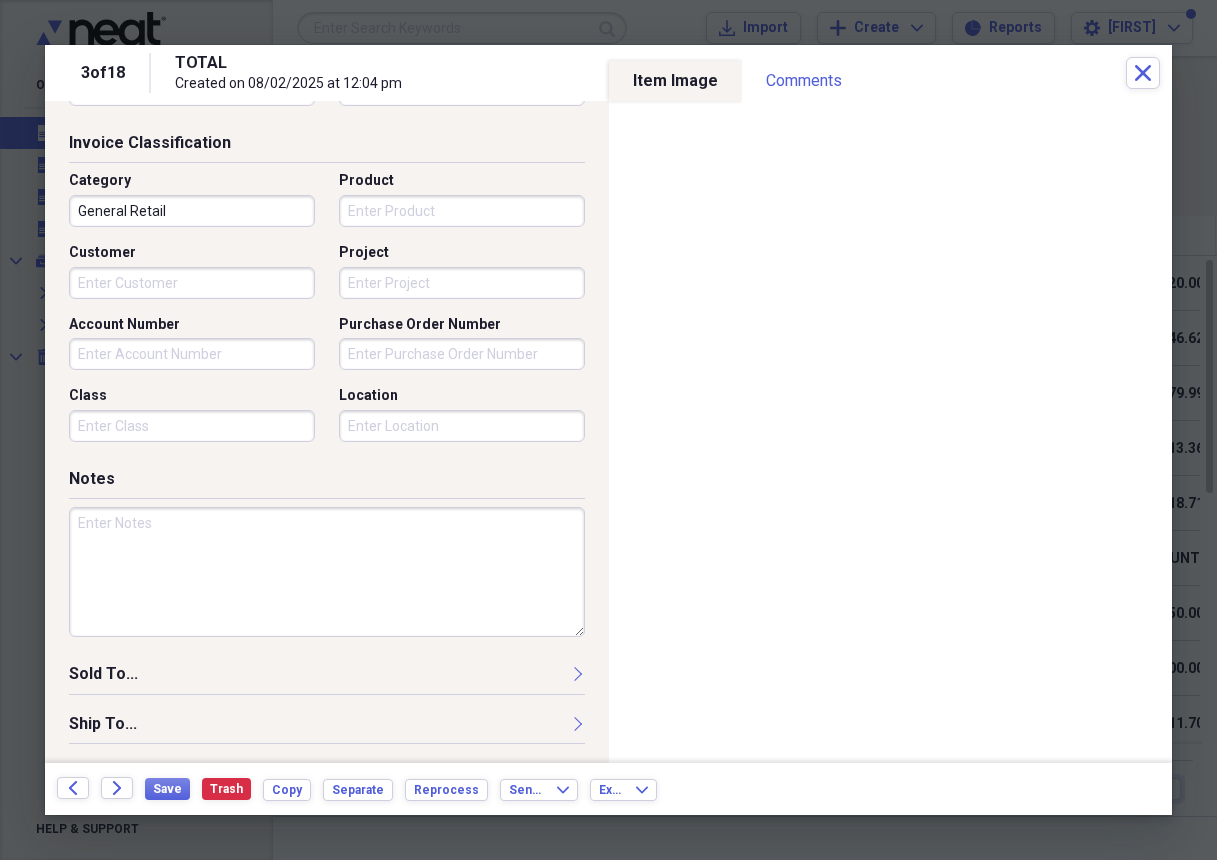 click at bounding box center [327, 572] 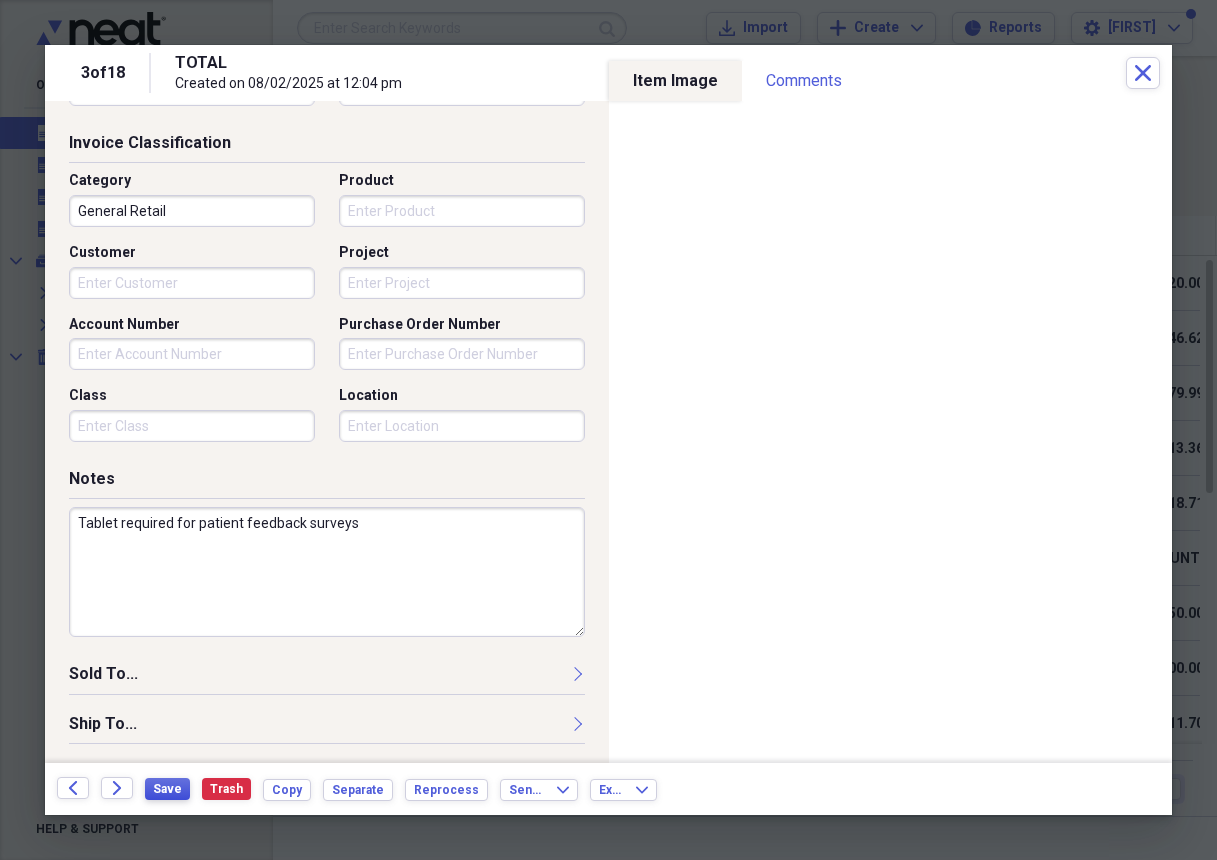 type on "Tablet required for patient feedback surveys" 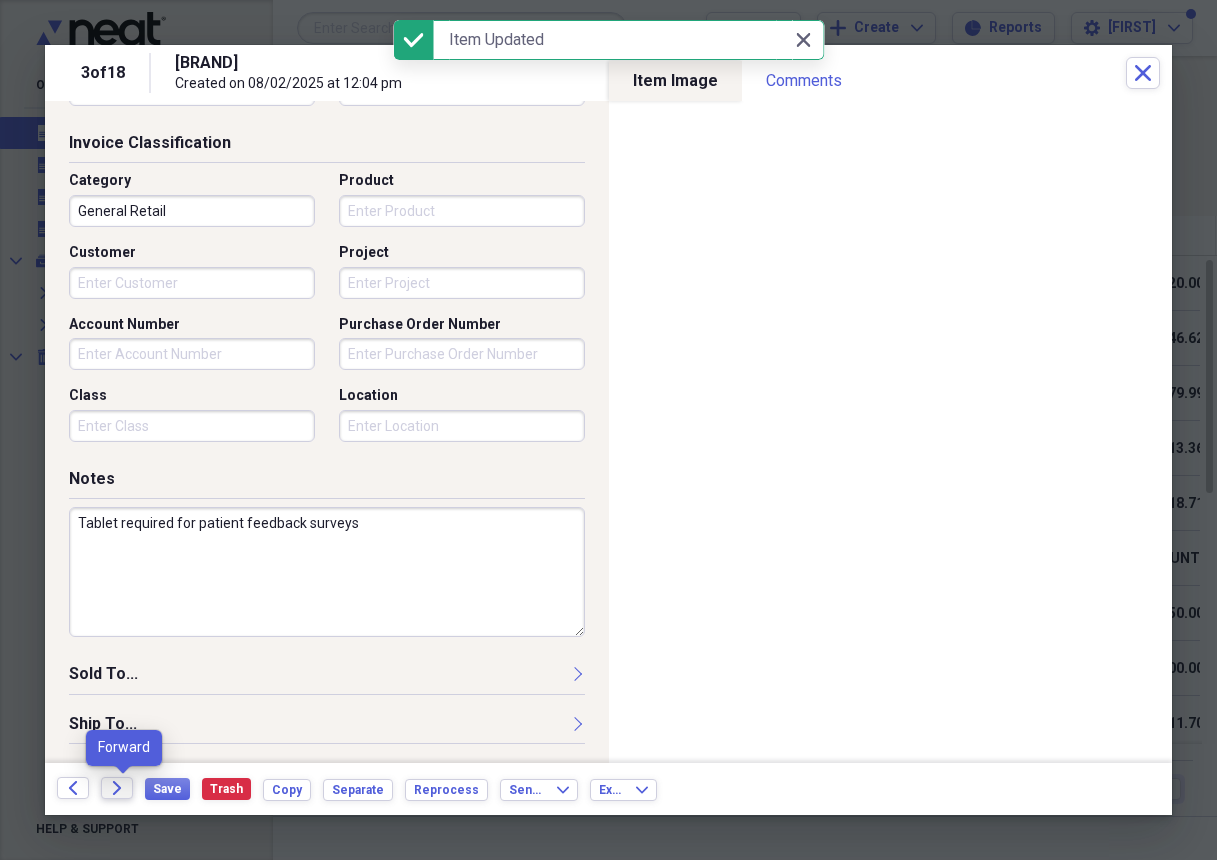 click on "Forward" 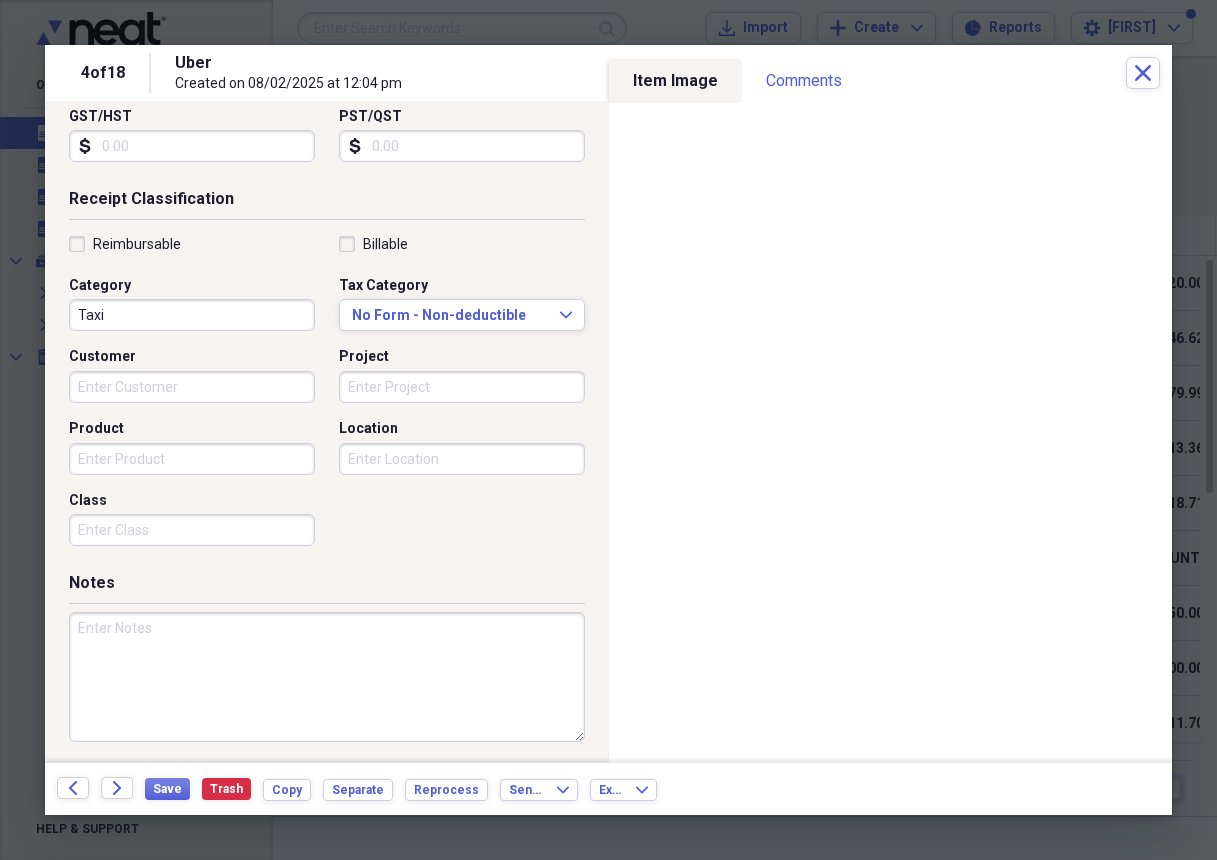scroll, scrollTop: 352, scrollLeft: 0, axis: vertical 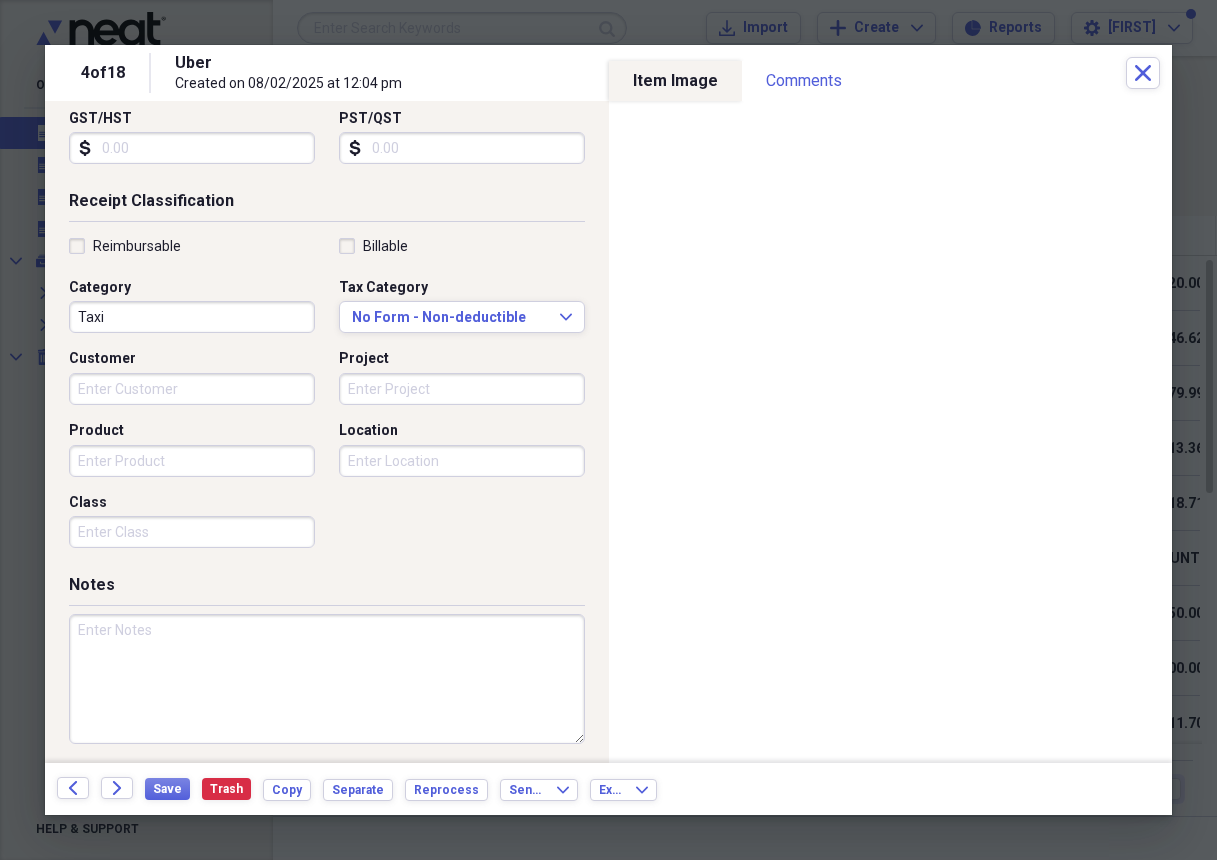 click at bounding box center (327, 679) 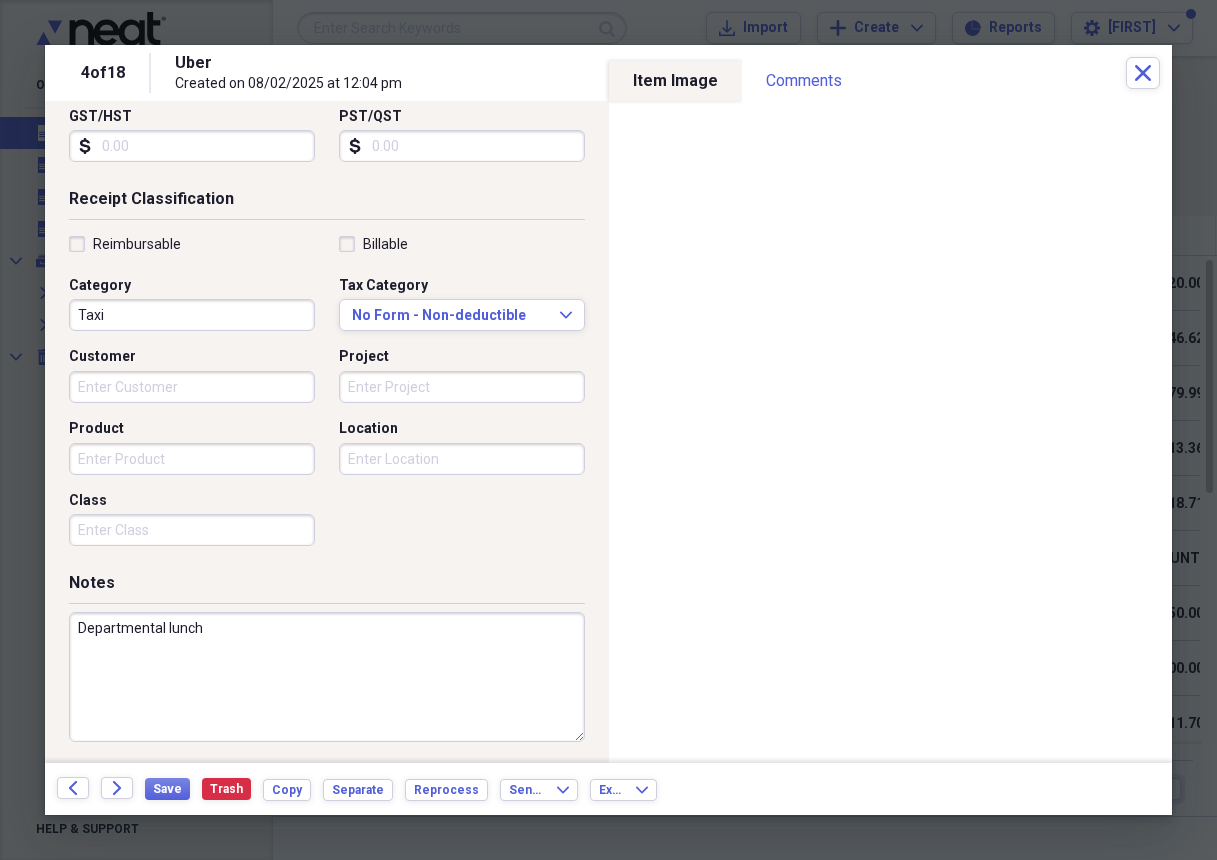 scroll, scrollTop: 352, scrollLeft: 0, axis: vertical 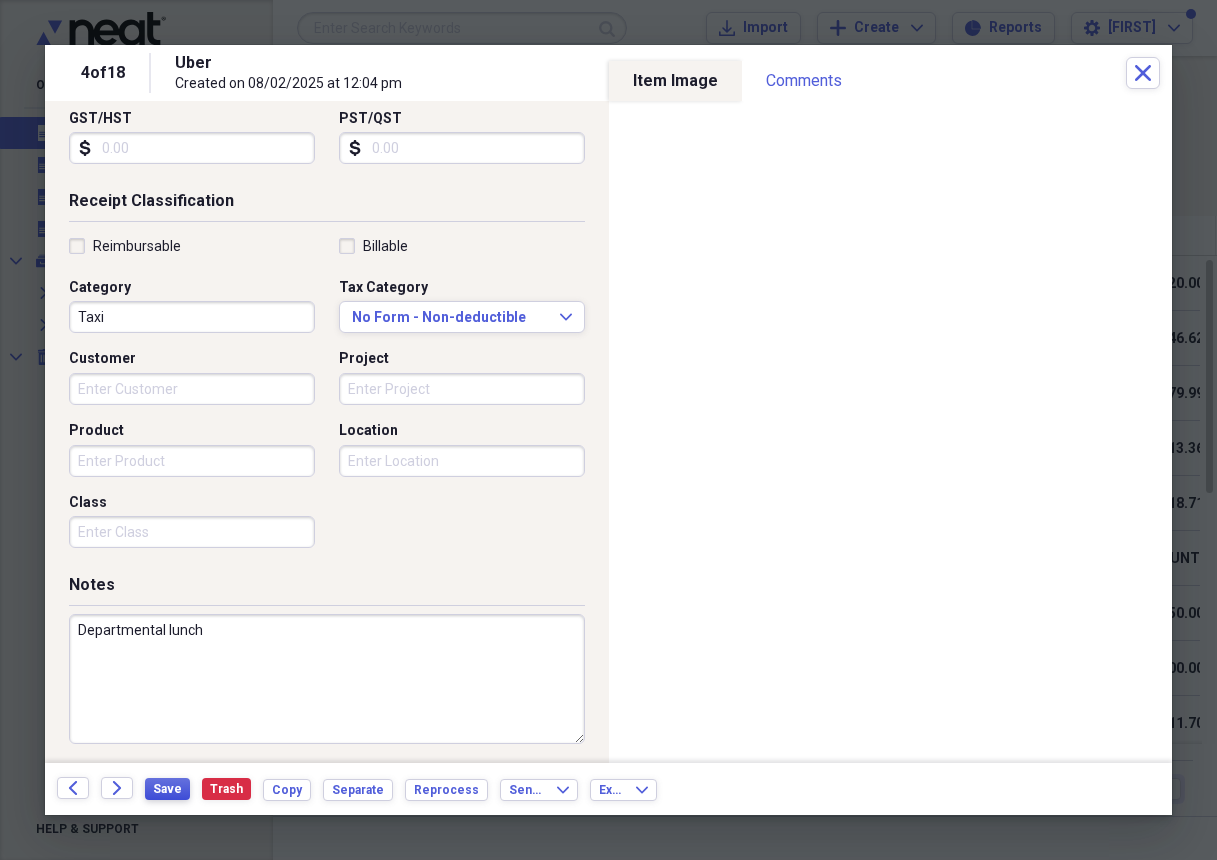 type on "Departmental lunch" 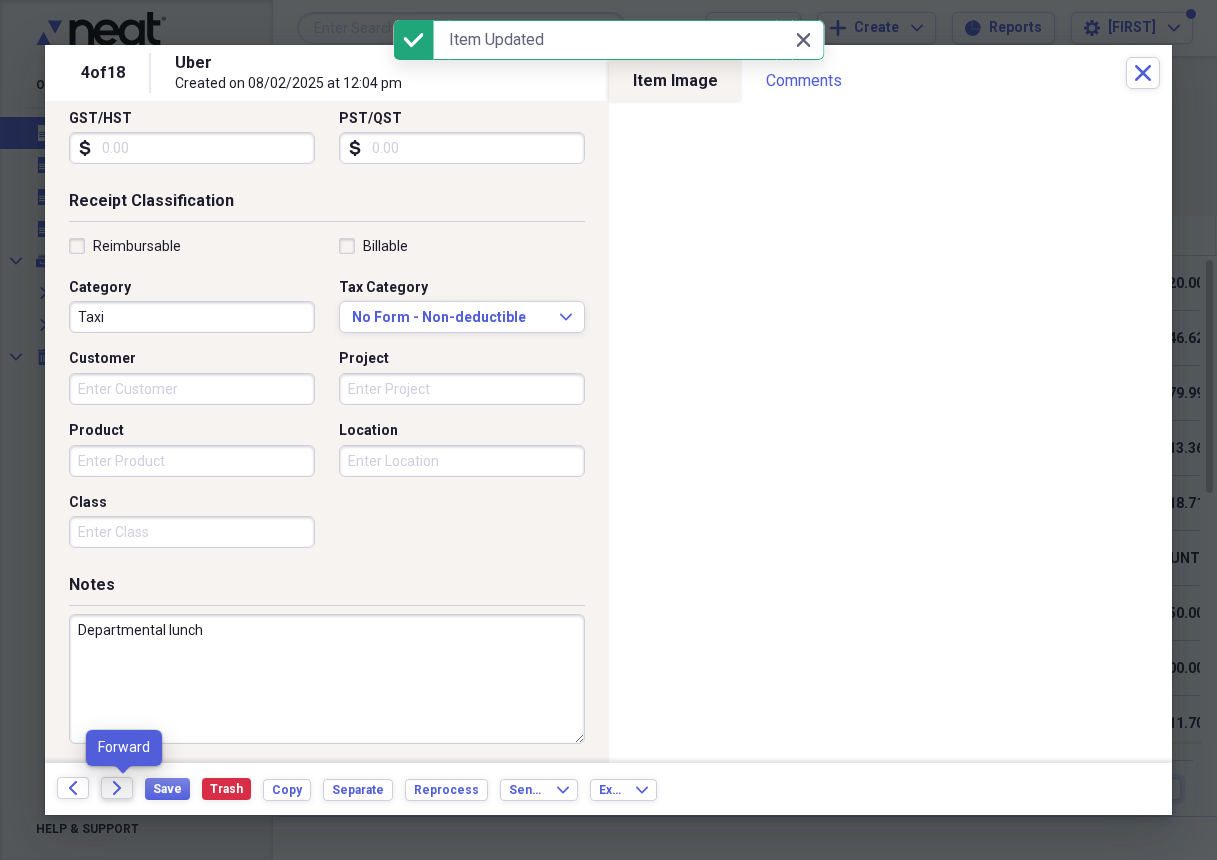 click 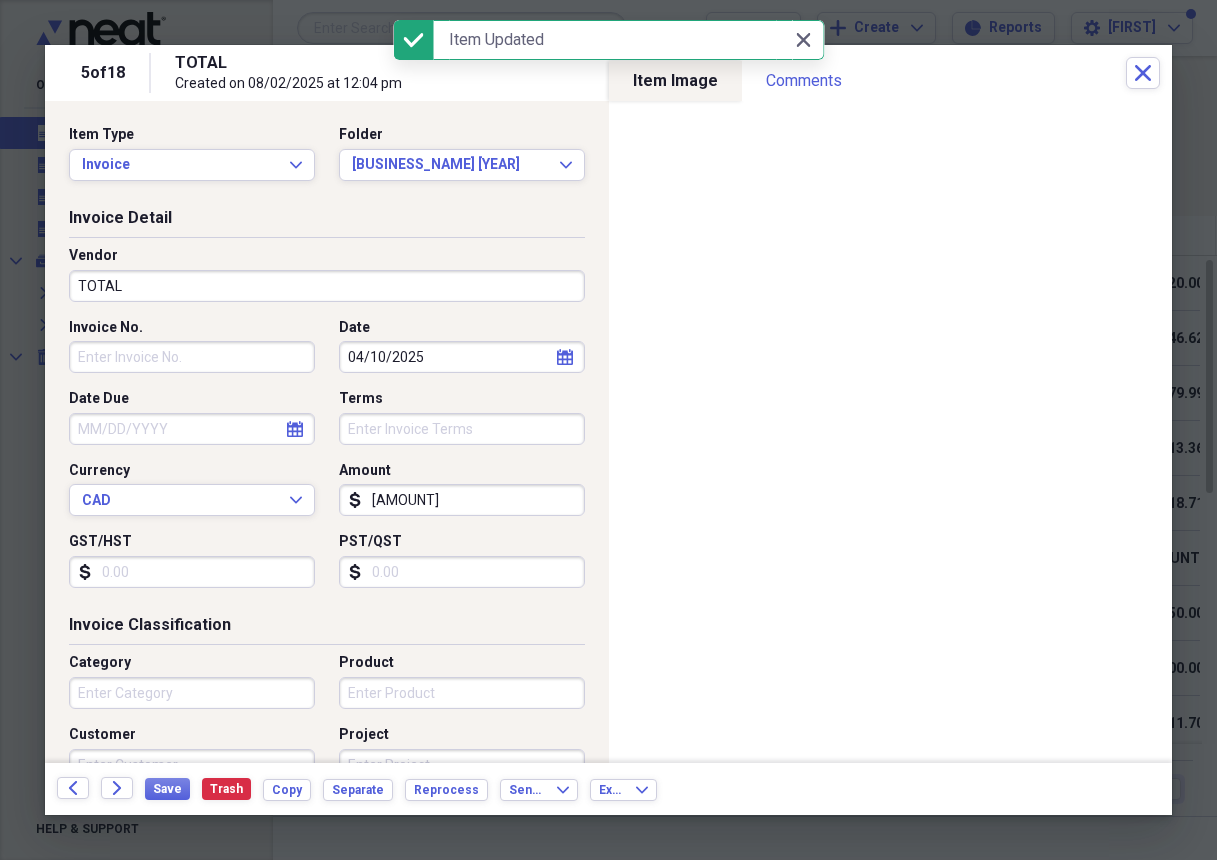 click on "TOTAL" at bounding box center [327, 286] 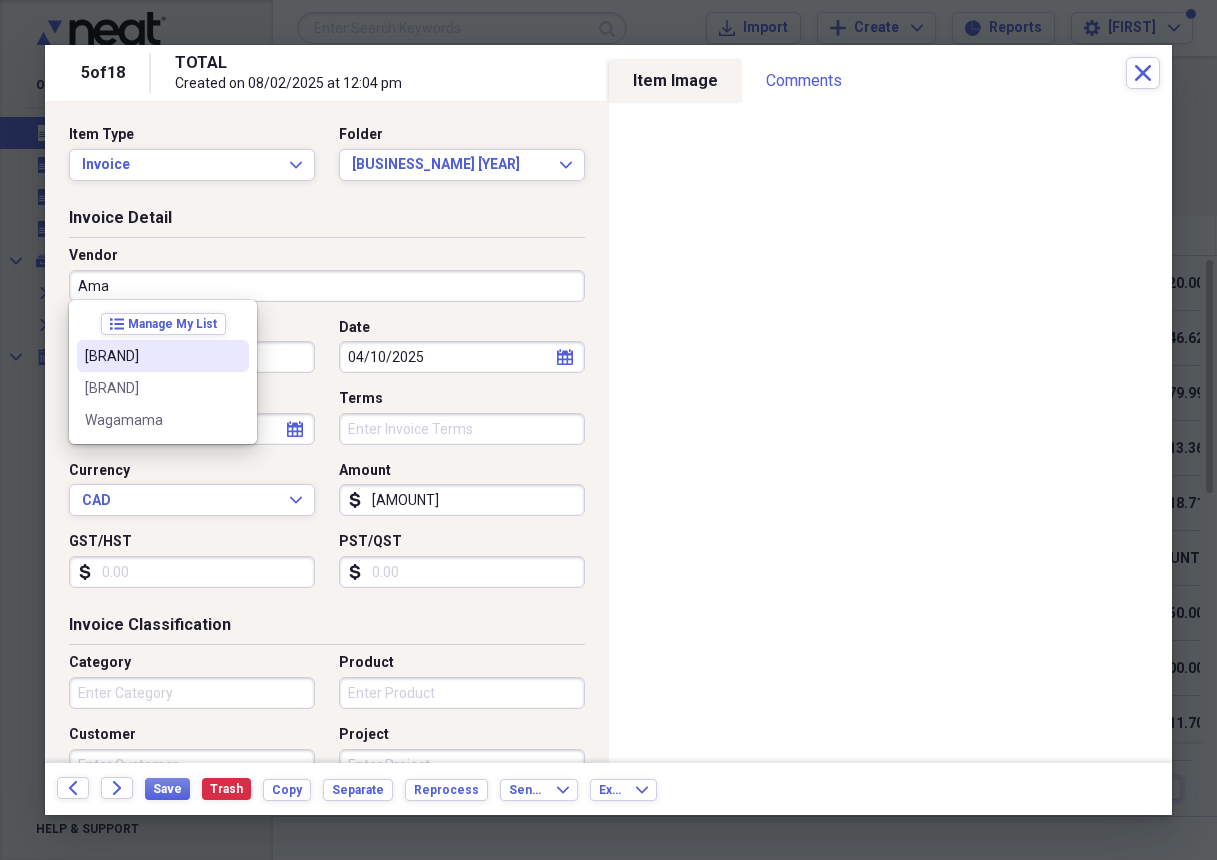 click on "[BRAND]" at bounding box center [151, 356] 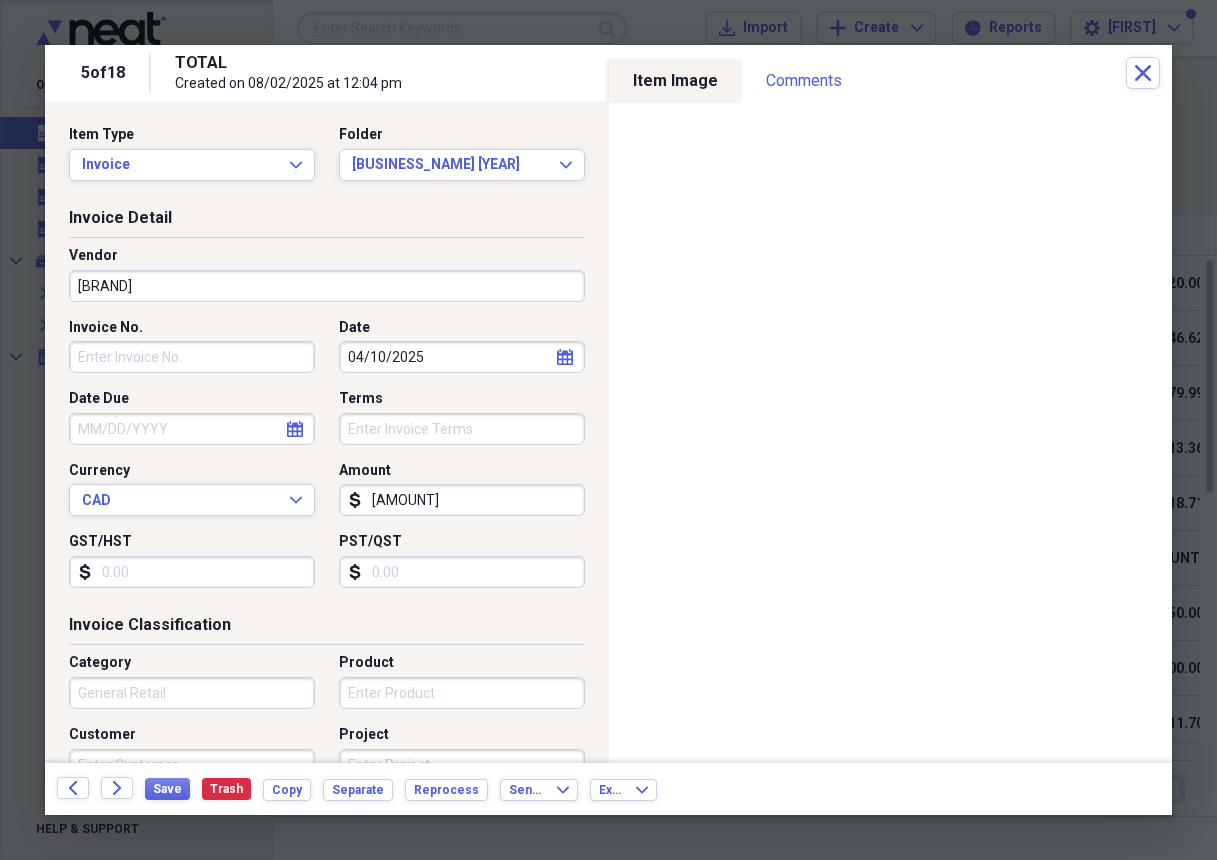 type on "General Retail" 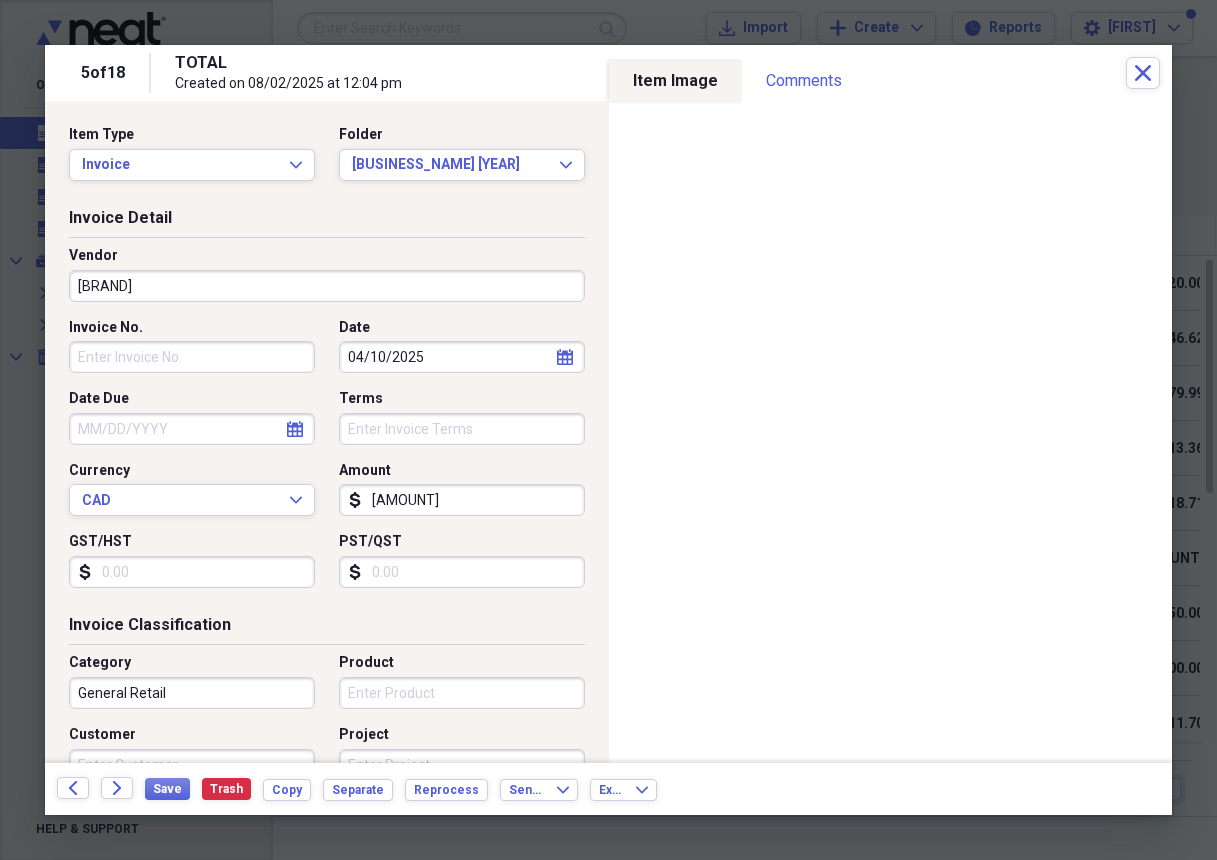 scroll, scrollTop: 0, scrollLeft: 0, axis: both 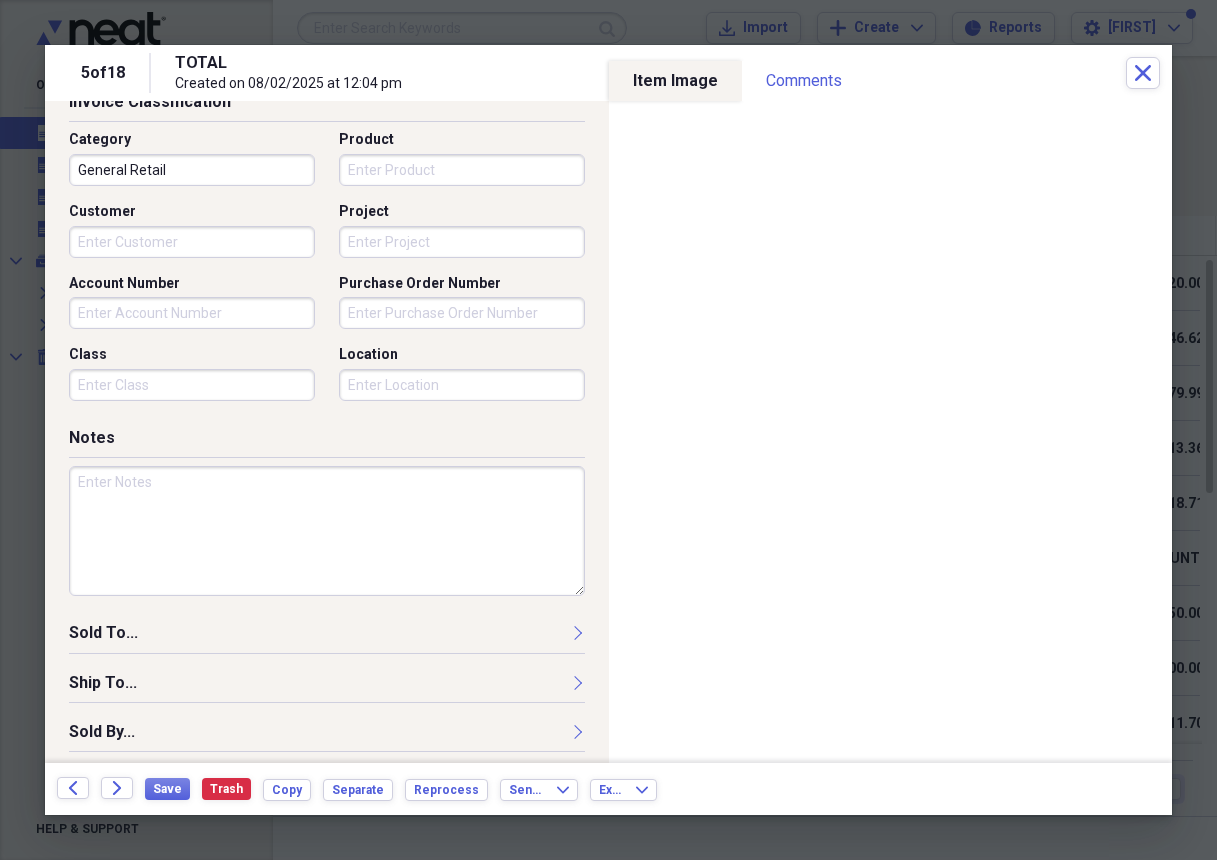 click at bounding box center [327, 531] 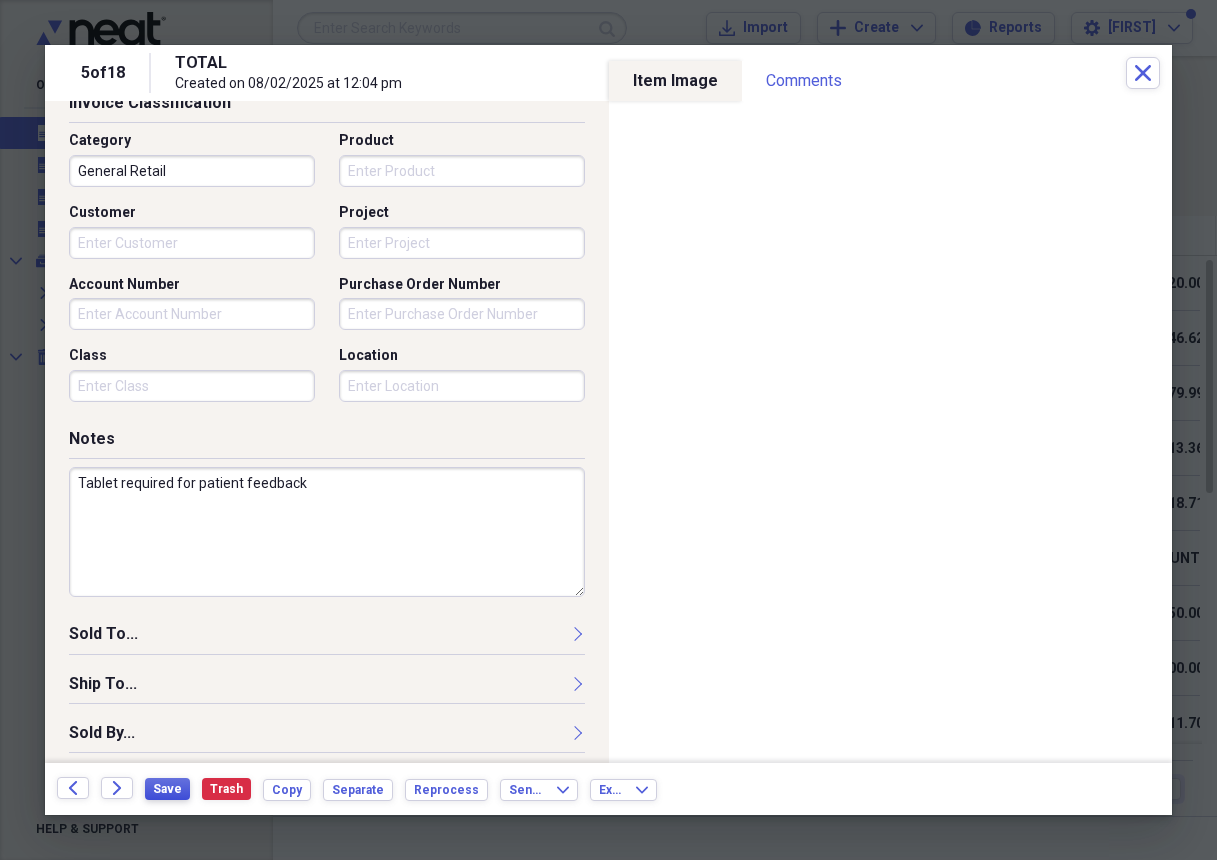 type on "Tablet required for patient feedback" 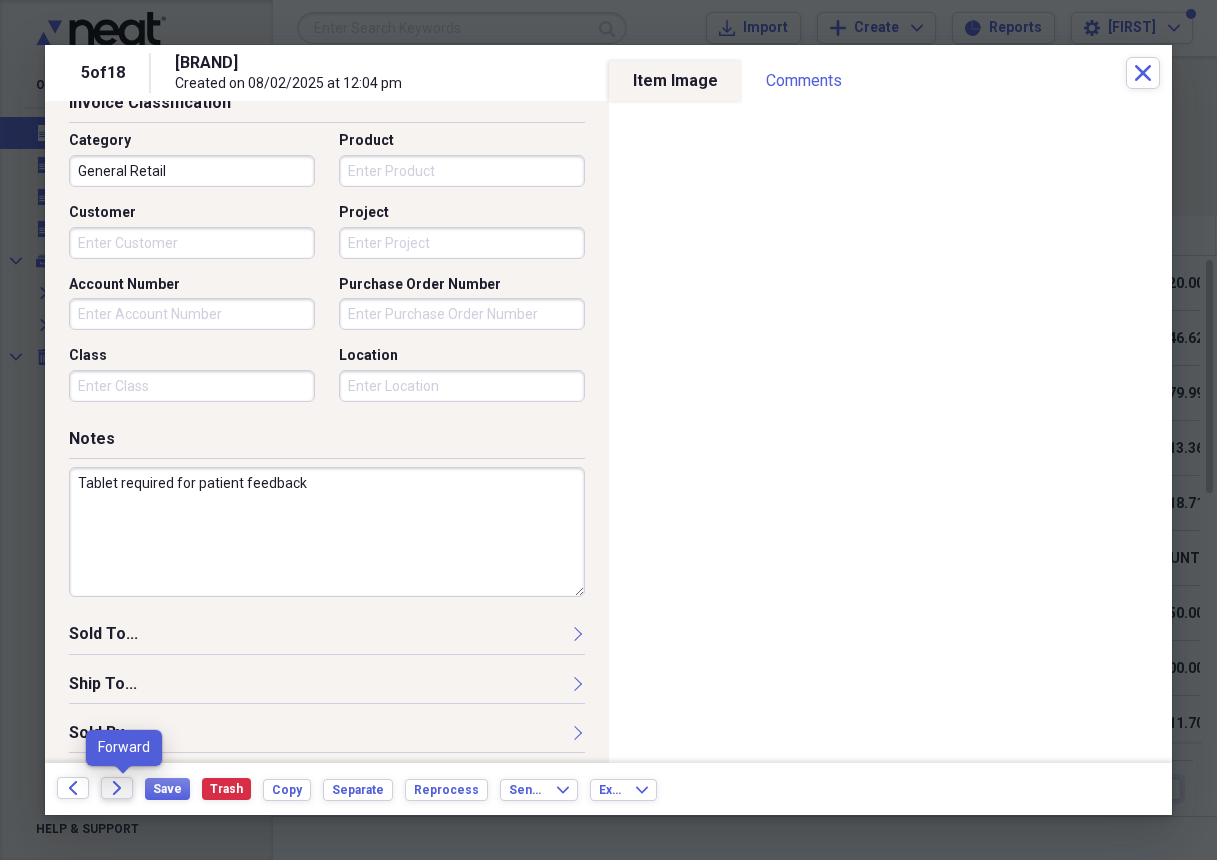 click on "Forward" 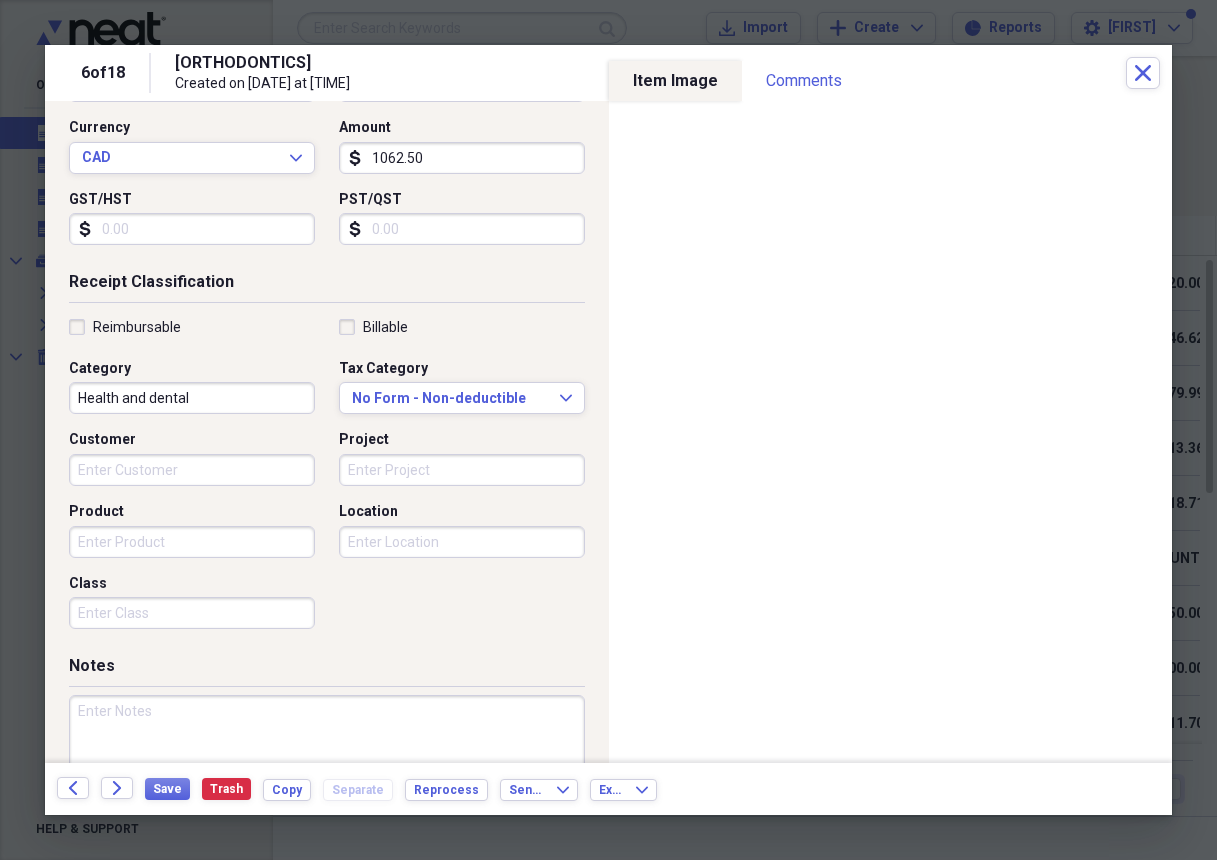 scroll, scrollTop: 294, scrollLeft: 0, axis: vertical 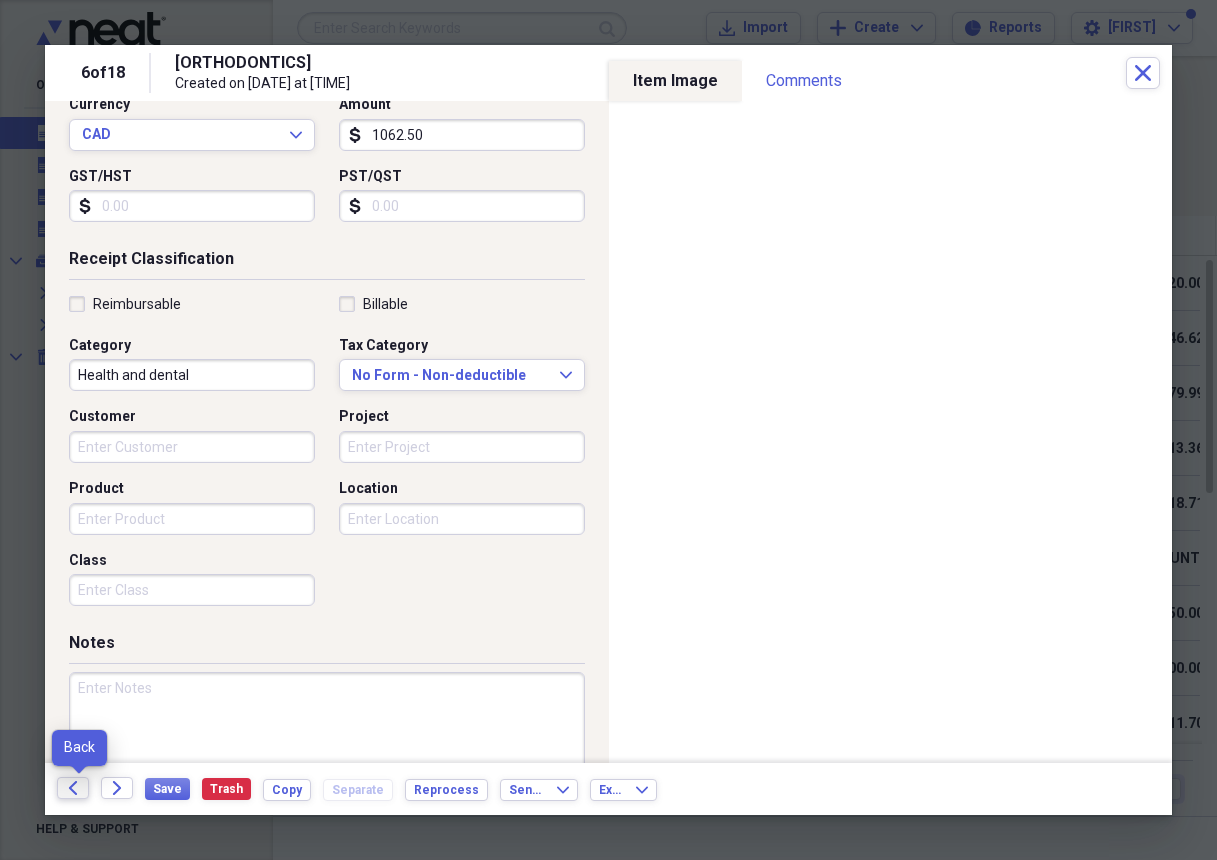 click on "Back" 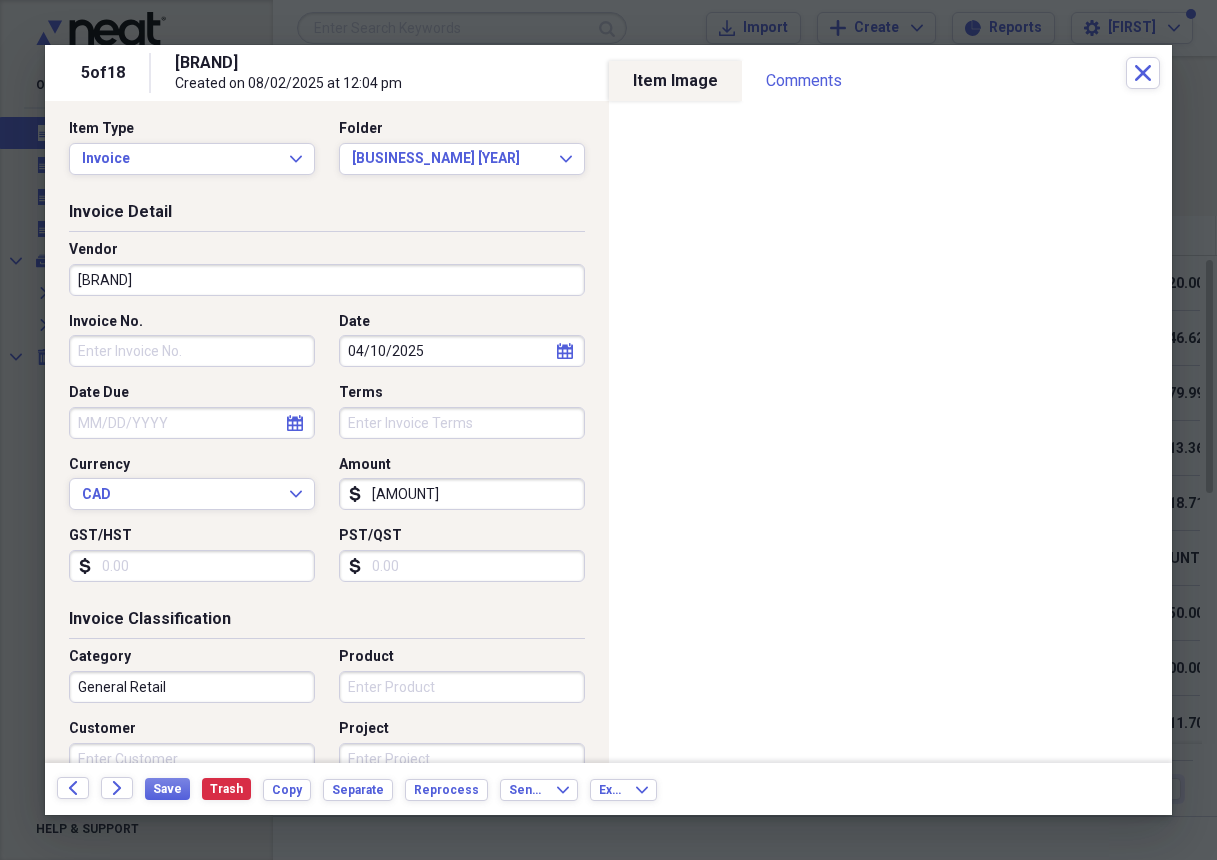 scroll, scrollTop: 8, scrollLeft: 0, axis: vertical 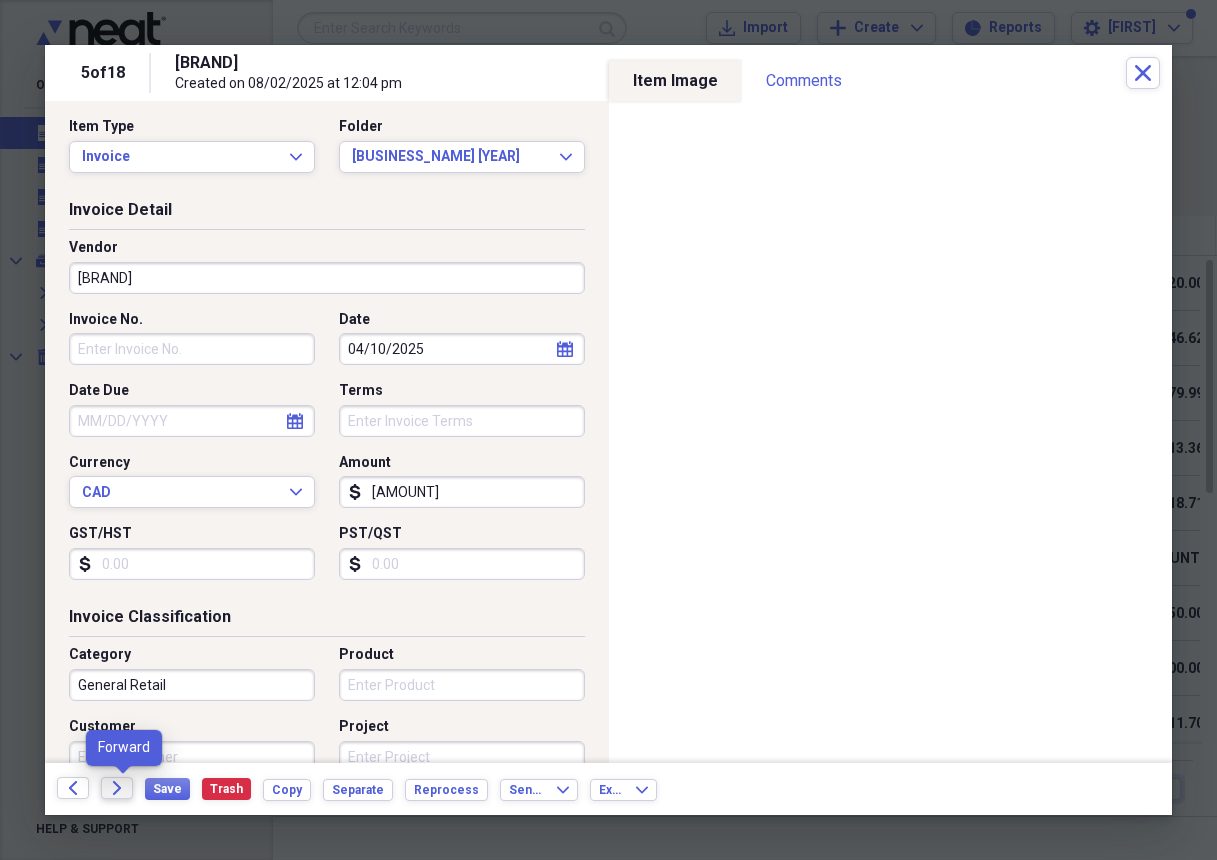 click on "Forward" 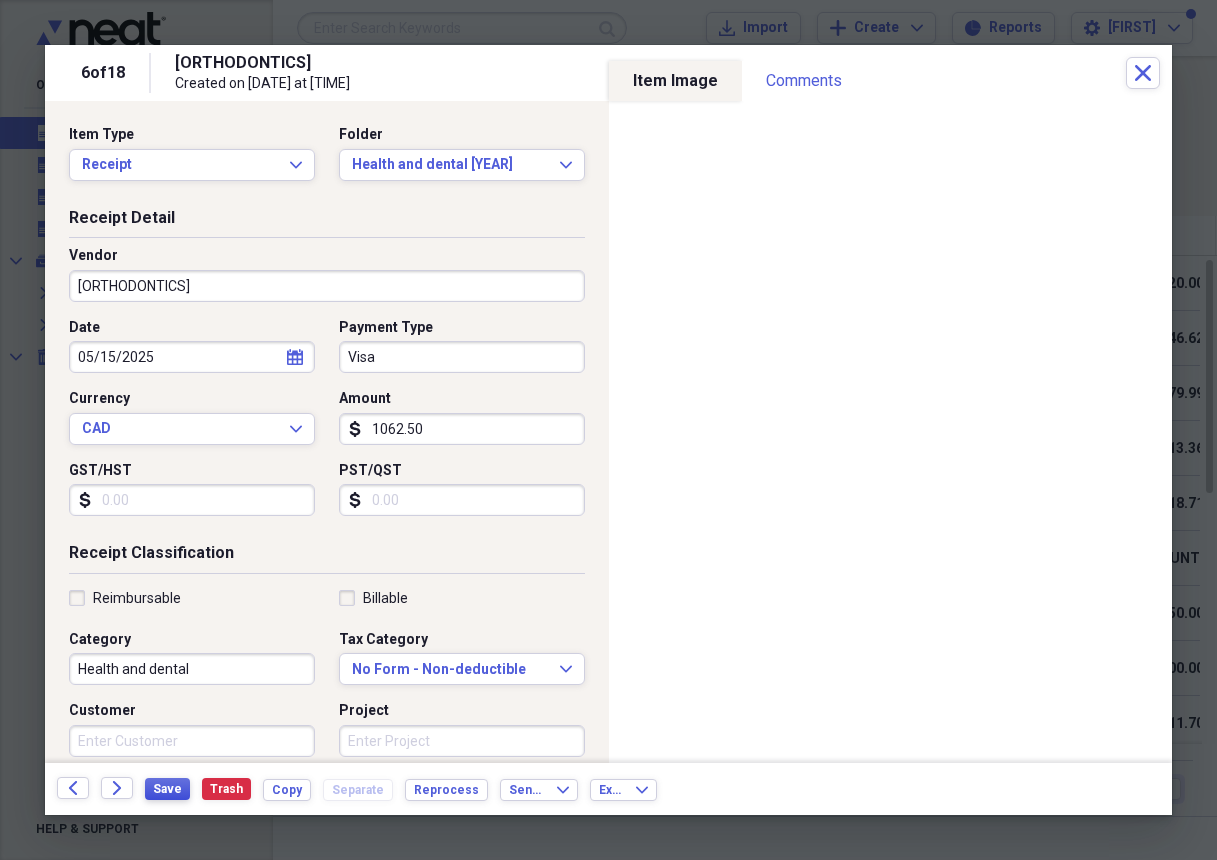 click on "Save" at bounding box center (167, 789) 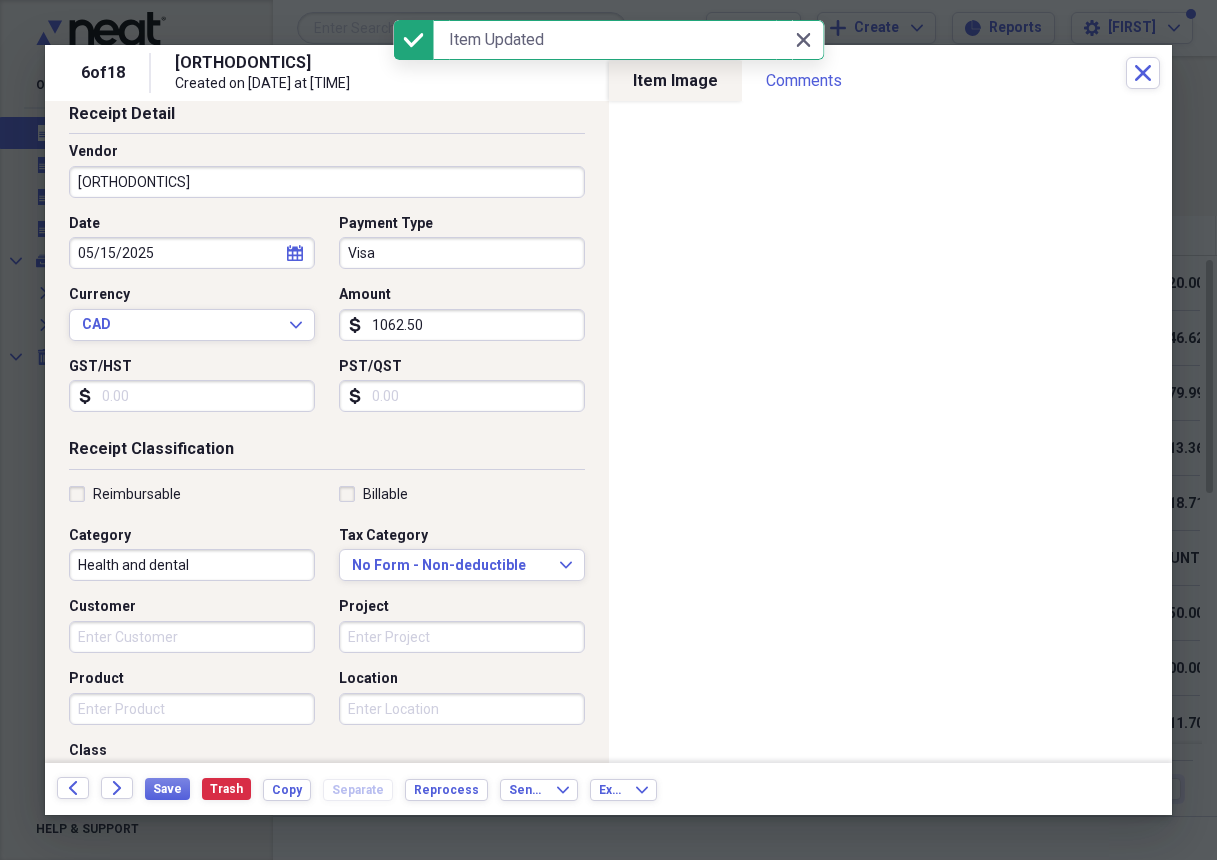 scroll, scrollTop: 107, scrollLeft: 0, axis: vertical 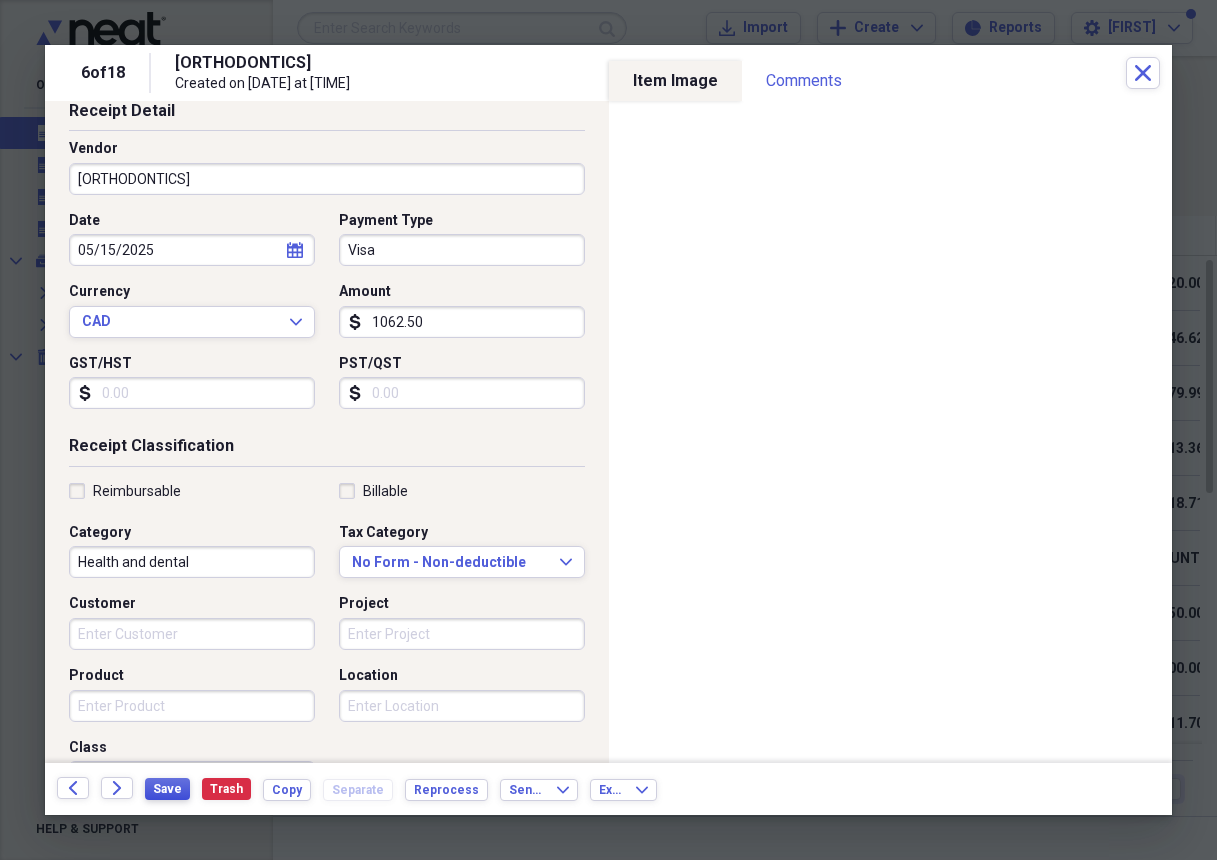 click on "Save" at bounding box center (167, 789) 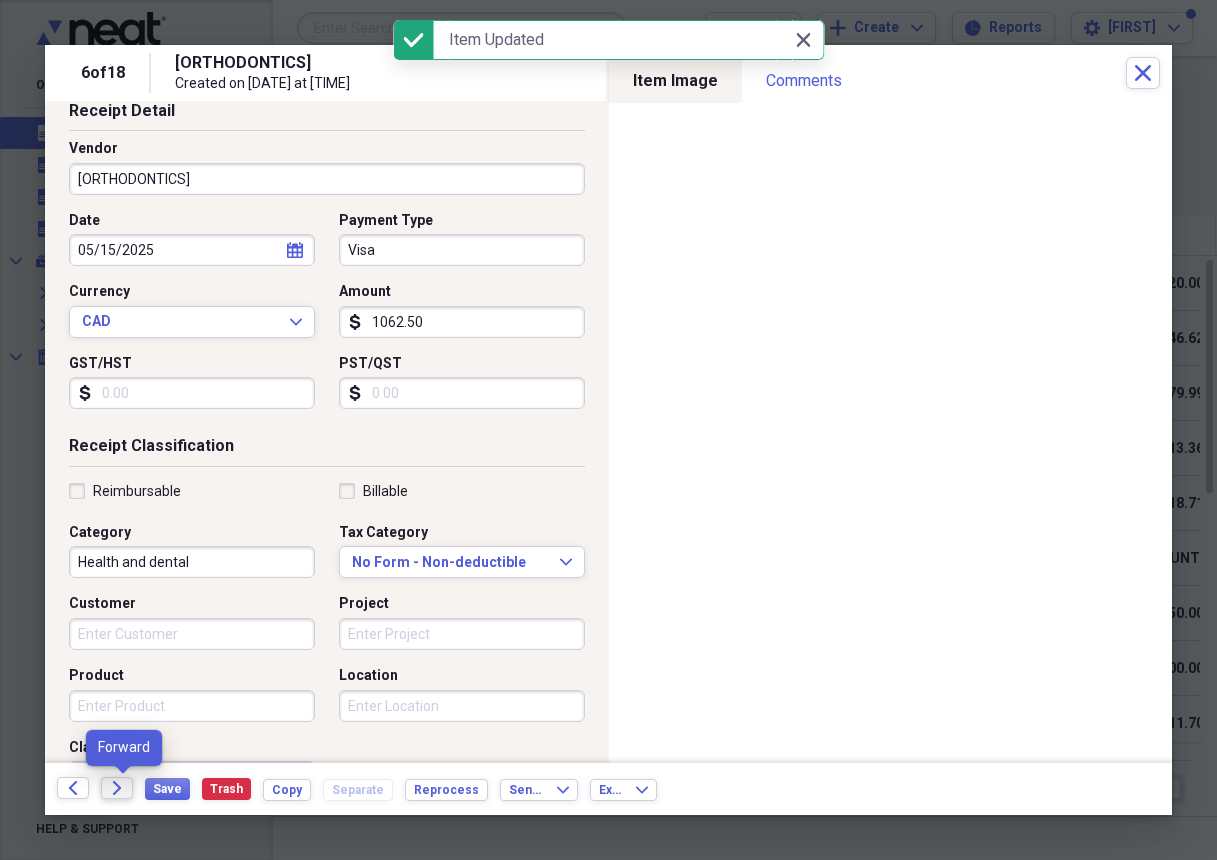 click on "Forward" 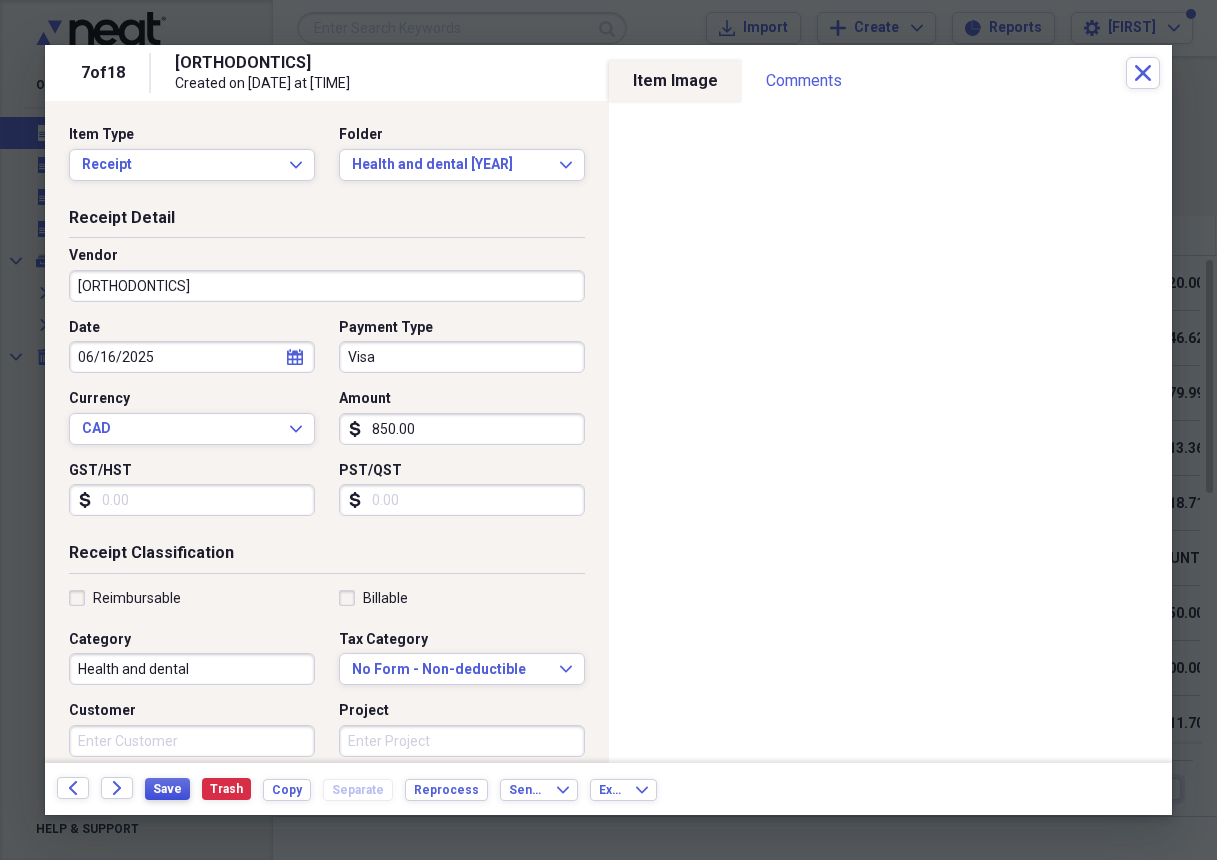 click on "Save" at bounding box center [167, 789] 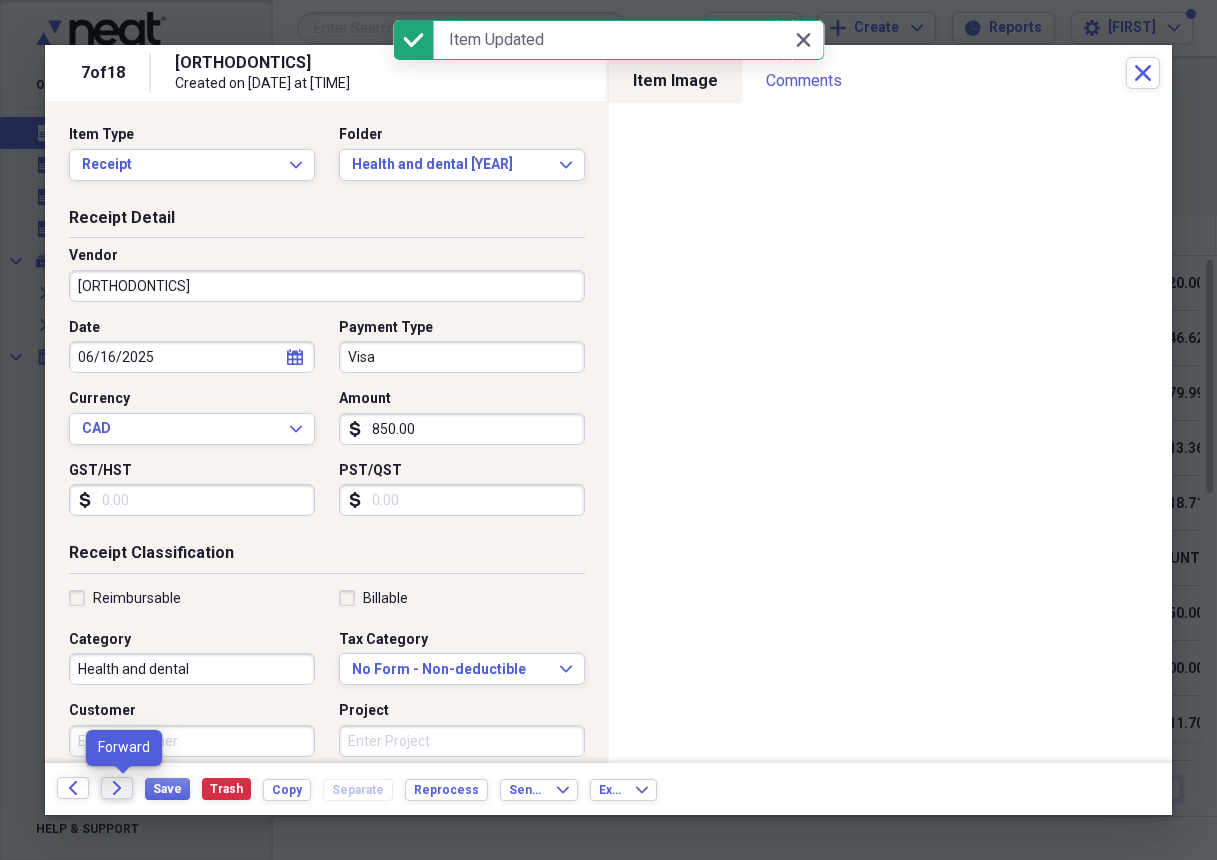 click on "Forward" 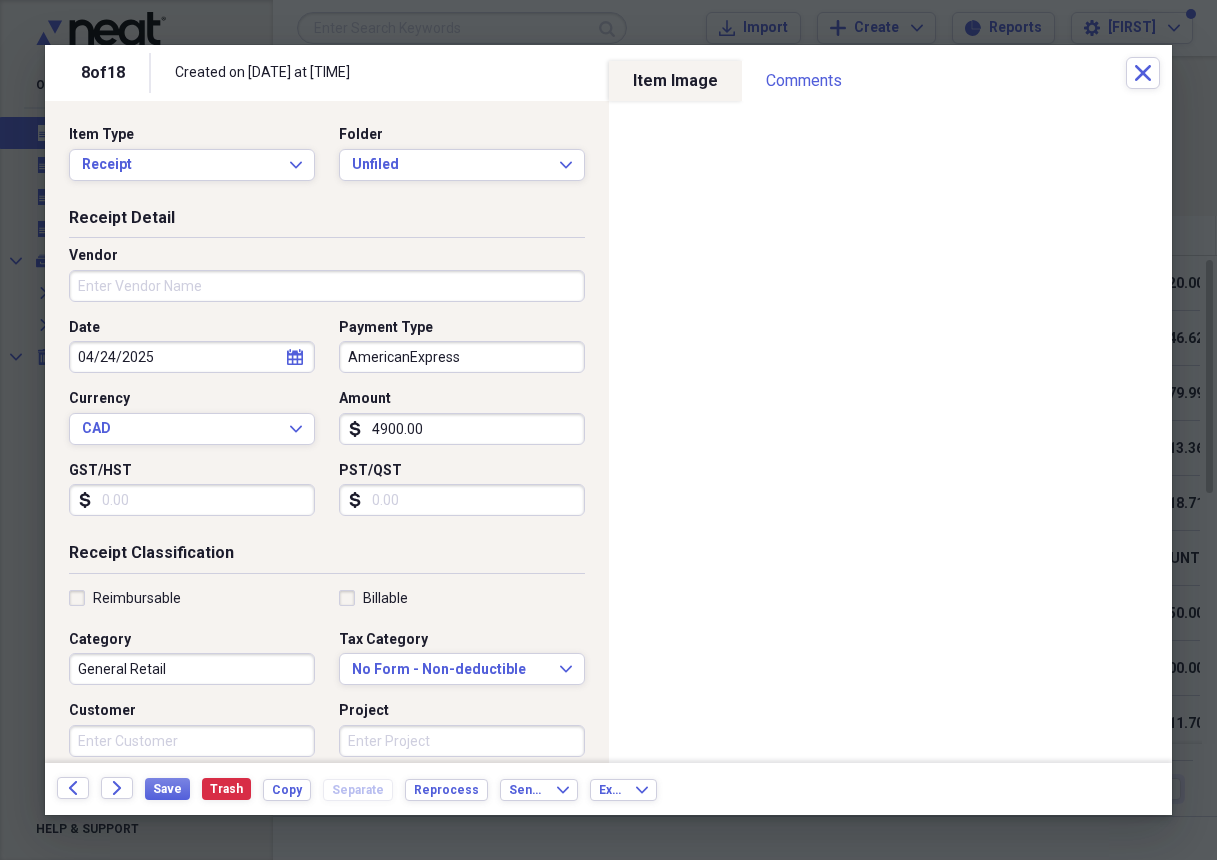 click on "Vendor" at bounding box center (327, 286) 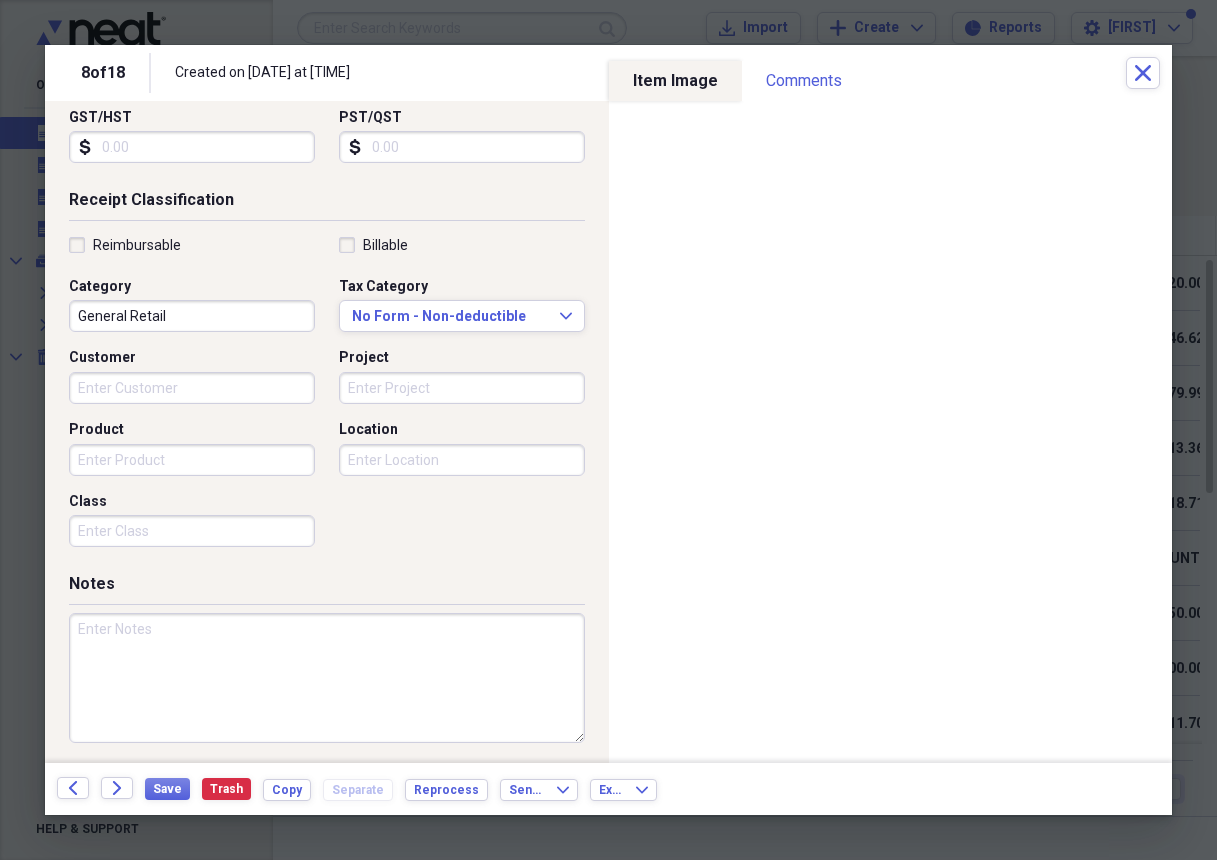 scroll, scrollTop: 352, scrollLeft: 0, axis: vertical 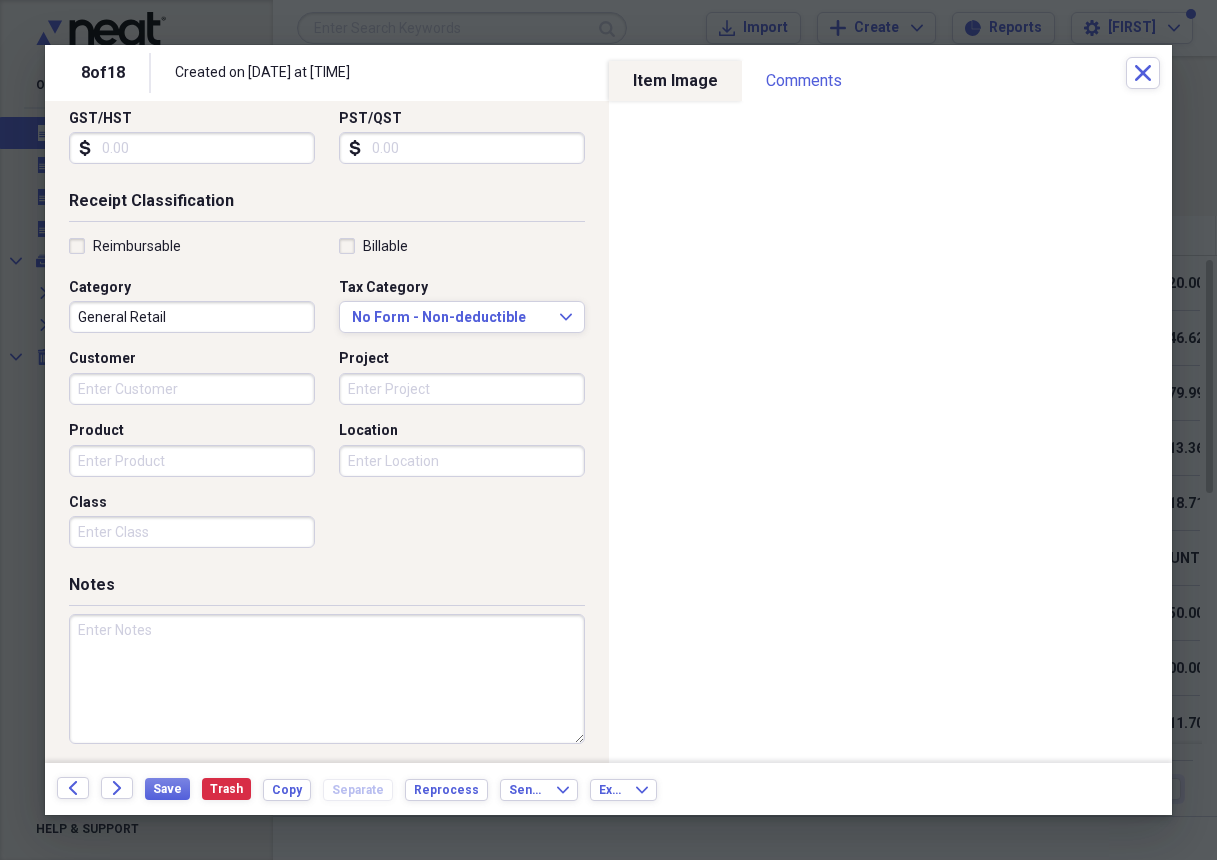 type on "[PERSON] Institute" 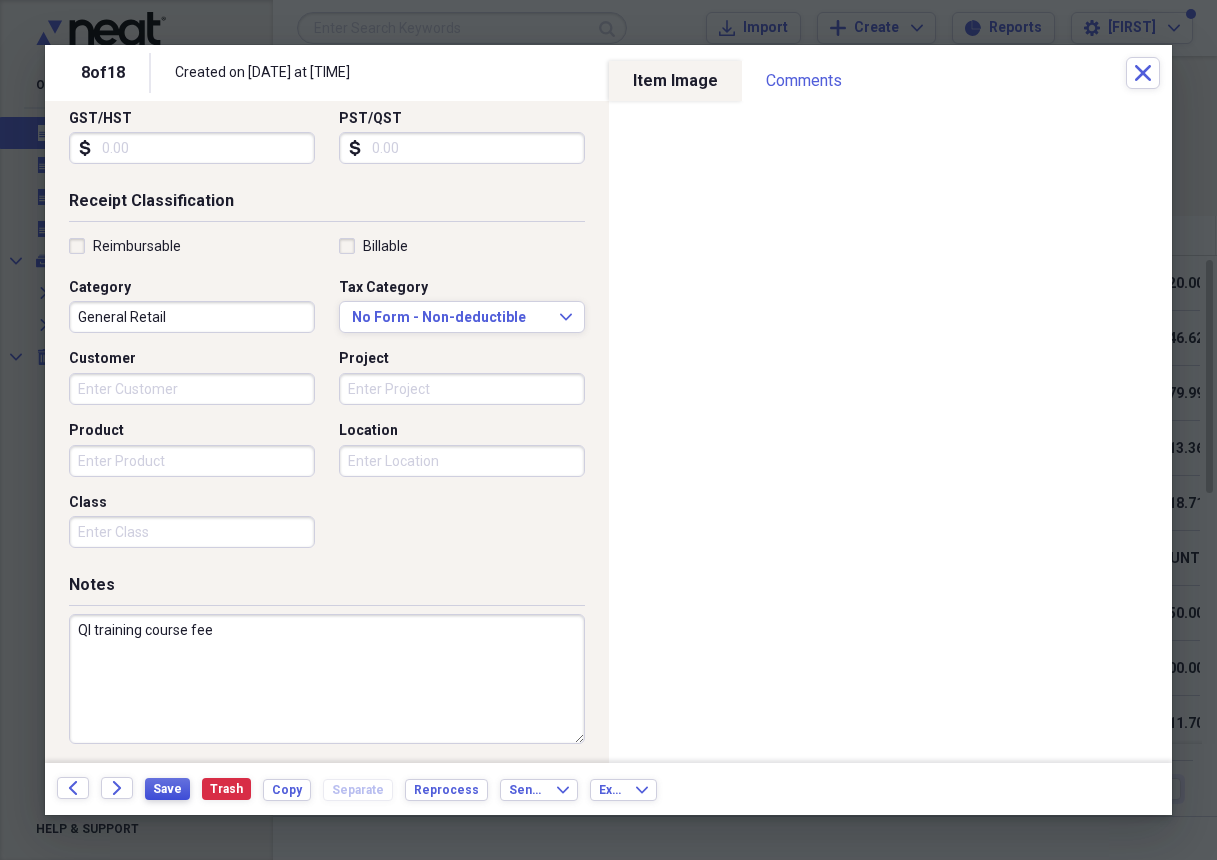 type on "QI training course fee" 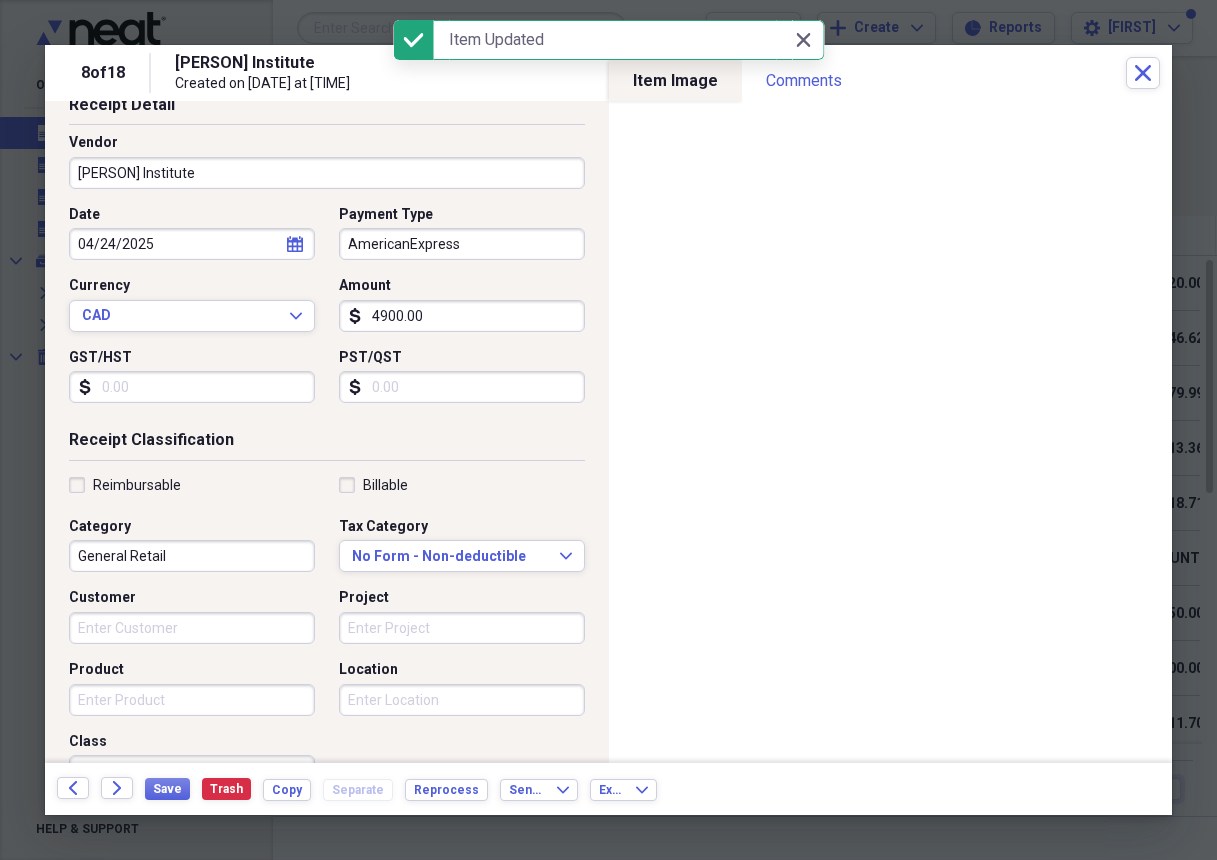 scroll, scrollTop: 110, scrollLeft: 0, axis: vertical 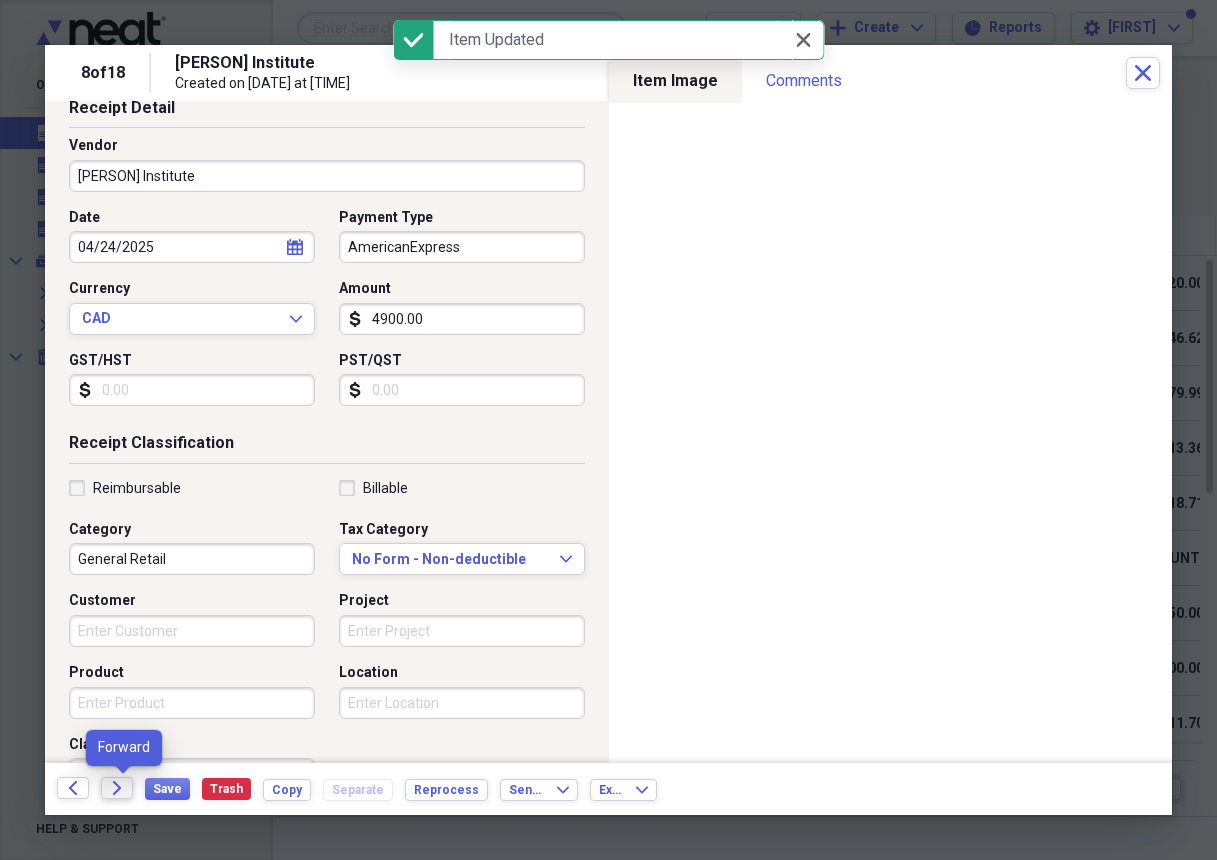 click on "Forward" 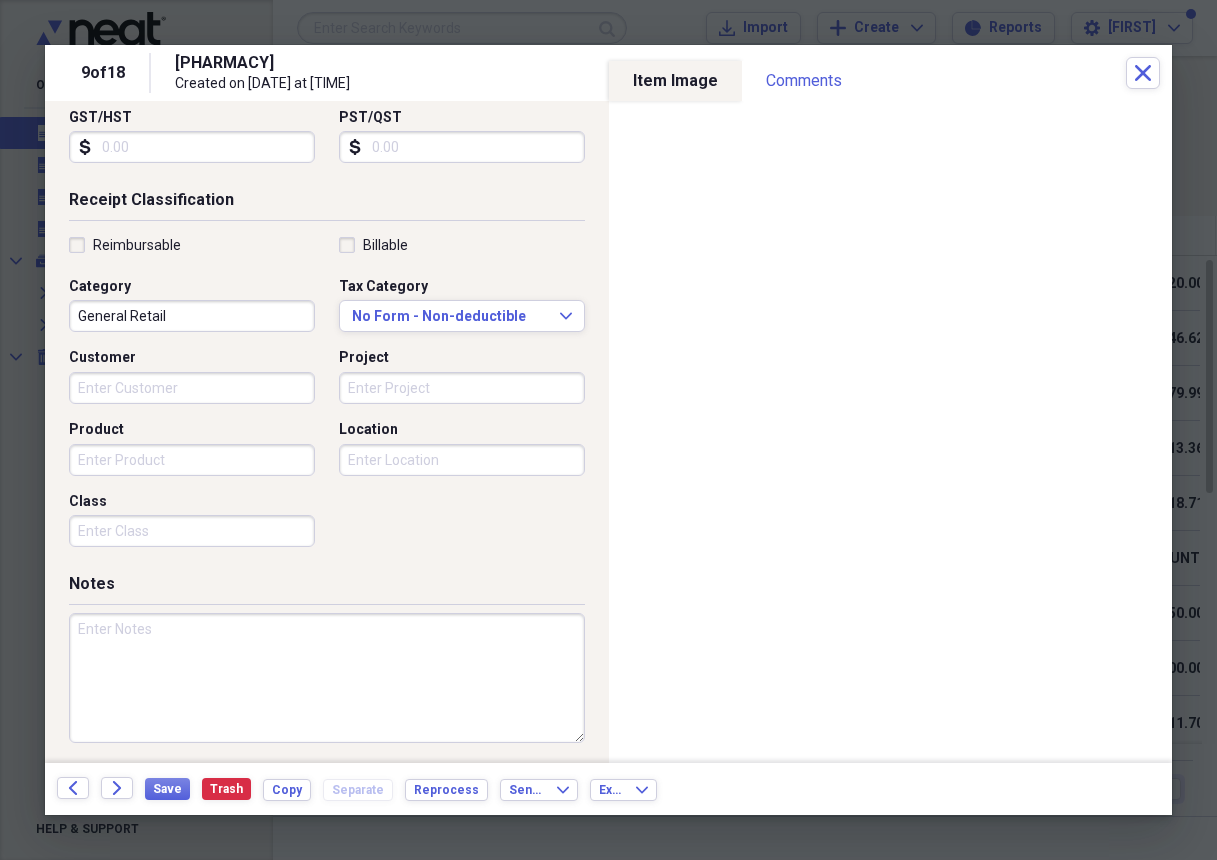 scroll, scrollTop: 352, scrollLeft: 0, axis: vertical 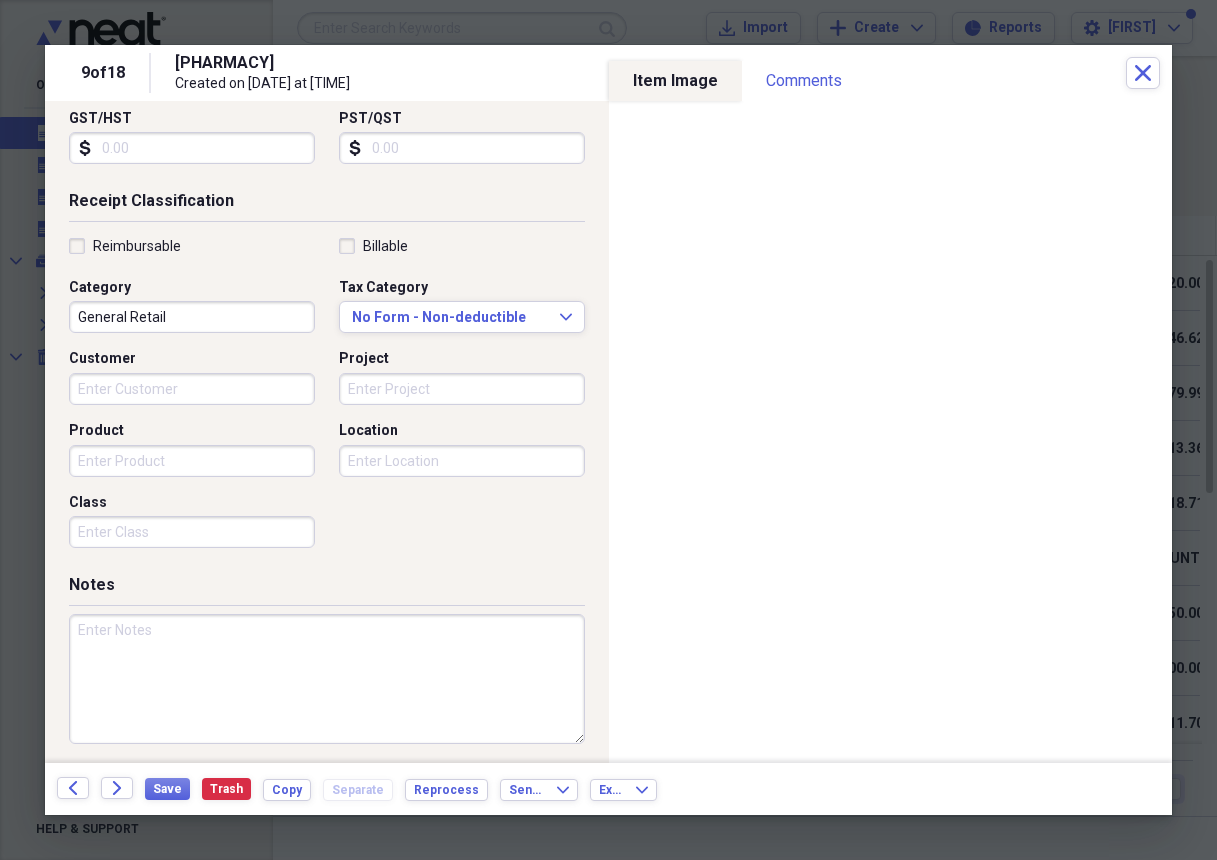 click at bounding box center (327, 679) 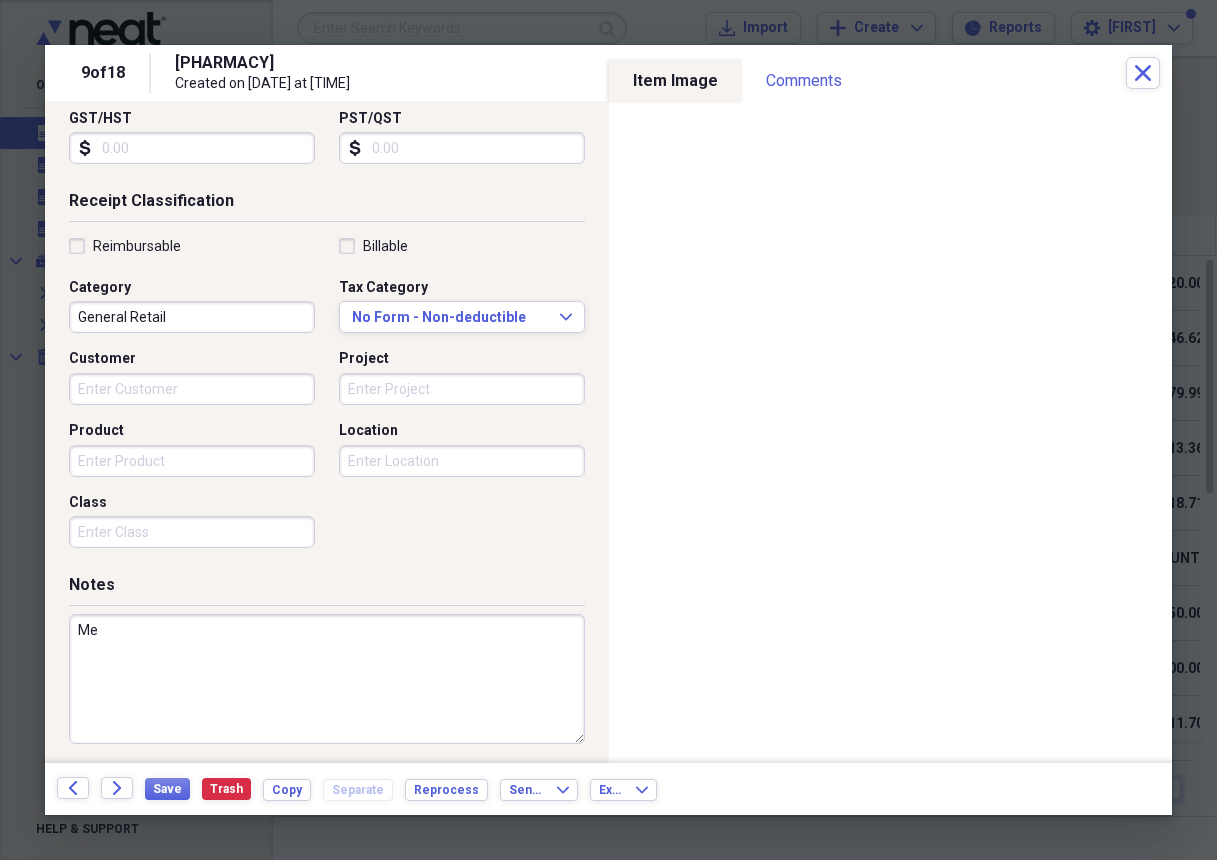 type on "M" 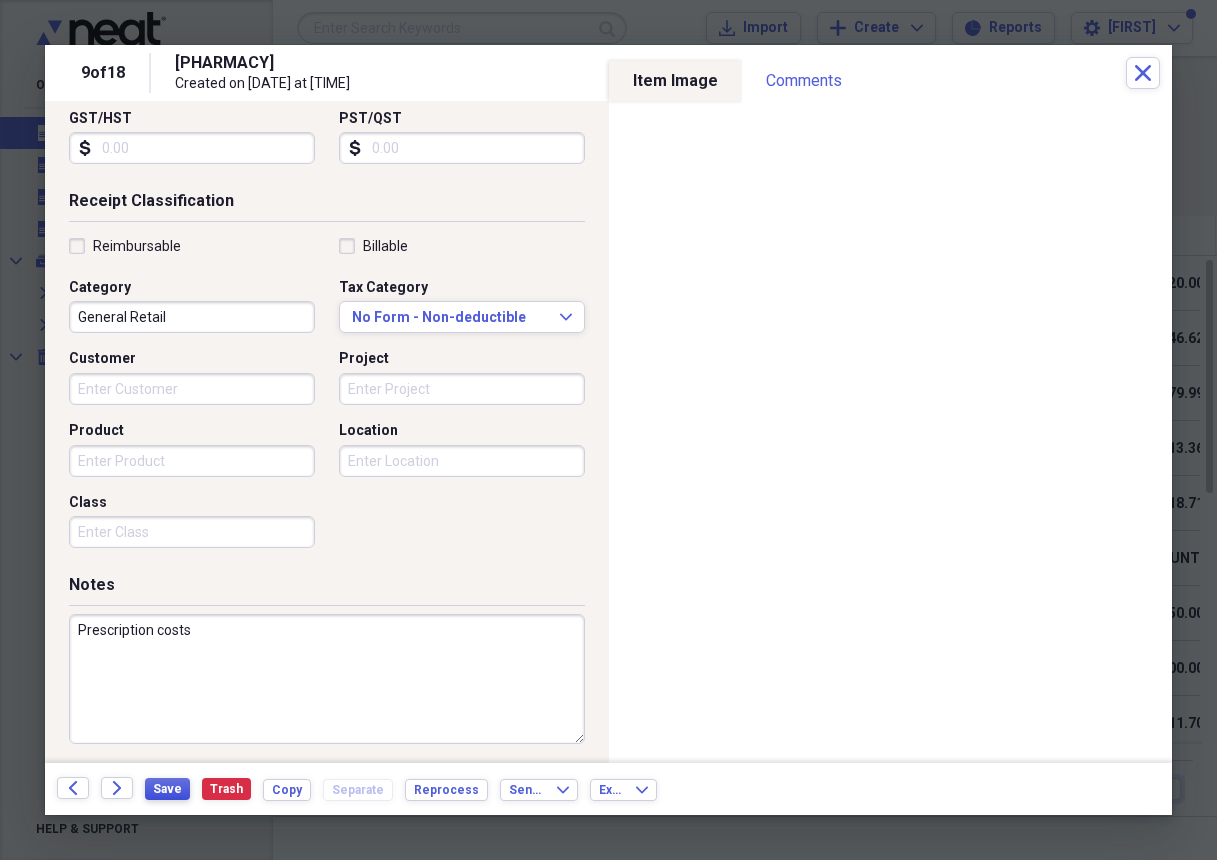 type on "Prescription costs" 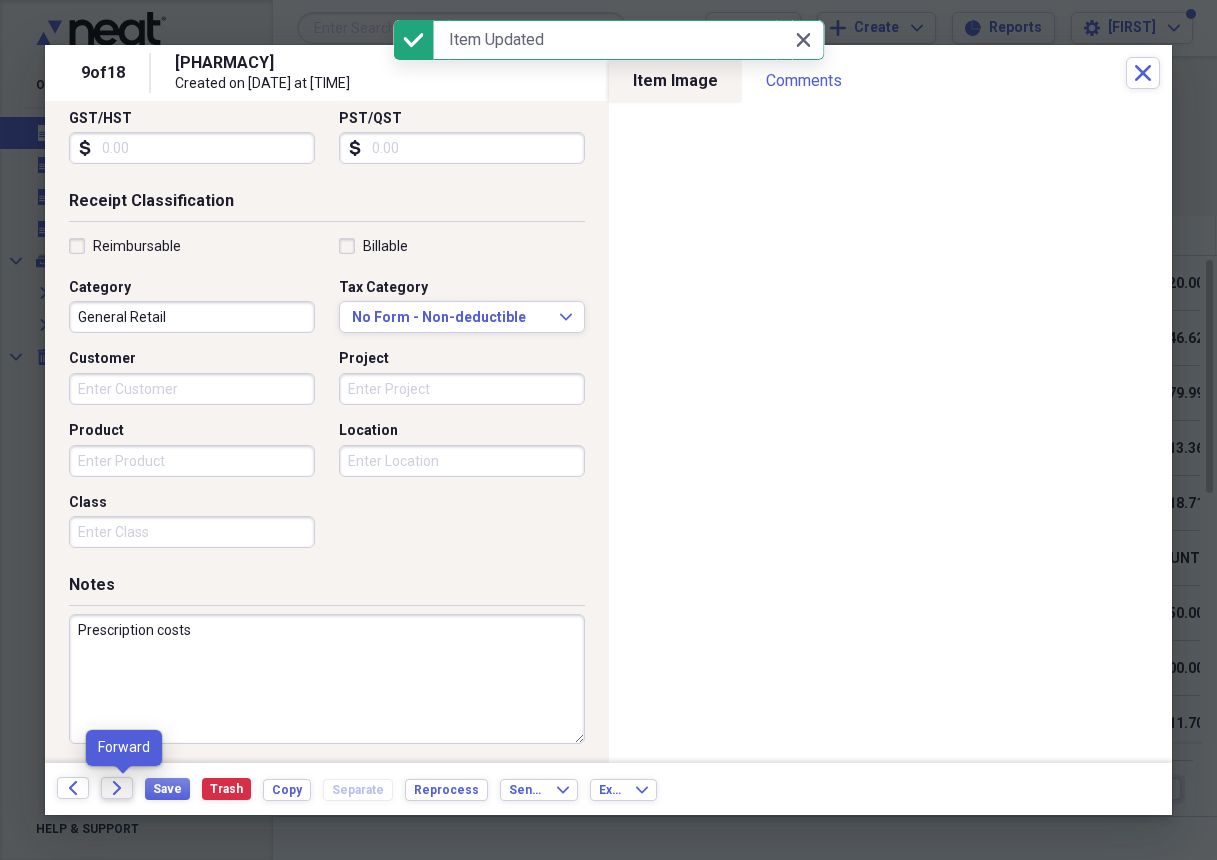 click 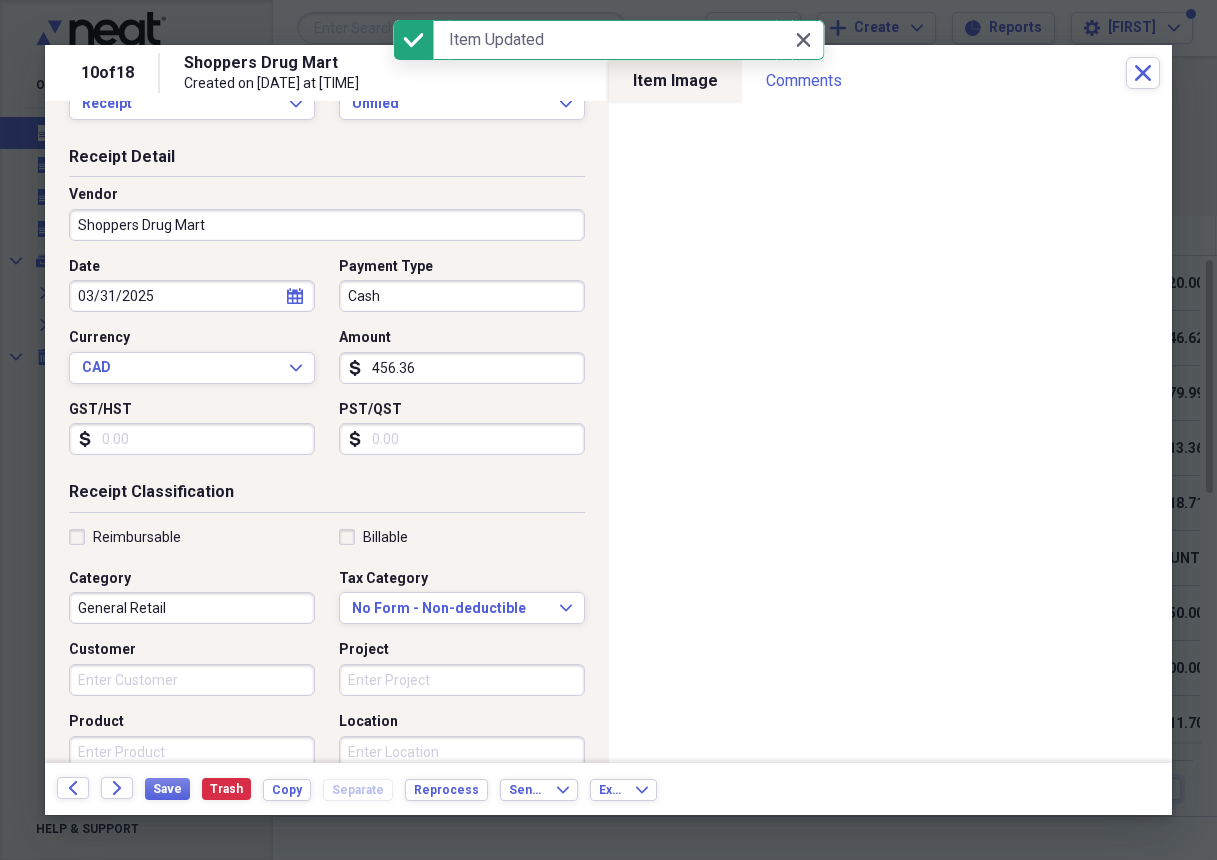 scroll, scrollTop: 63, scrollLeft: 0, axis: vertical 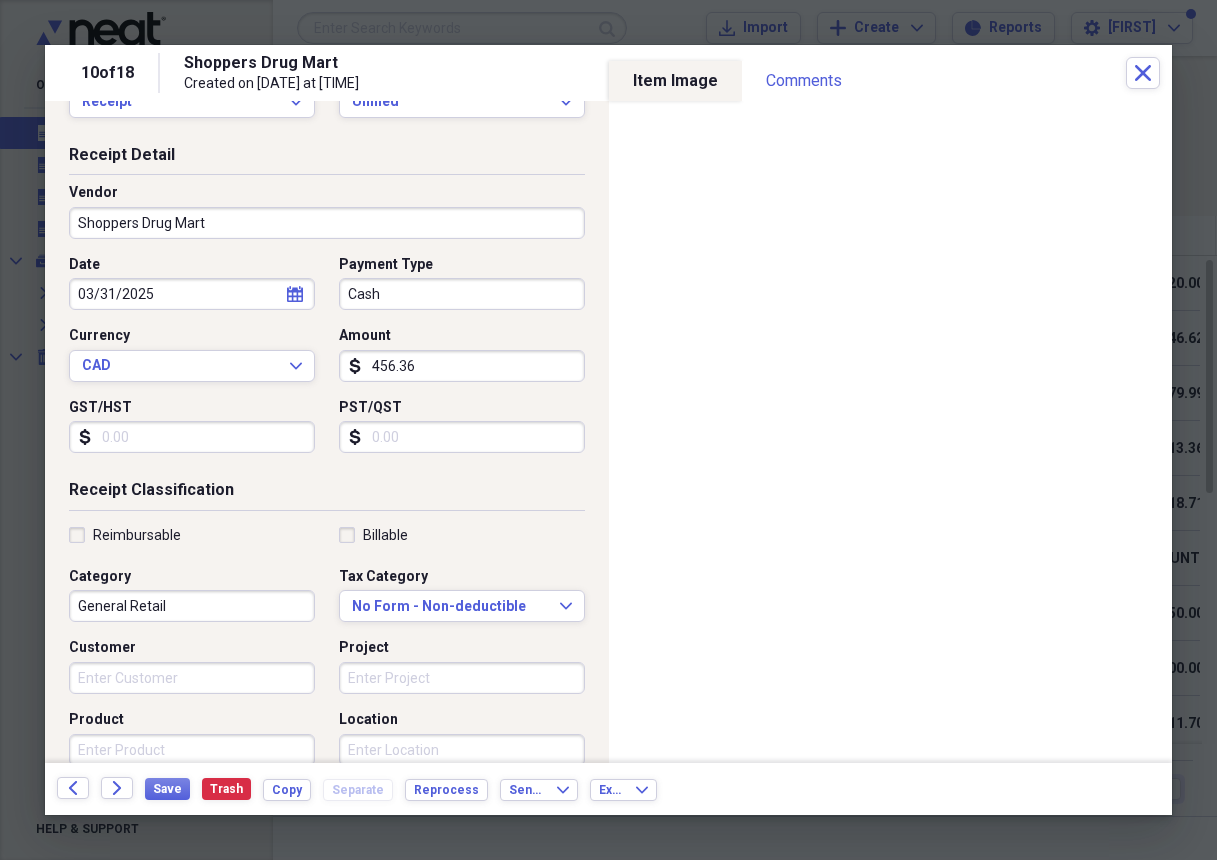 drag, startPoint x: 433, startPoint y: 363, endPoint x: 332, endPoint y: 364, distance: 101.00495 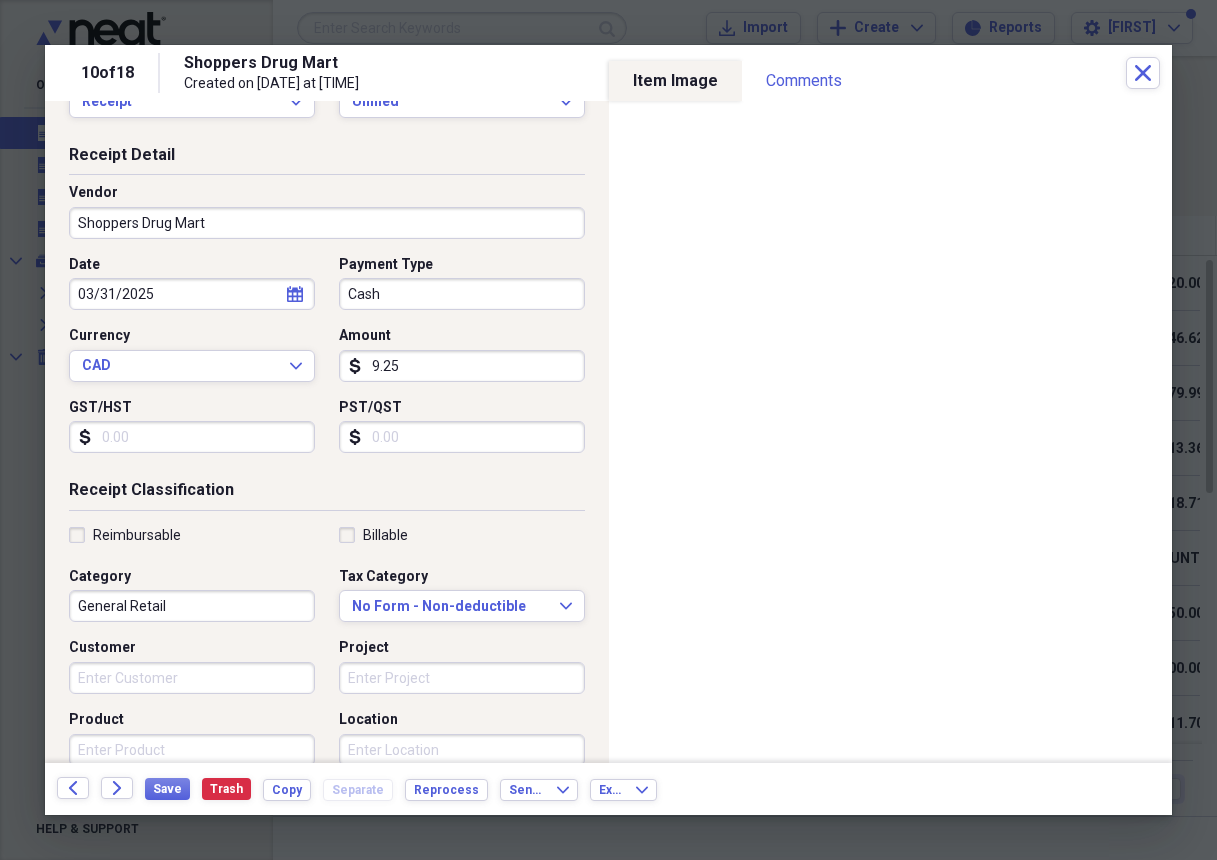 type on "92.55" 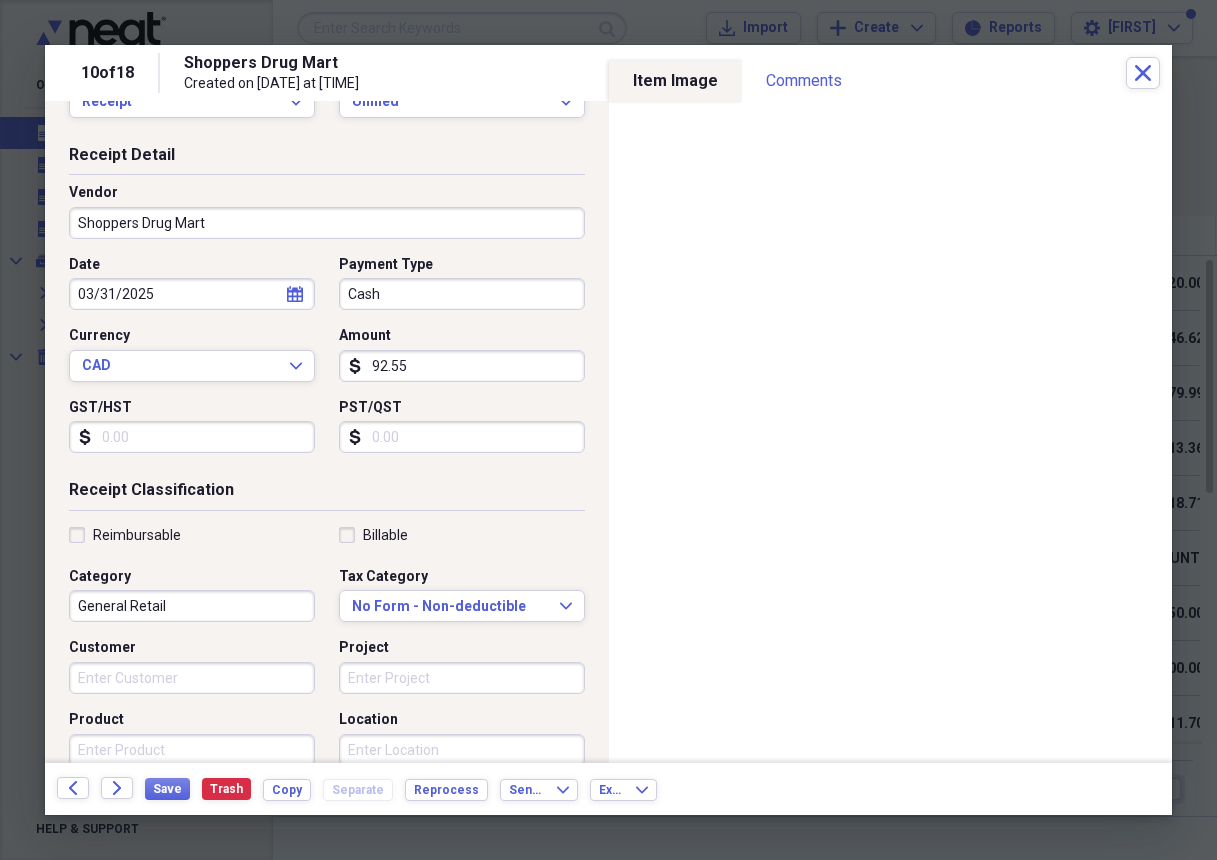 click on "Receipt Classification Reimbursable Billable Category General Retail Tax Category No Form - Non-deductible Expand Customer Project Product Location Class" at bounding box center [327, 671] 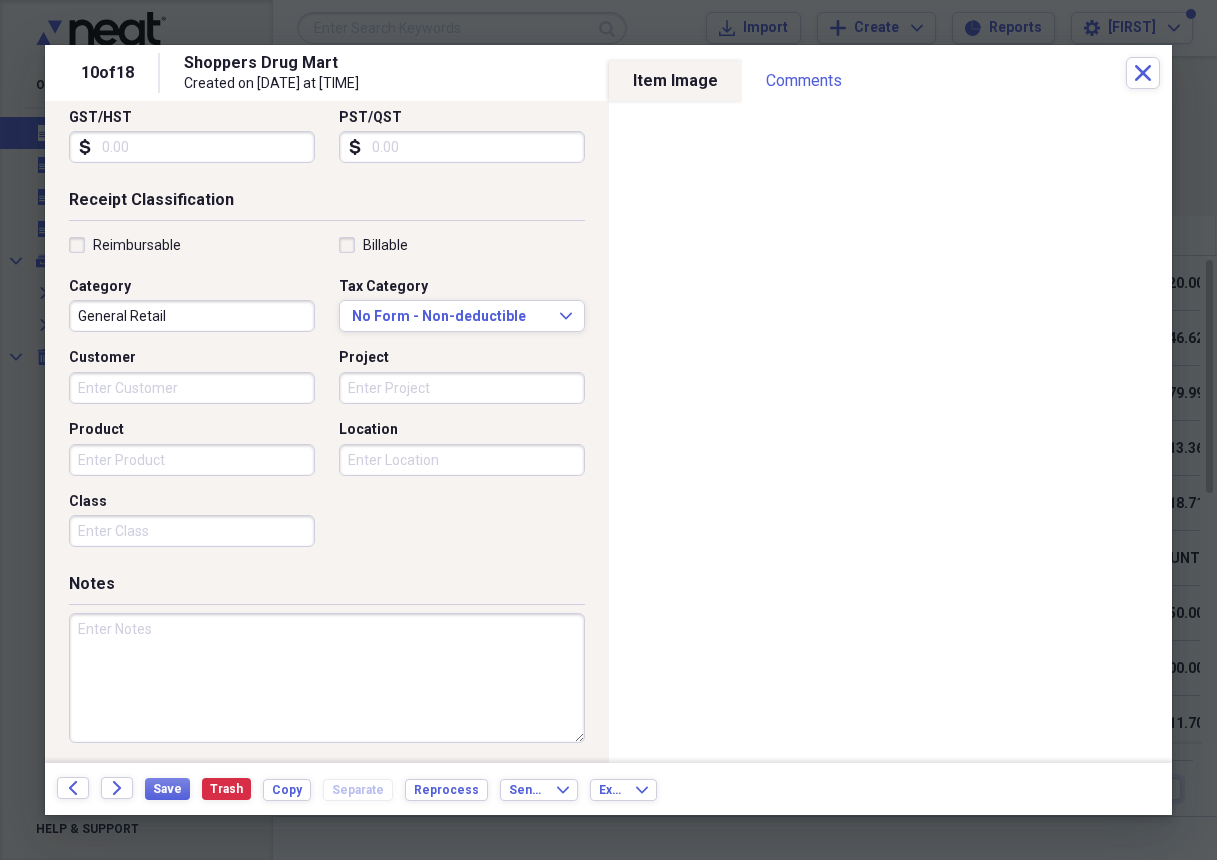 scroll, scrollTop: 352, scrollLeft: 0, axis: vertical 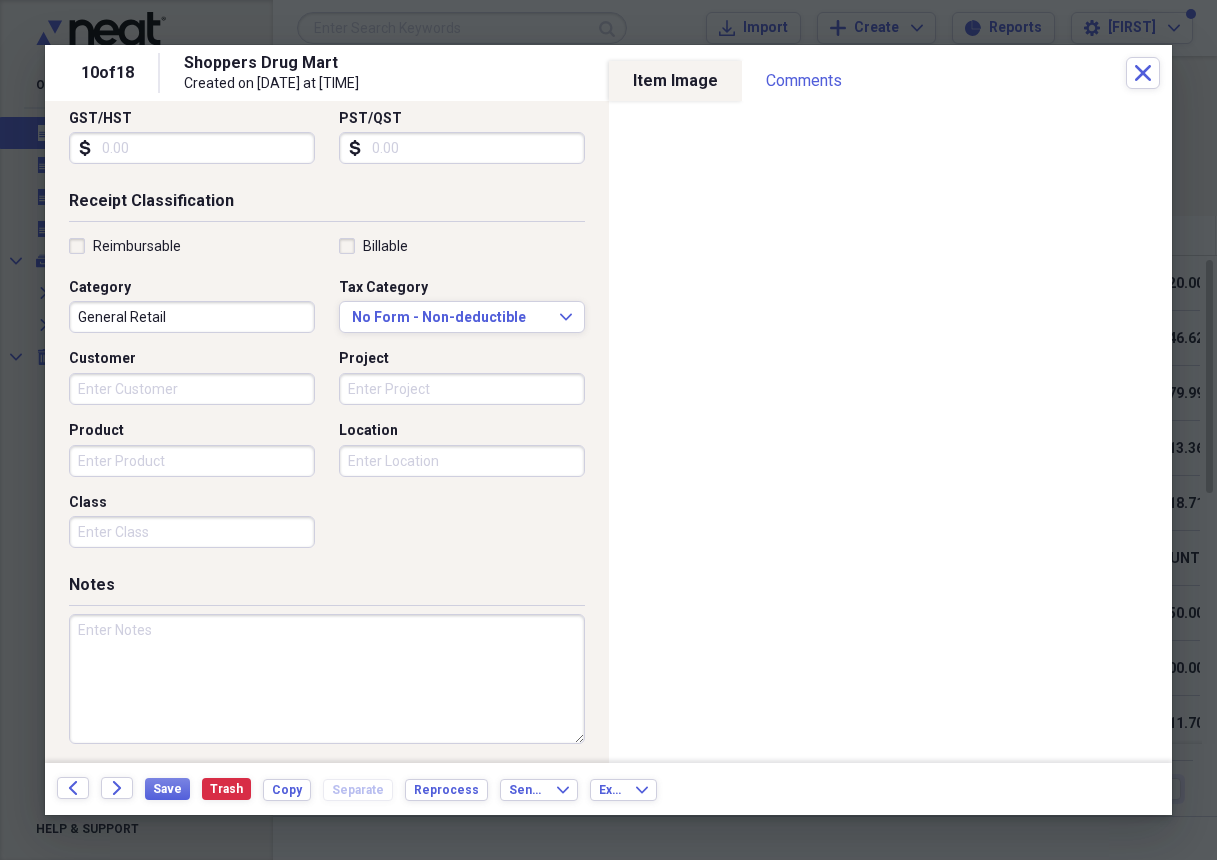 click at bounding box center (327, 679) 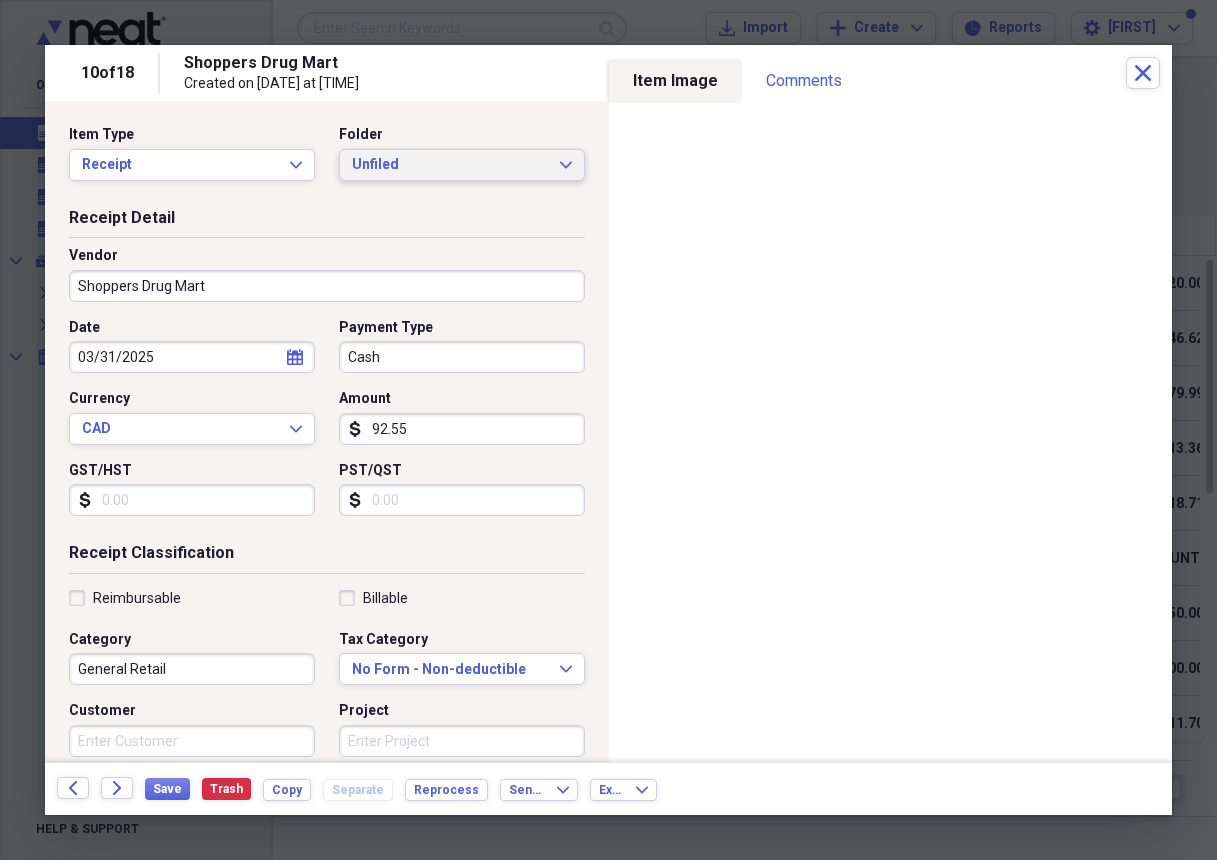 scroll, scrollTop: 3, scrollLeft: 0, axis: vertical 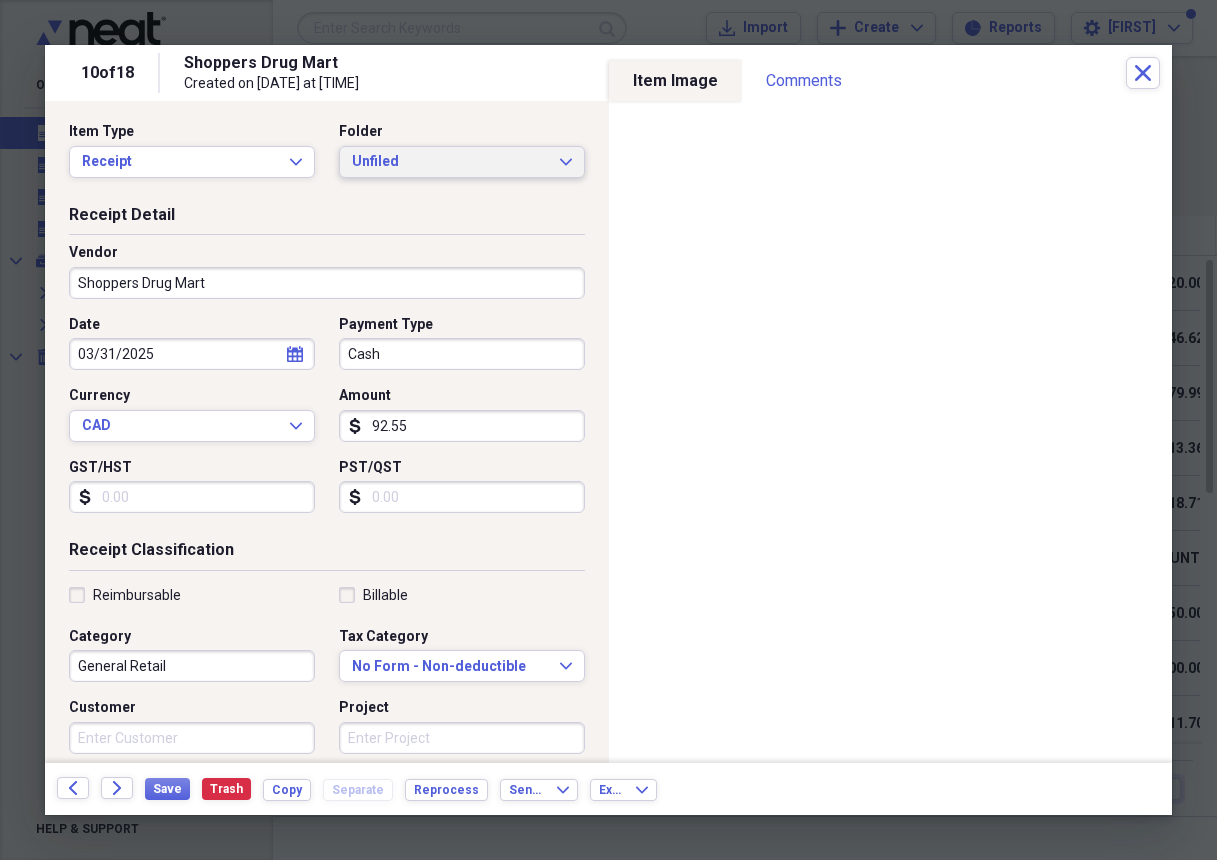 type on "Prescription costs" 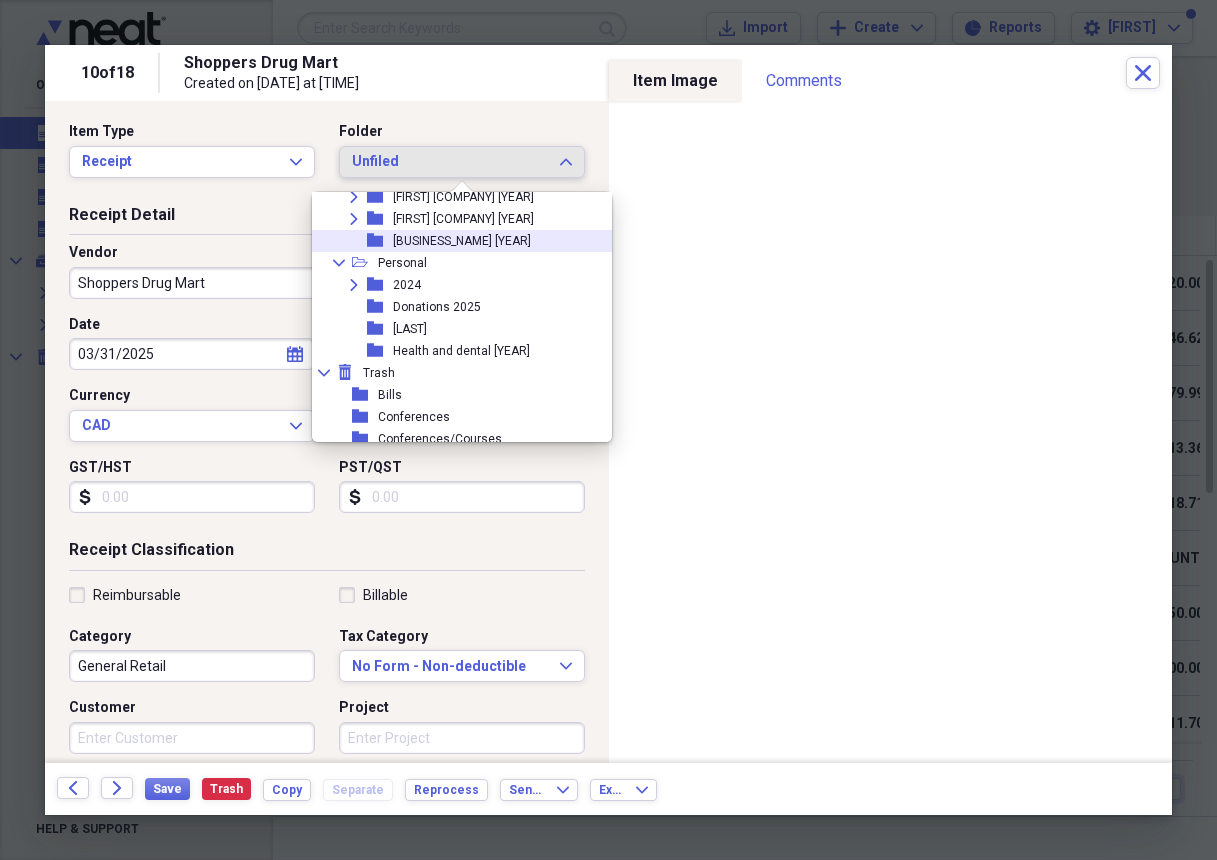 scroll, scrollTop: 89, scrollLeft: 0, axis: vertical 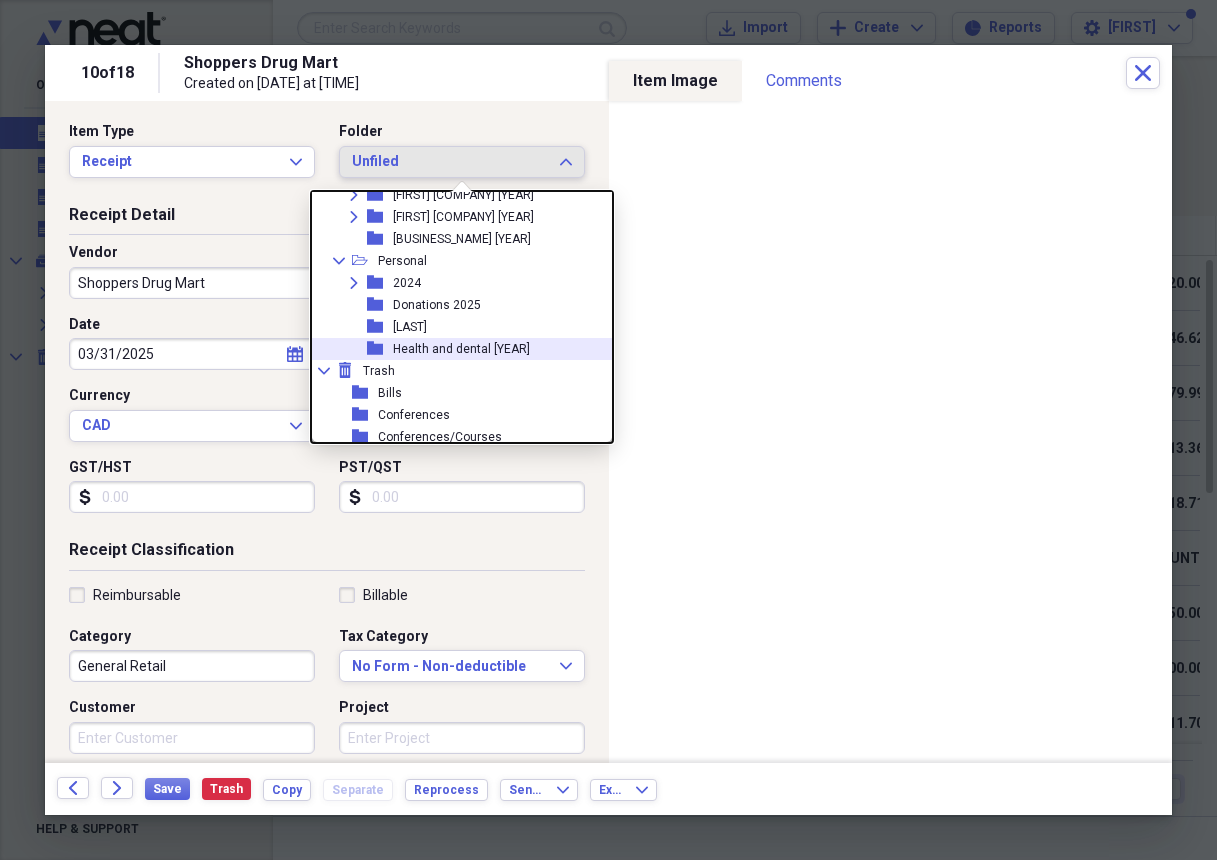 click on "Health and dental [YEAR]" at bounding box center (461, 349) 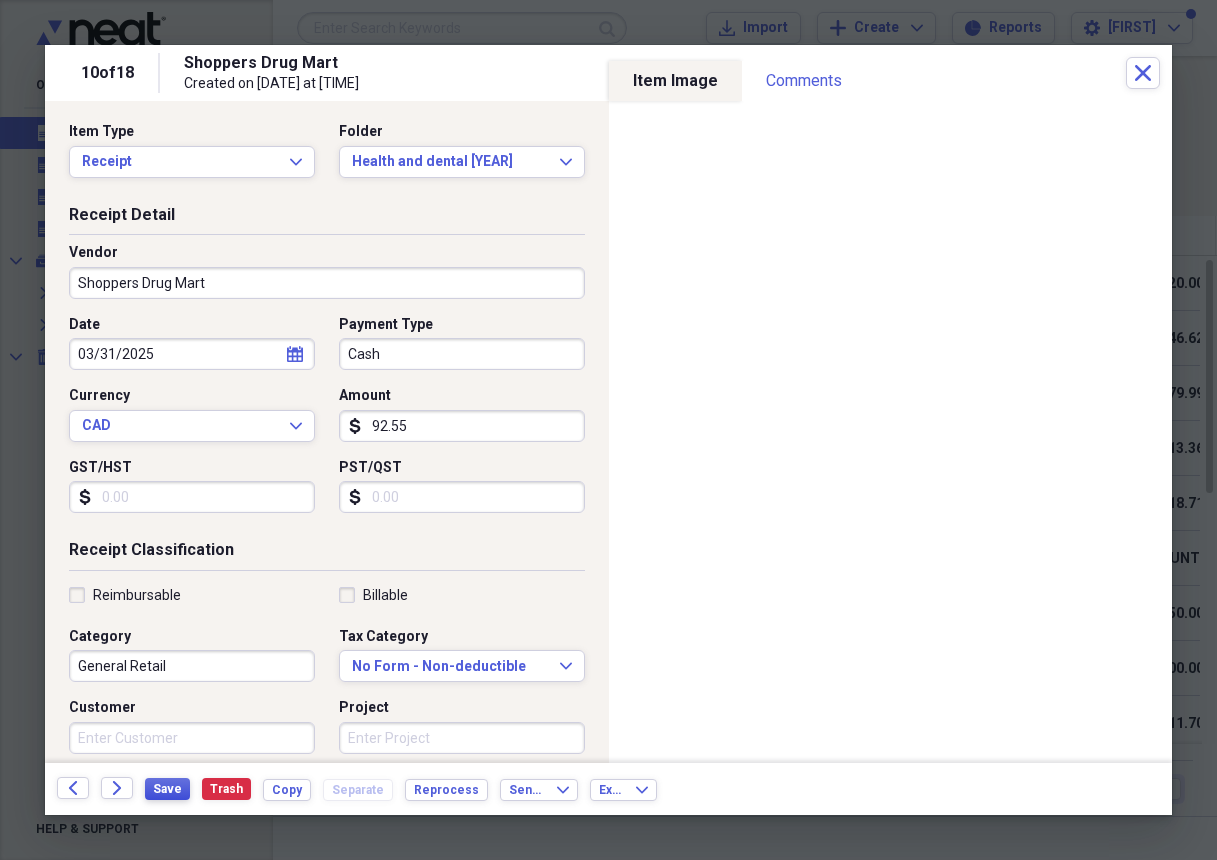 click on "Save" at bounding box center [167, 789] 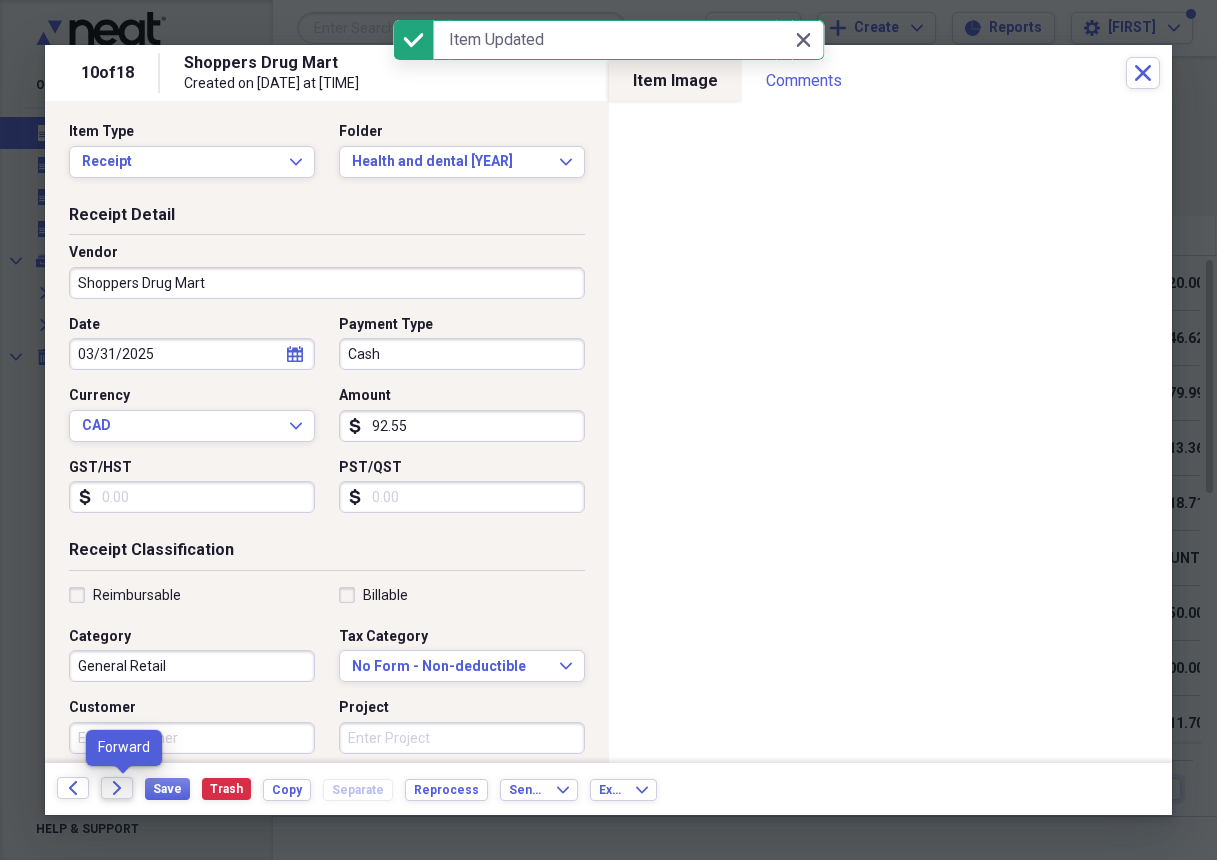 click 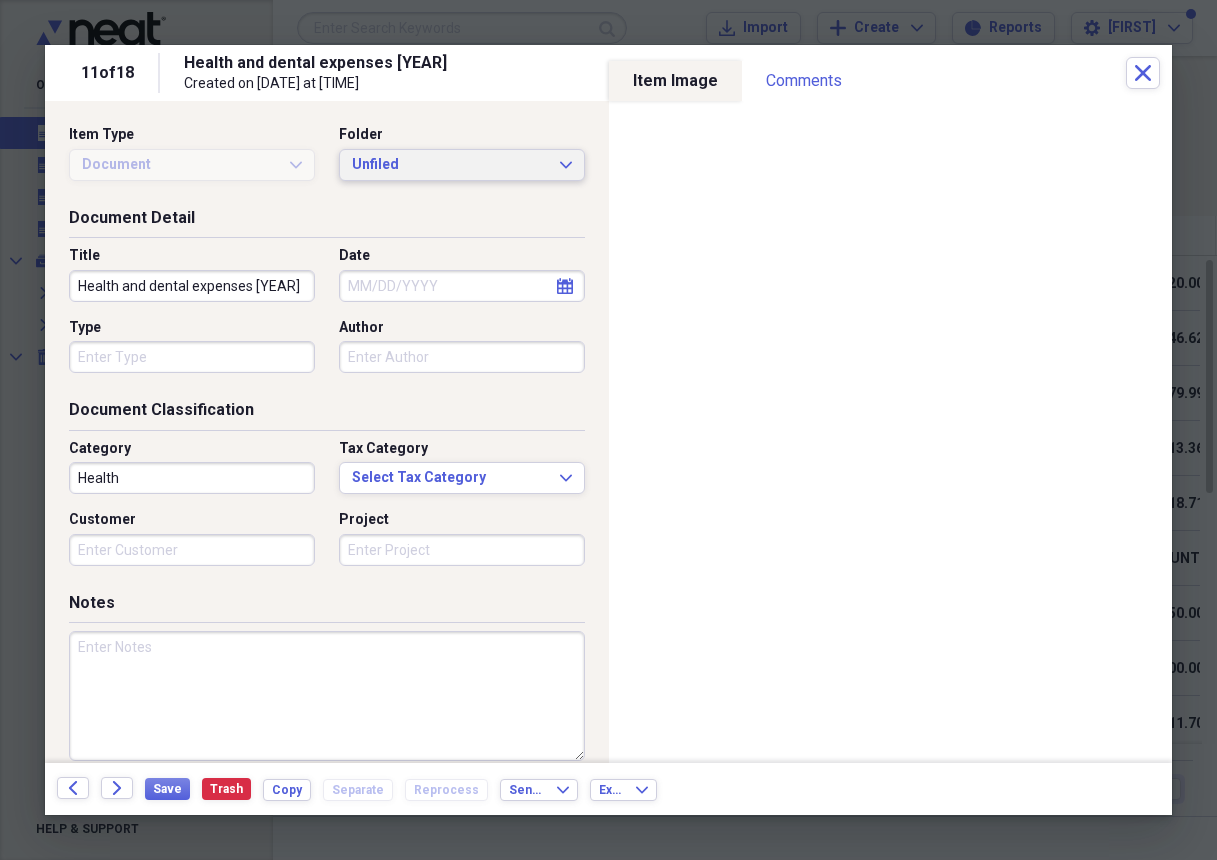 click on "Unfiled" at bounding box center (450, 165) 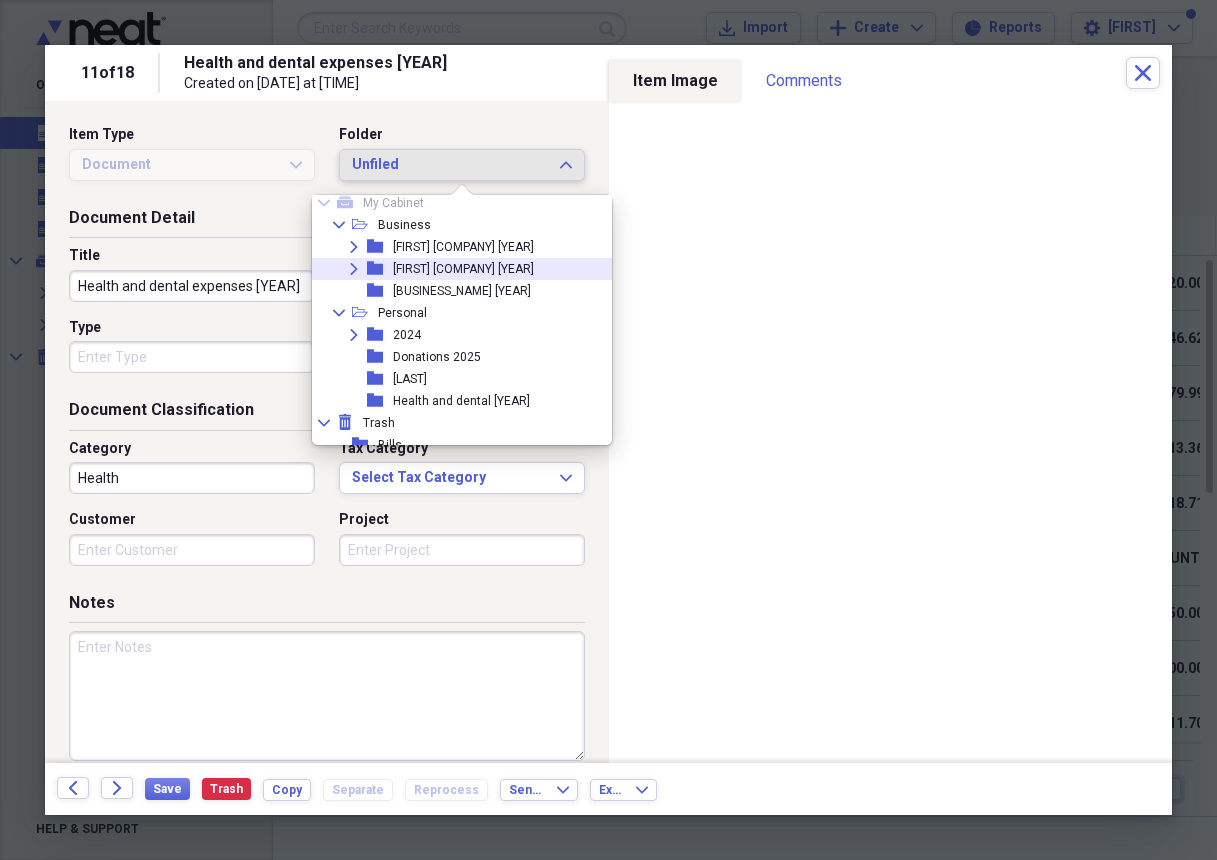 scroll, scrollTop: 58, scrollLeft: 0, axis: vertical 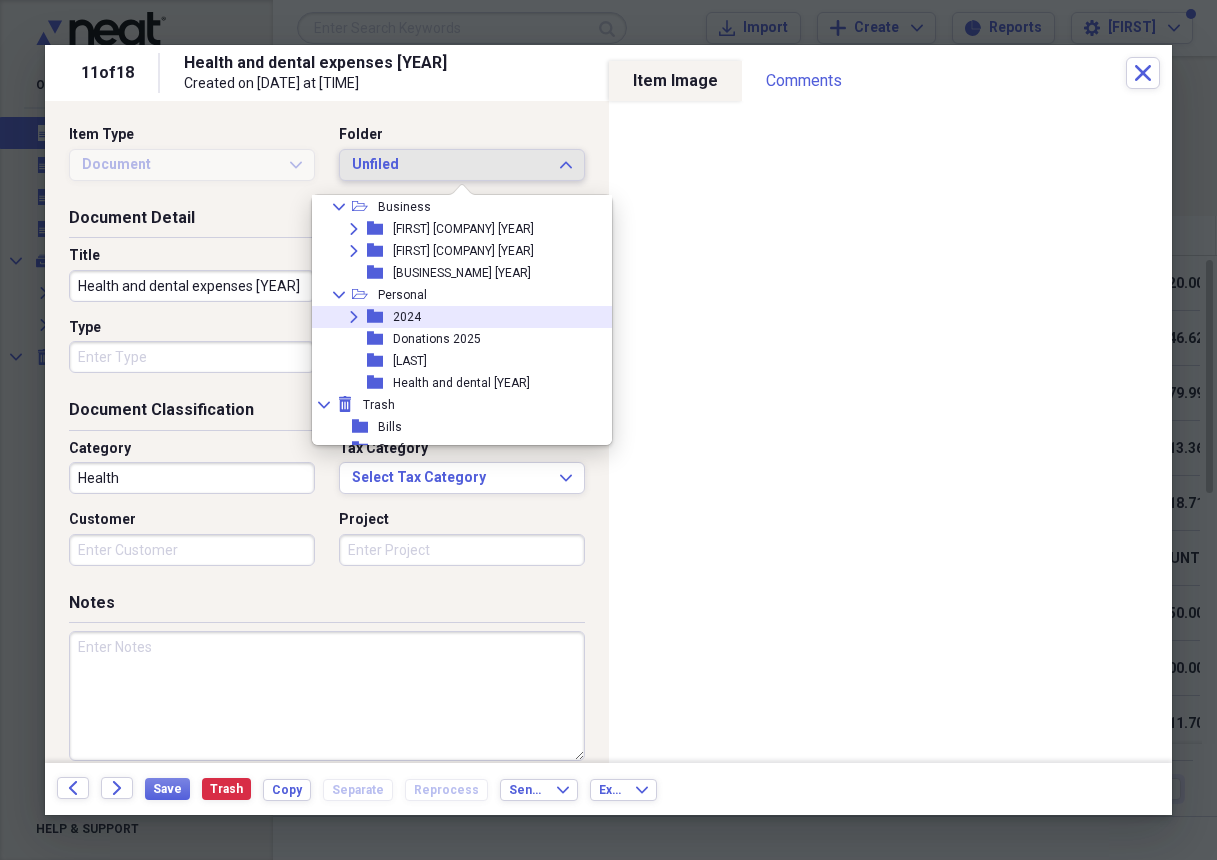 click on "Expand" 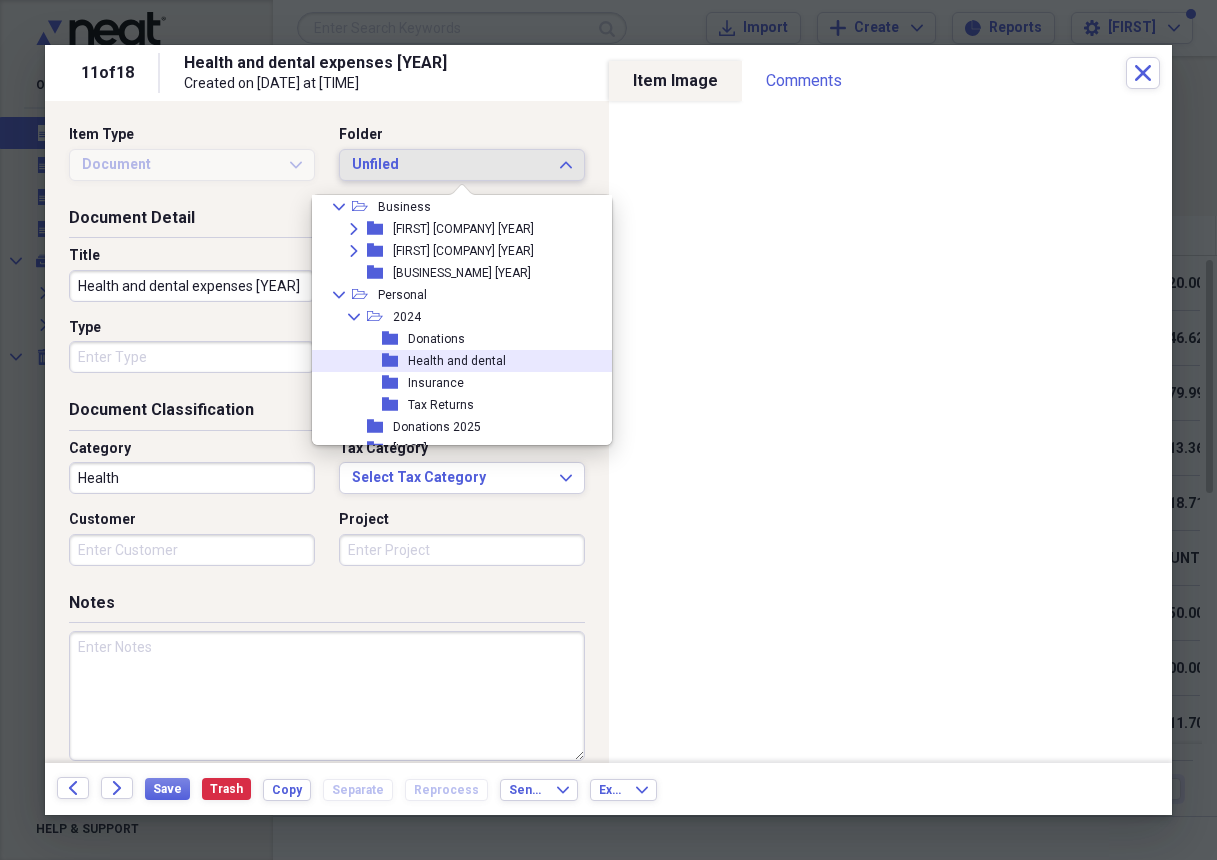 click on "Health and dental" at bounding box center [457, 361] 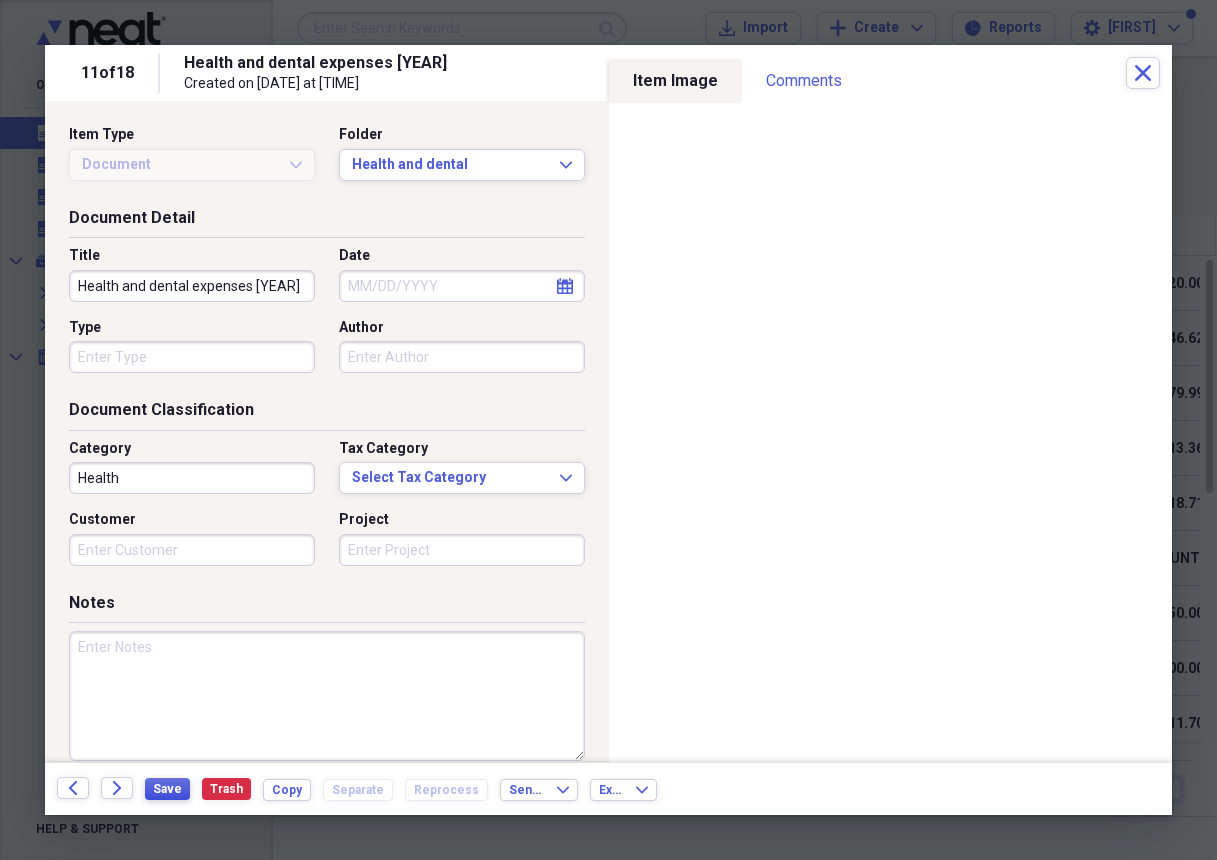 click on "Save" at bounding box center [167, 789] 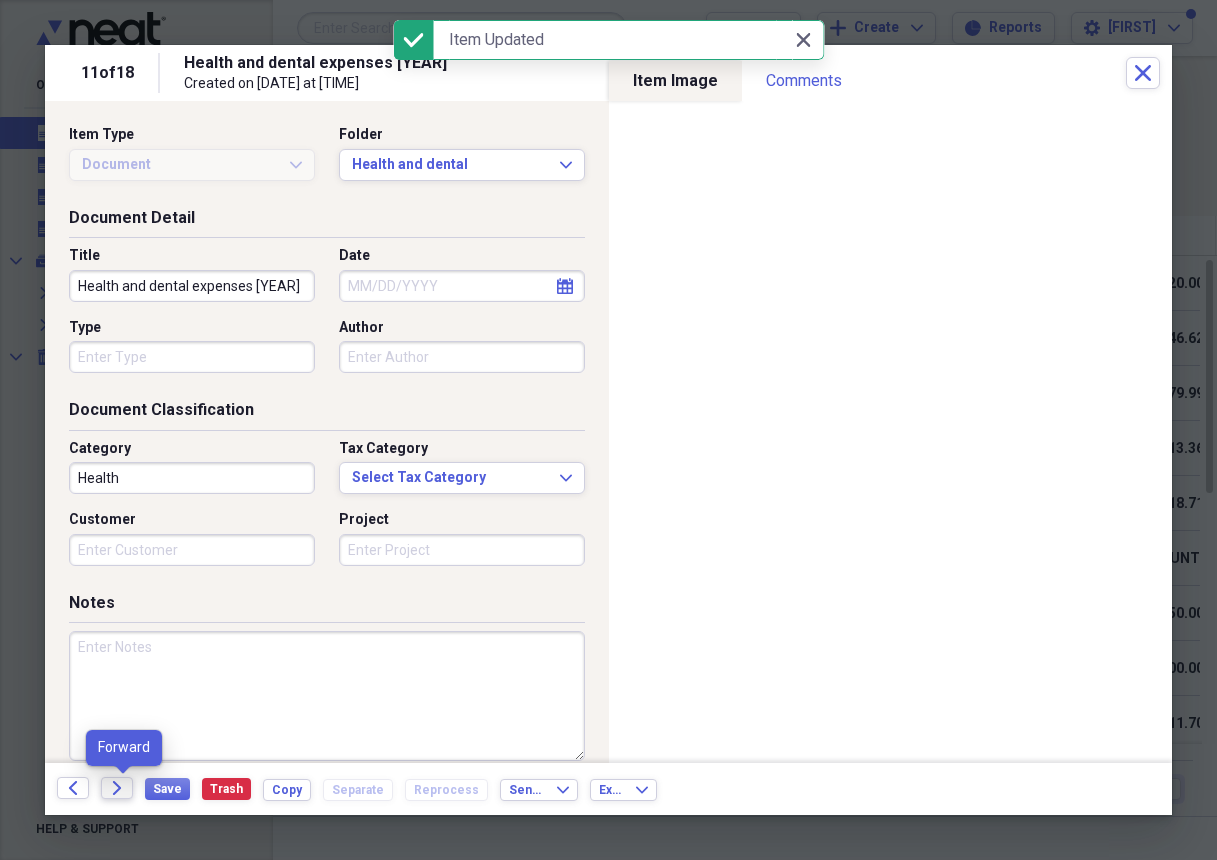click on "Forward" 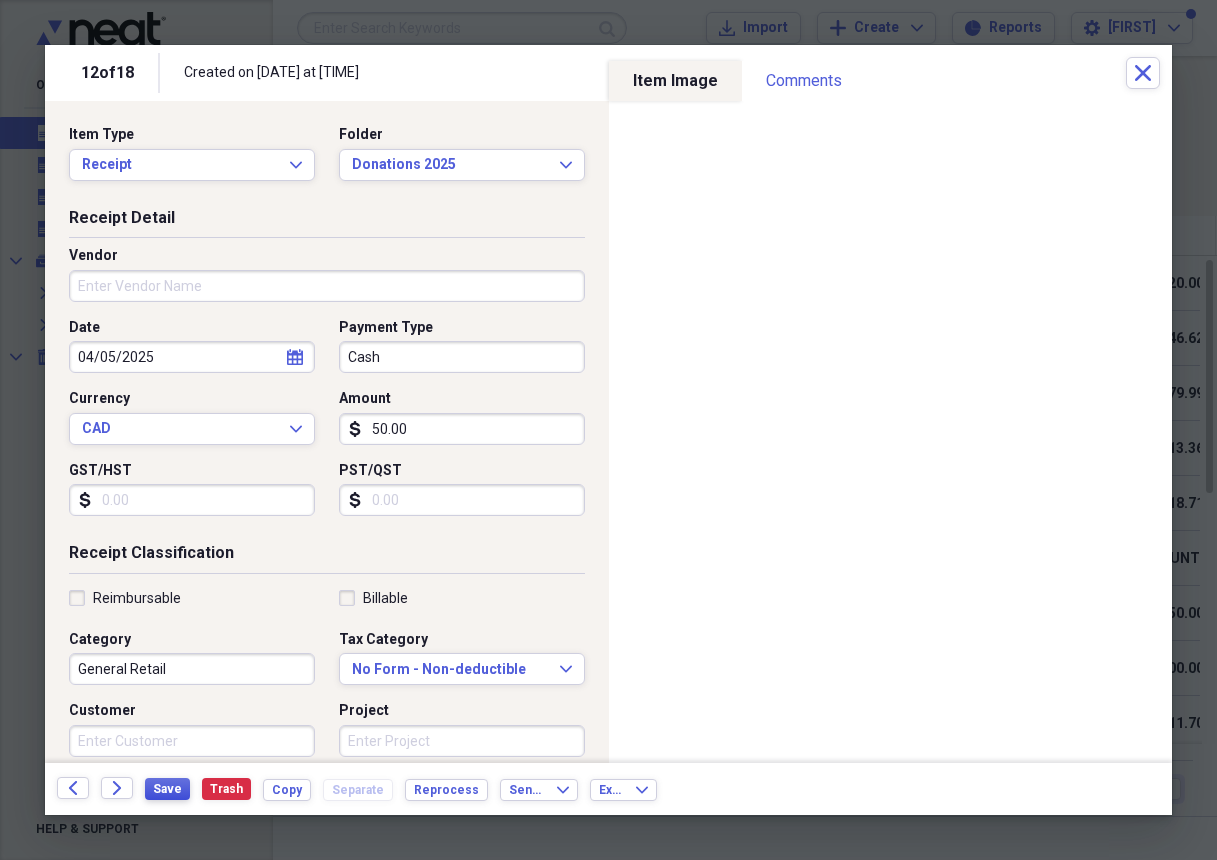 click on "Save" at bounding box center [167, 789] 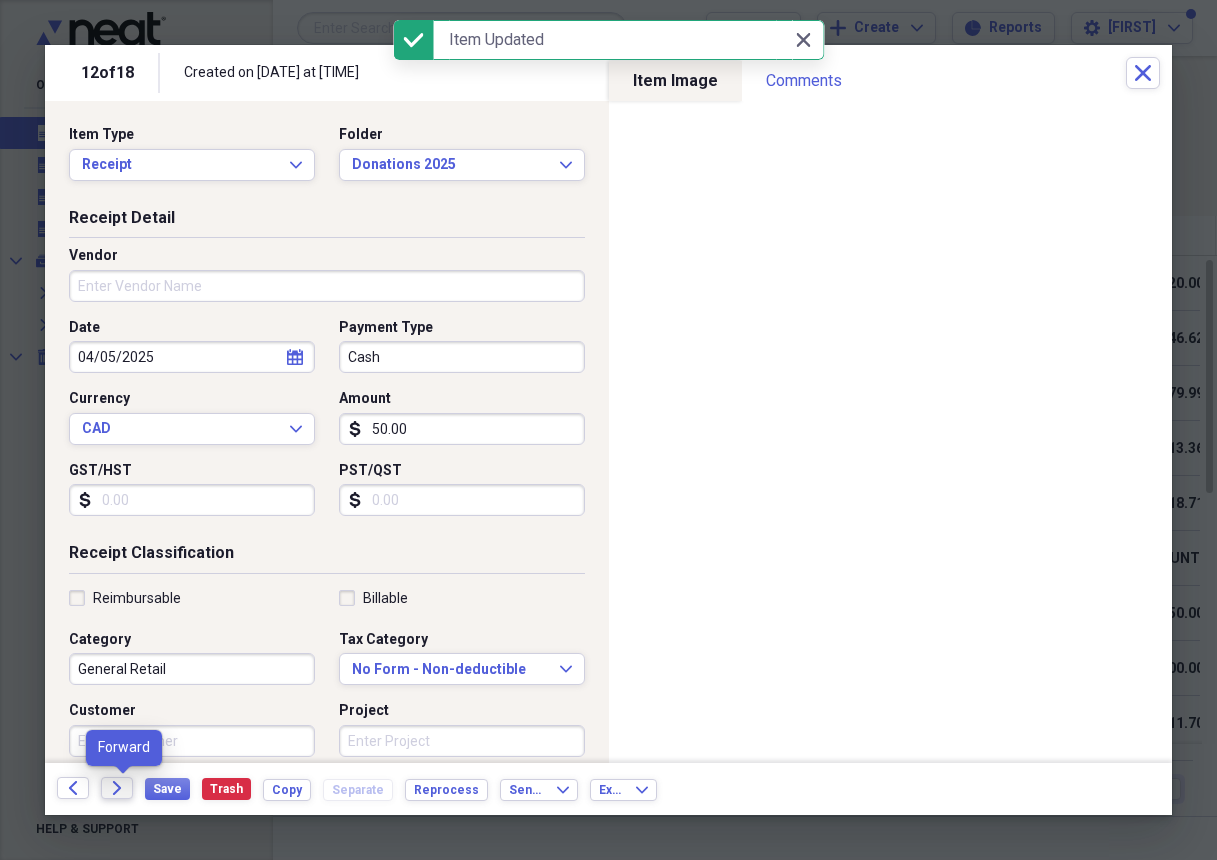 click 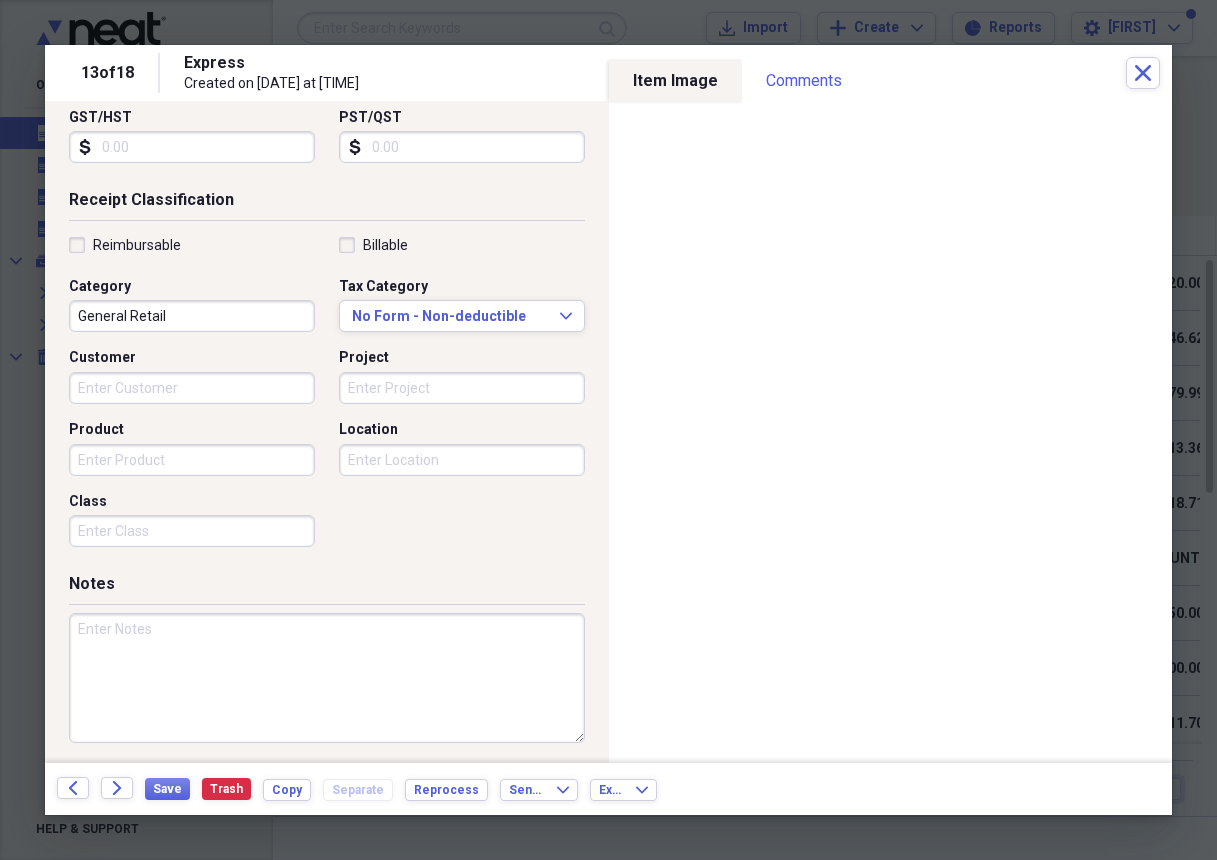 scroll, scrollTop: 352, scrollLeft: 0, axis: vertical 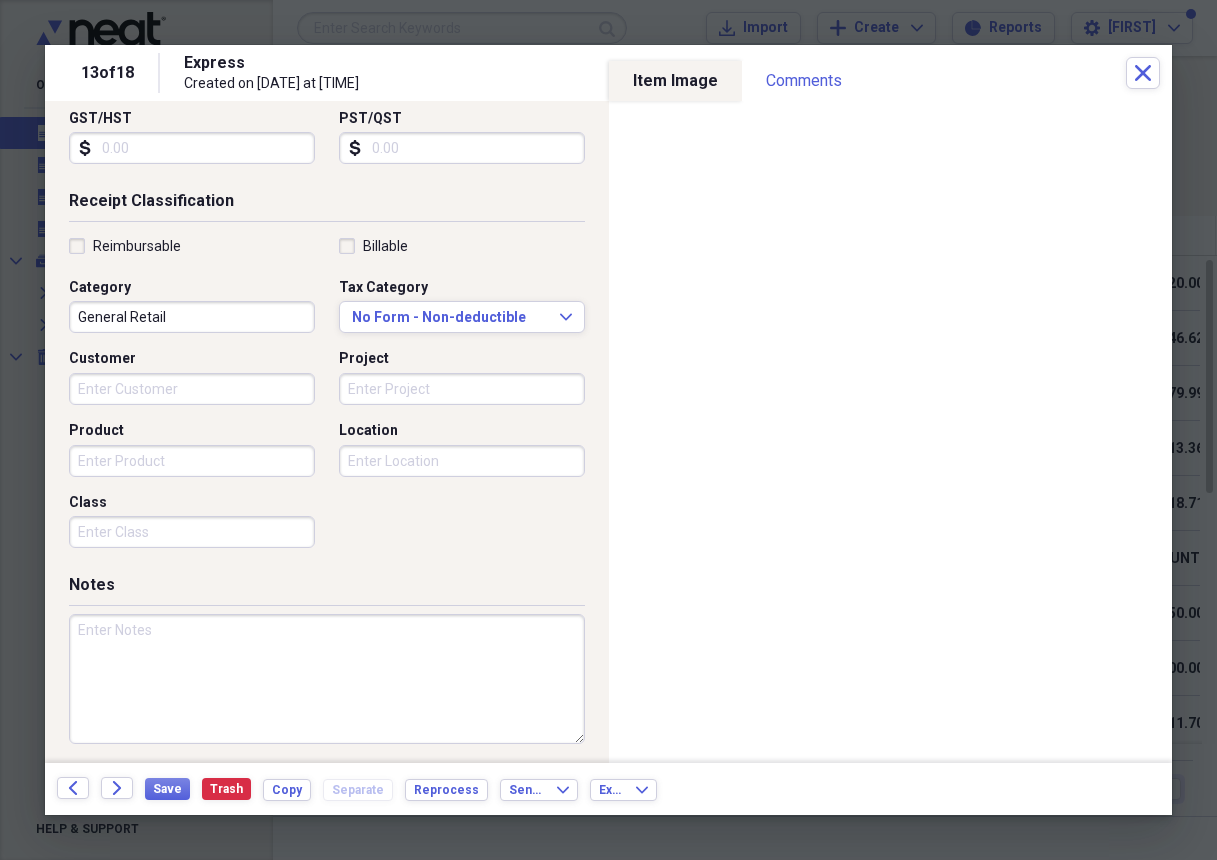 click at bounding box center (327, 679) 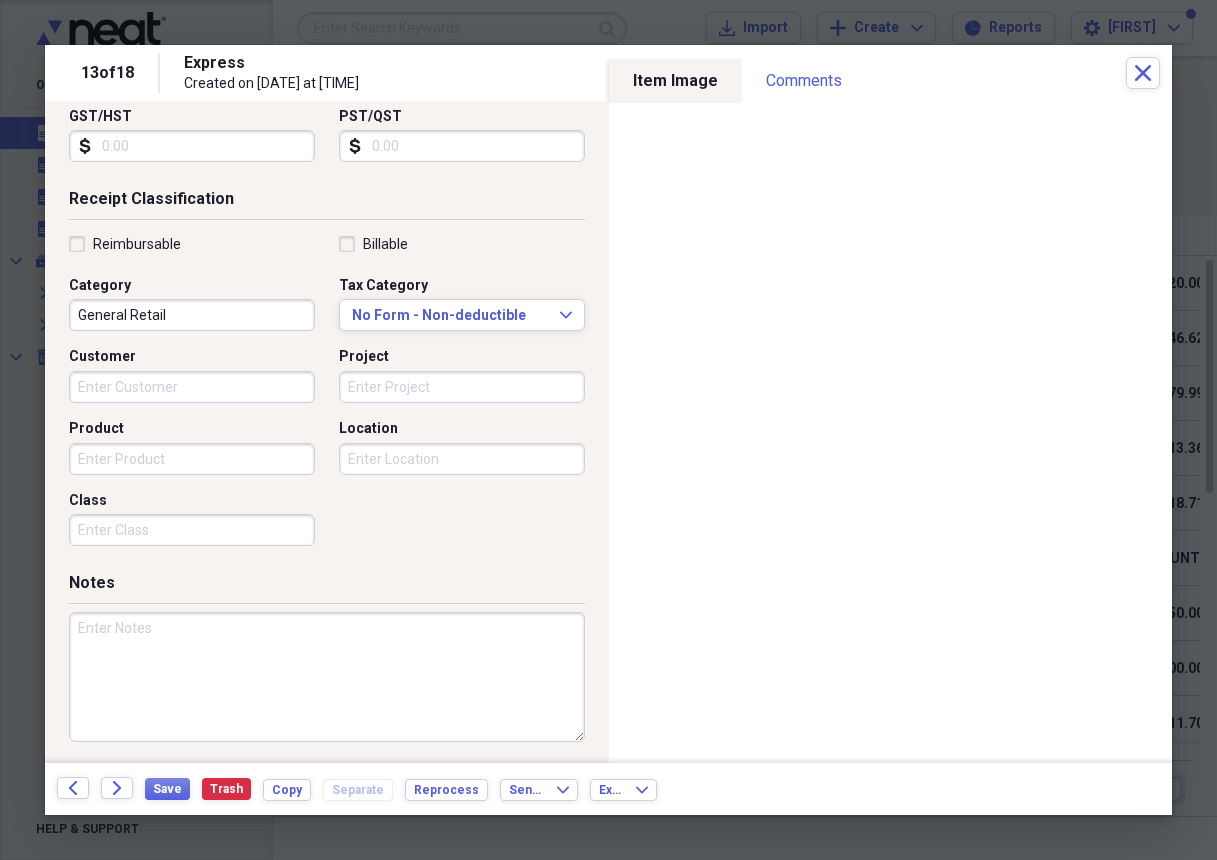 scroll, scrollTop: 352, scrollLeft: 0, axis: vertical 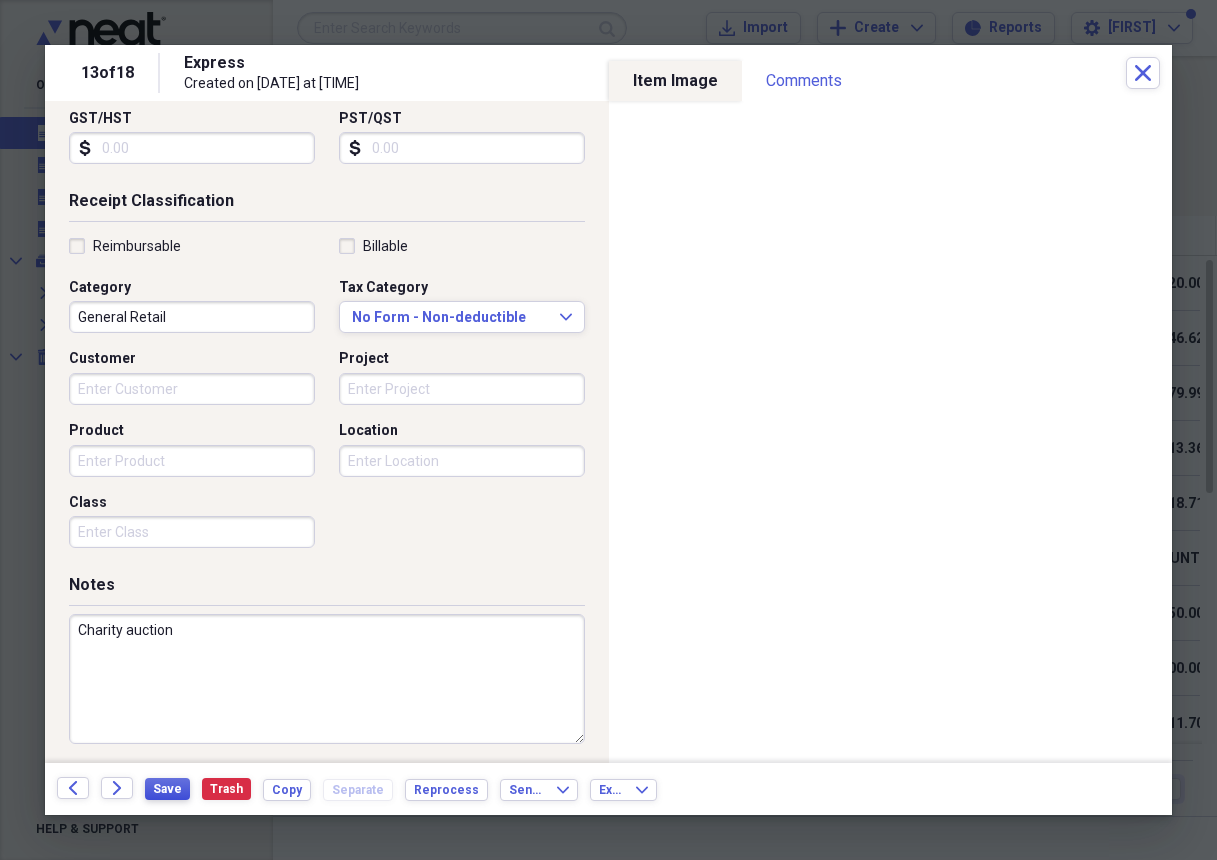 type on "Charity auction" 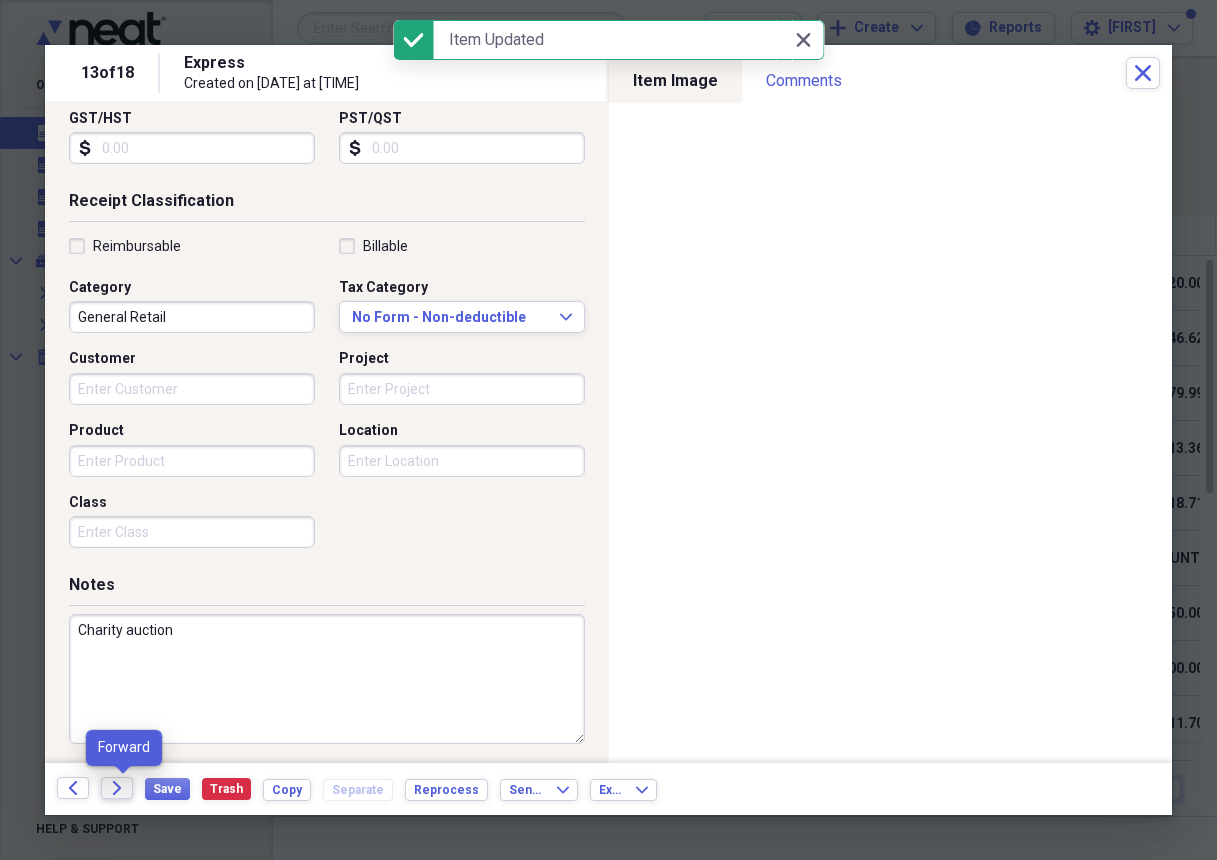 click on "Forward" 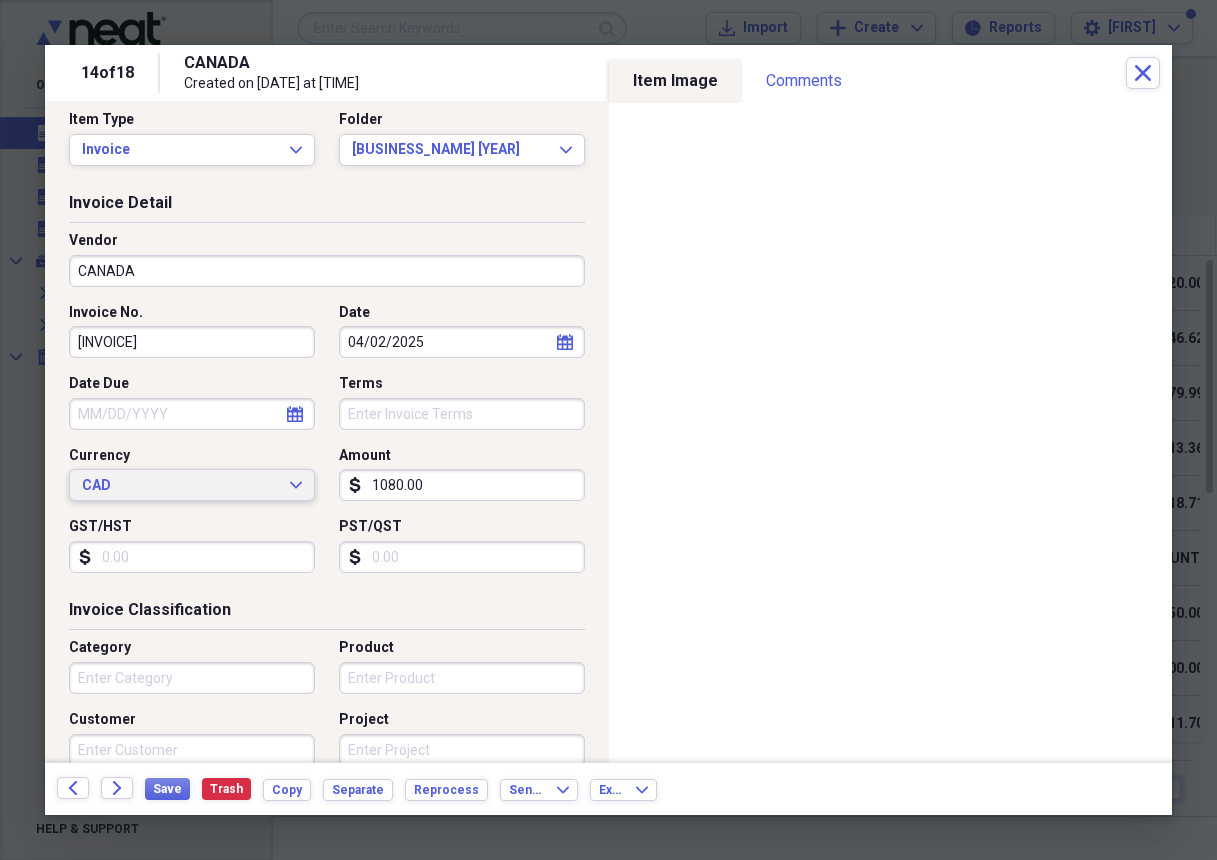 scroll, scrollTop: 19, scrollLeft: 0, axis: vertical 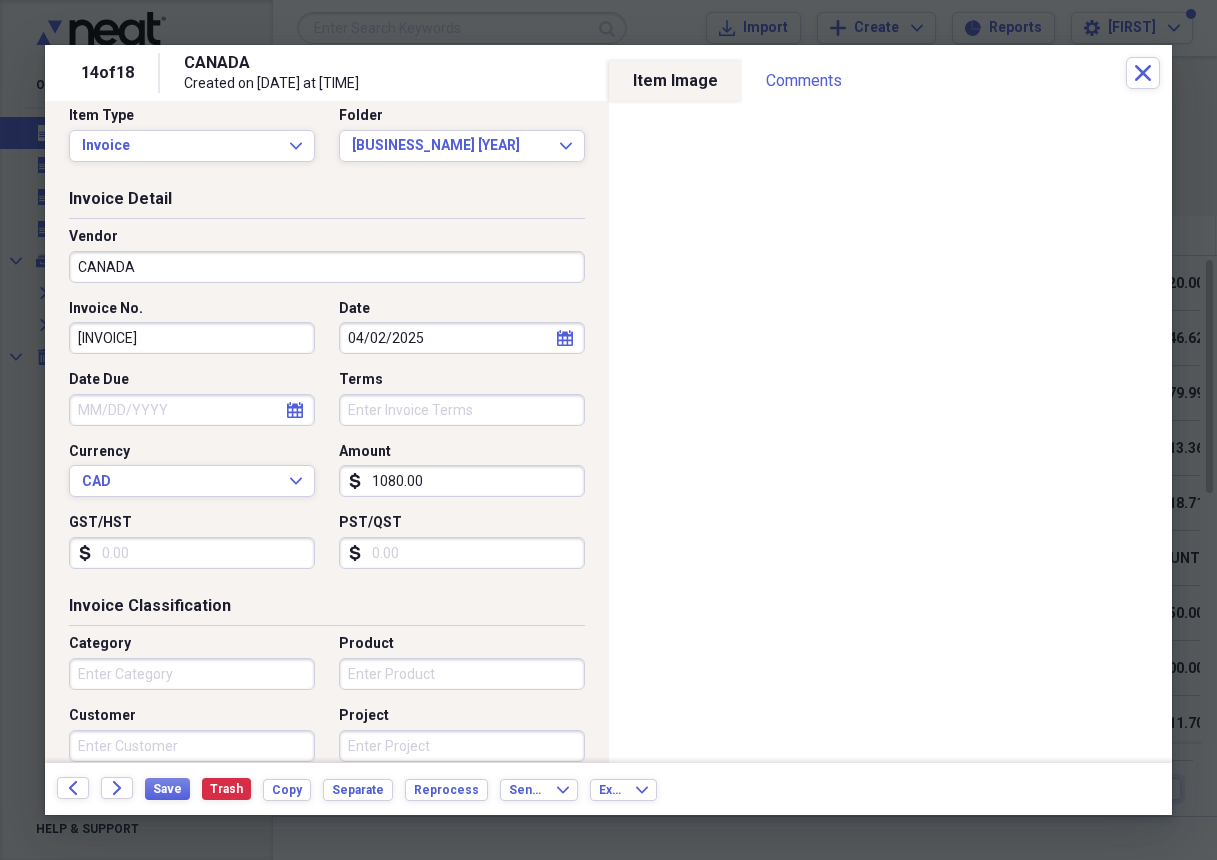 click on "CANADA" at bounding box center [327, 267] 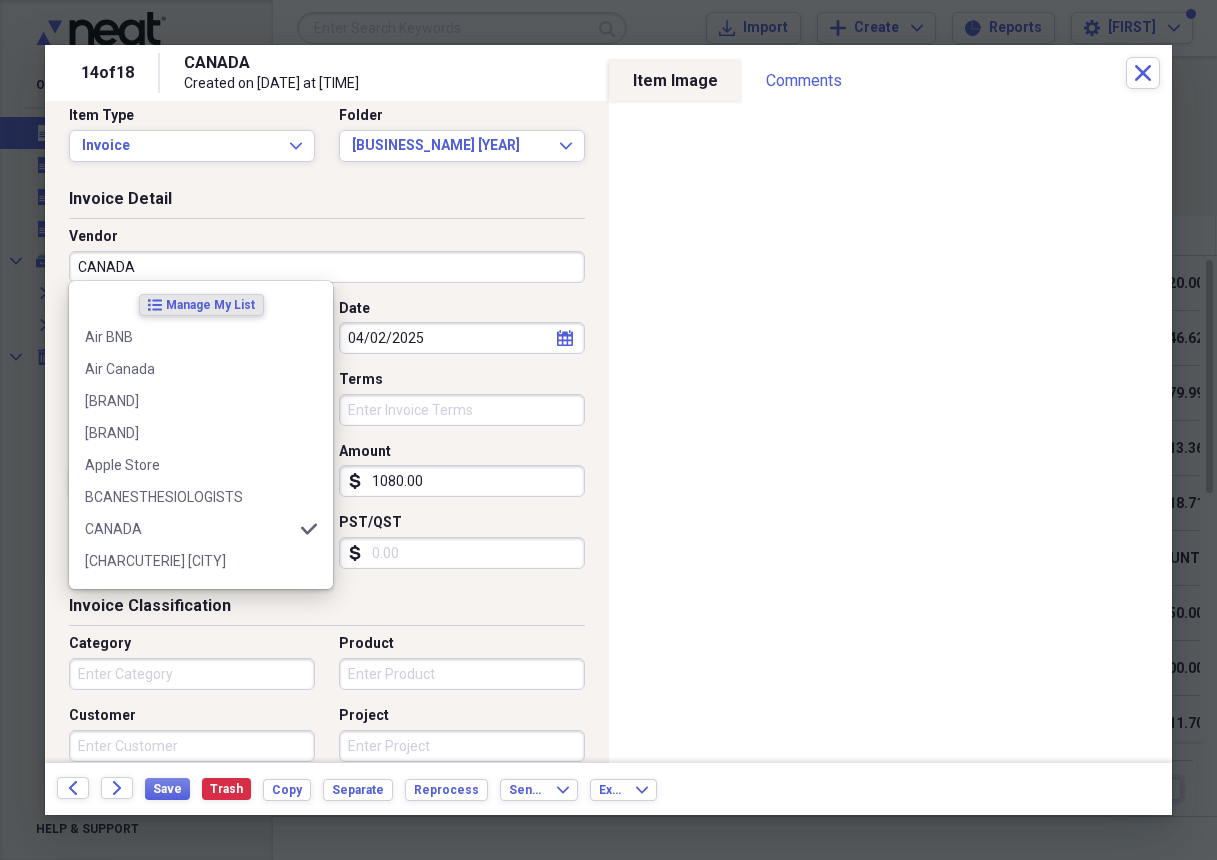 click on "CANADA" at bounding box center (327, 267) 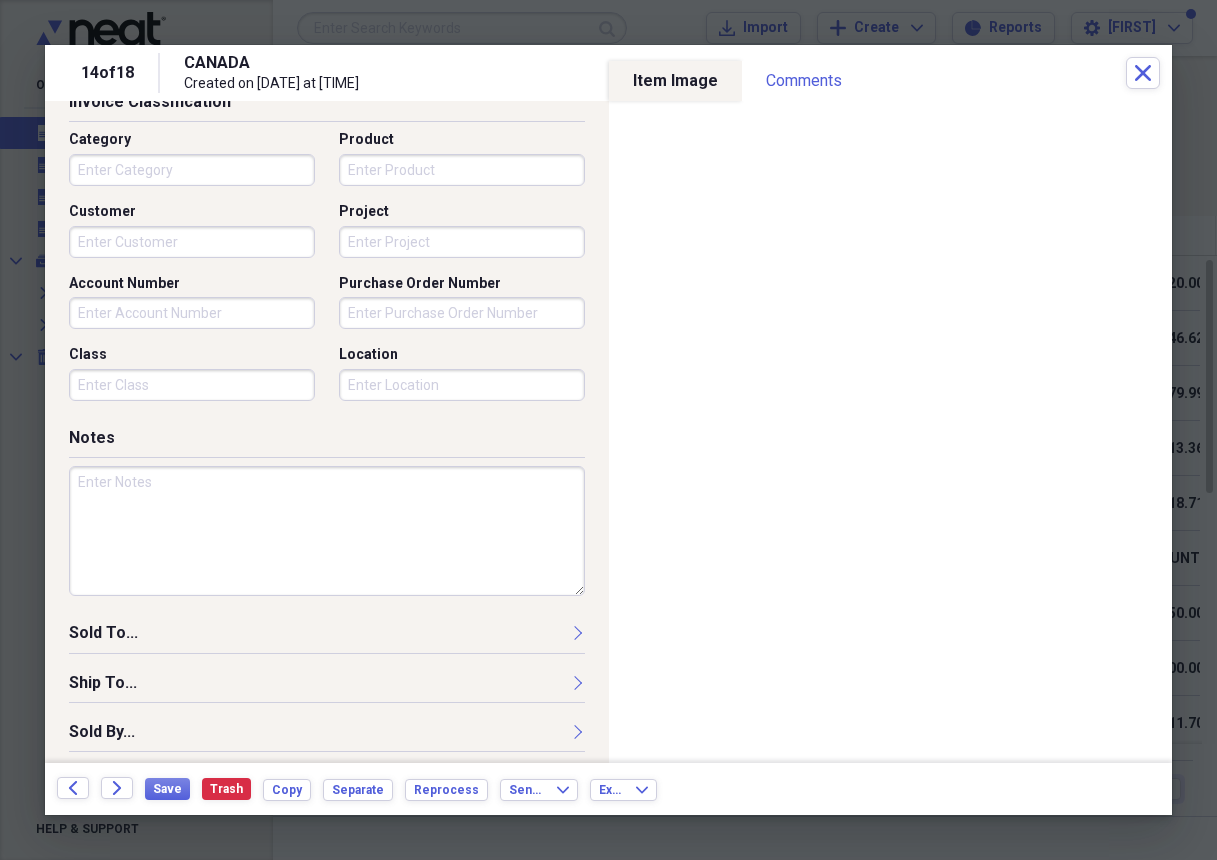 scroll, scrollTop: 522, scrollLeft: 0, axis: vertical 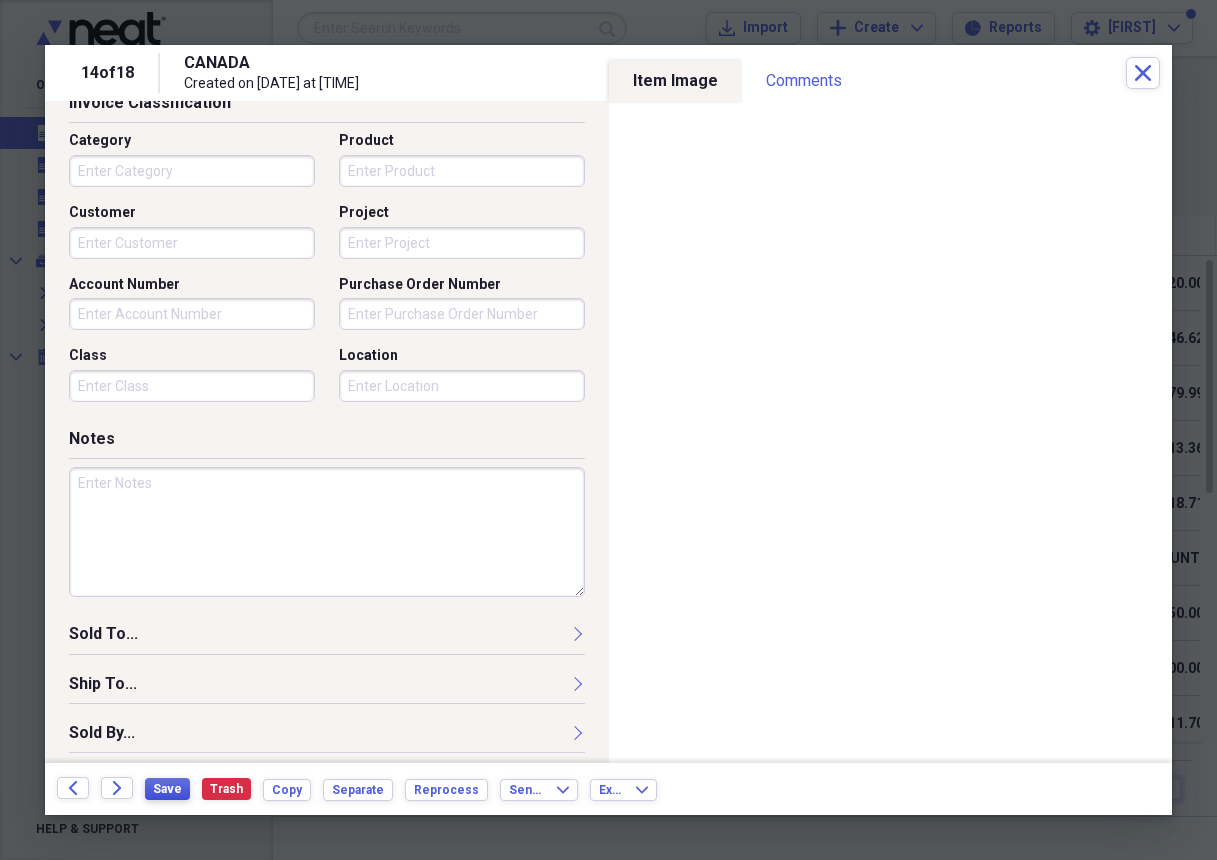 type on "Royal College" 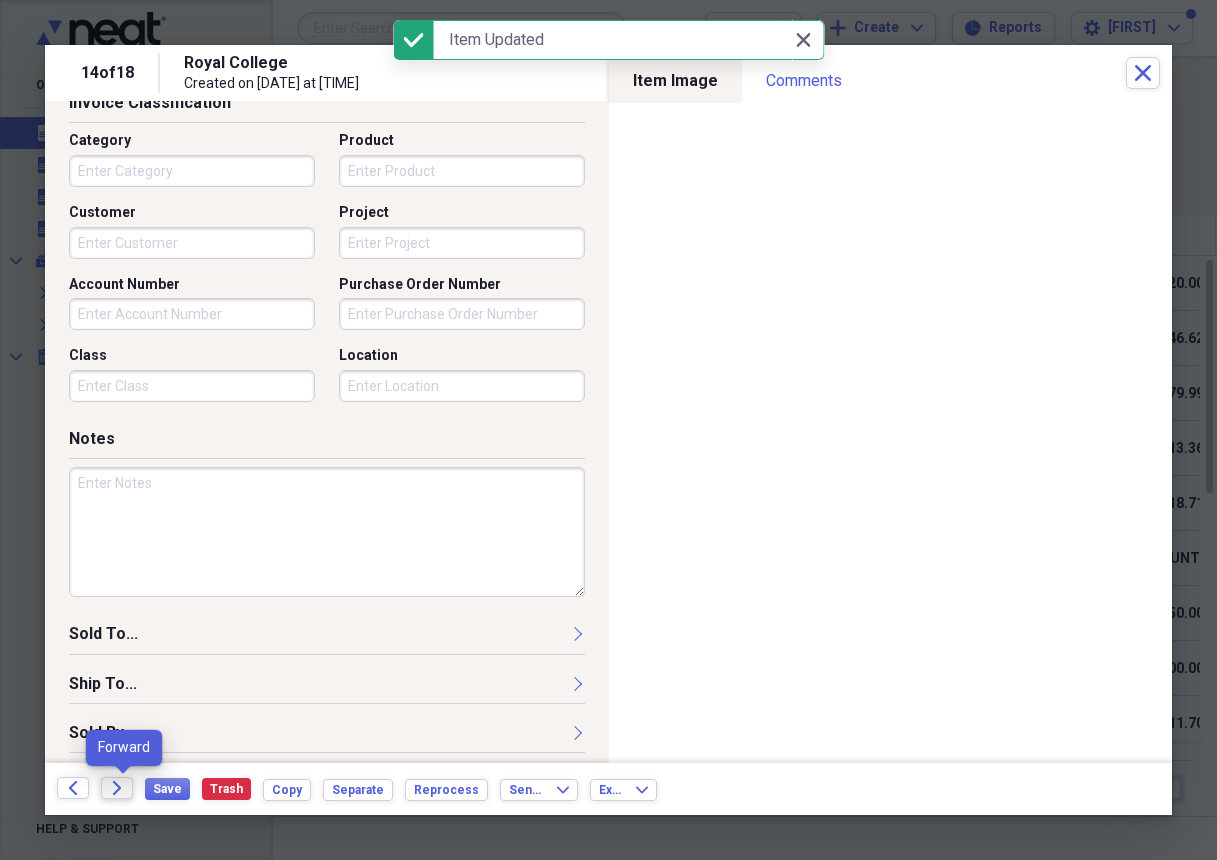 click on "Forward" 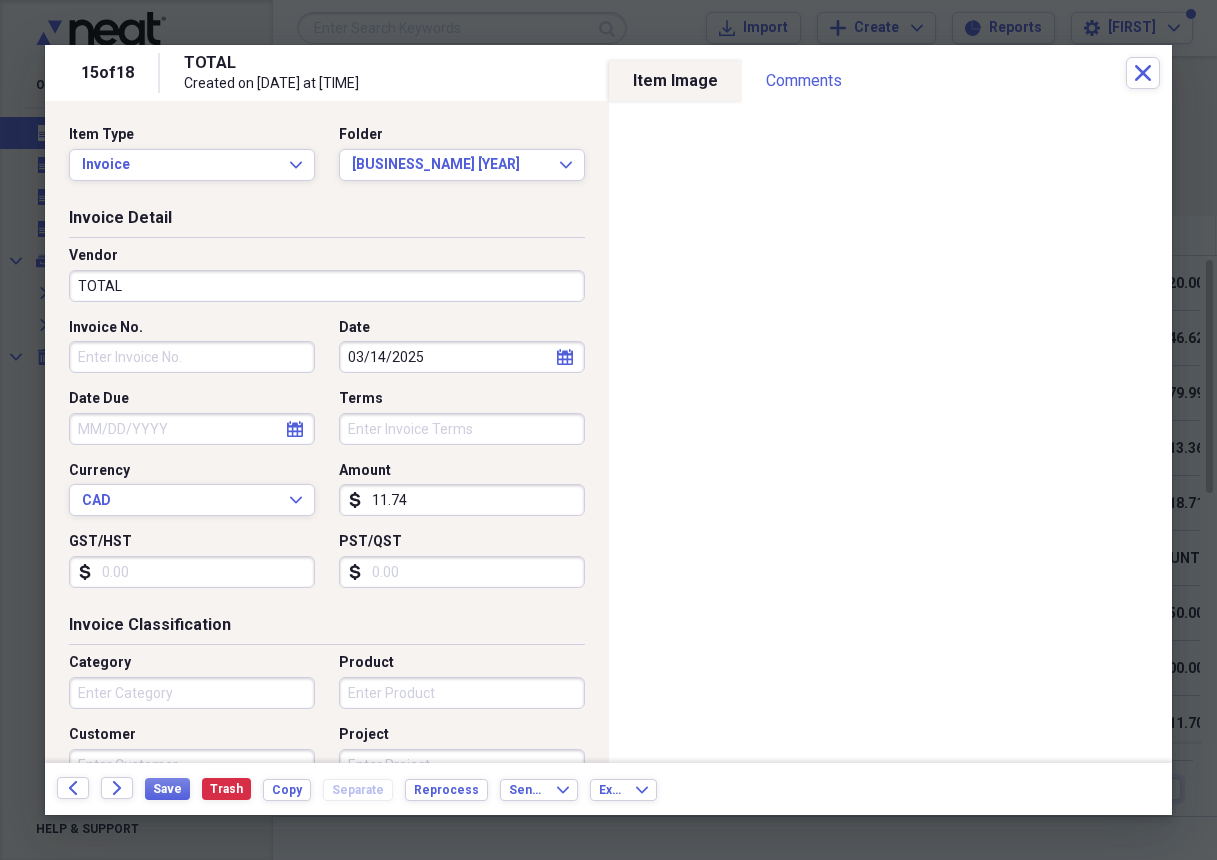 click on "TOTAL" at bounding box center (327, 286) 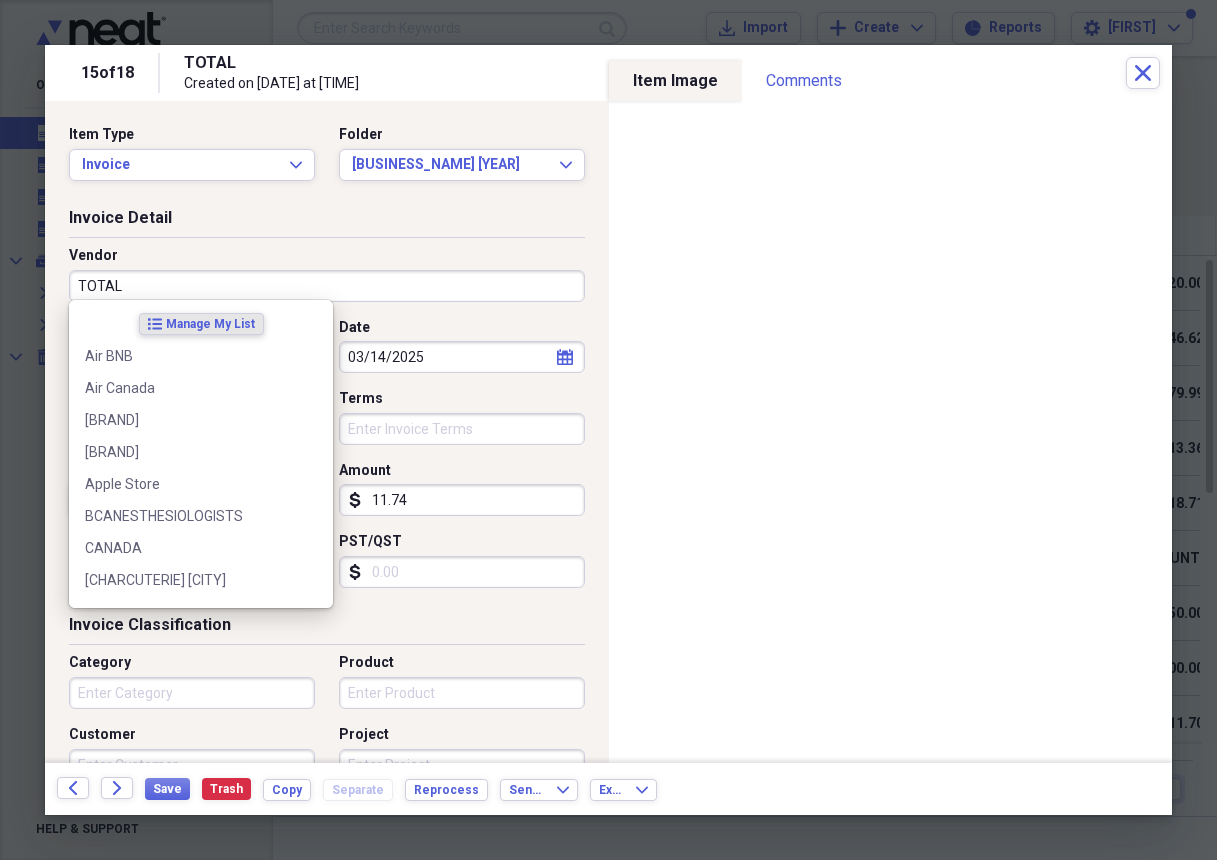 click on "TOTAL" at bounding box center [327, 286] 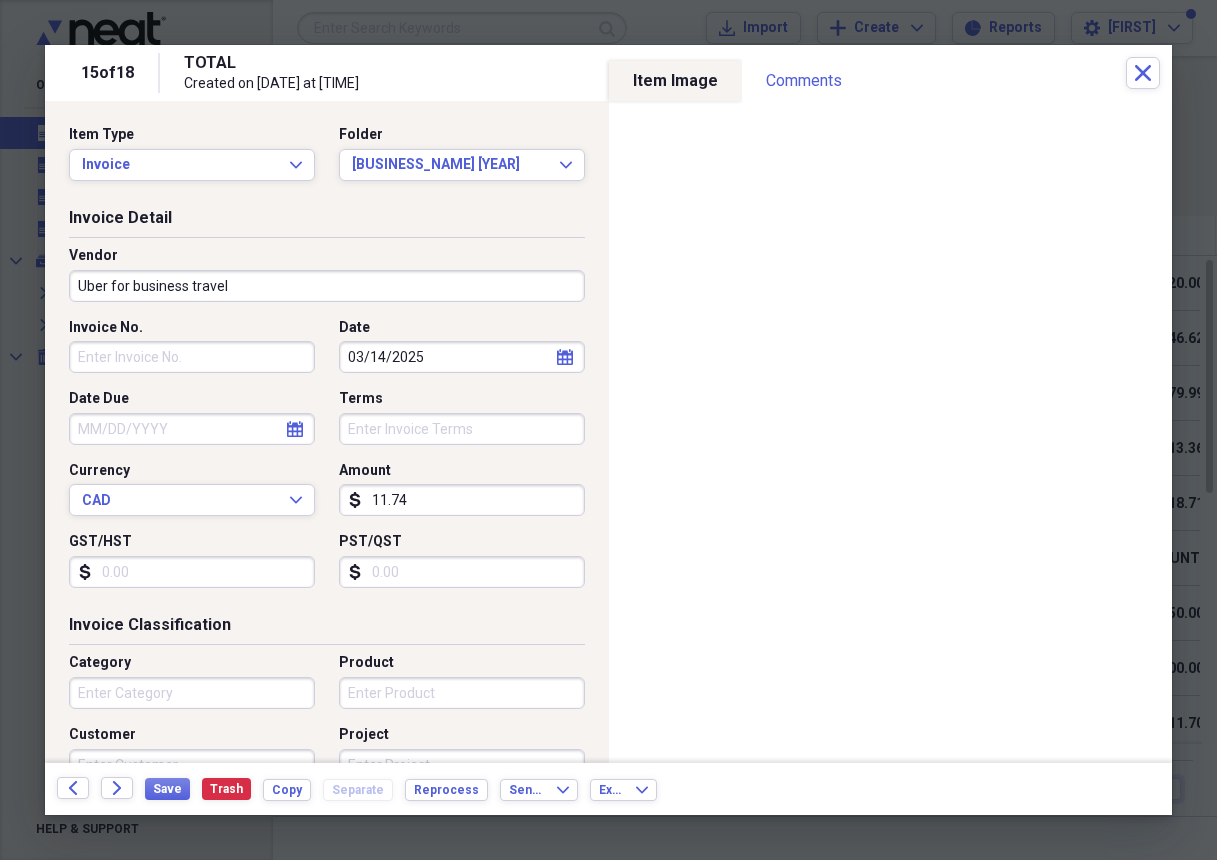 scroll, scrollTop: 13, scrollLeft: 0, axis: vertical 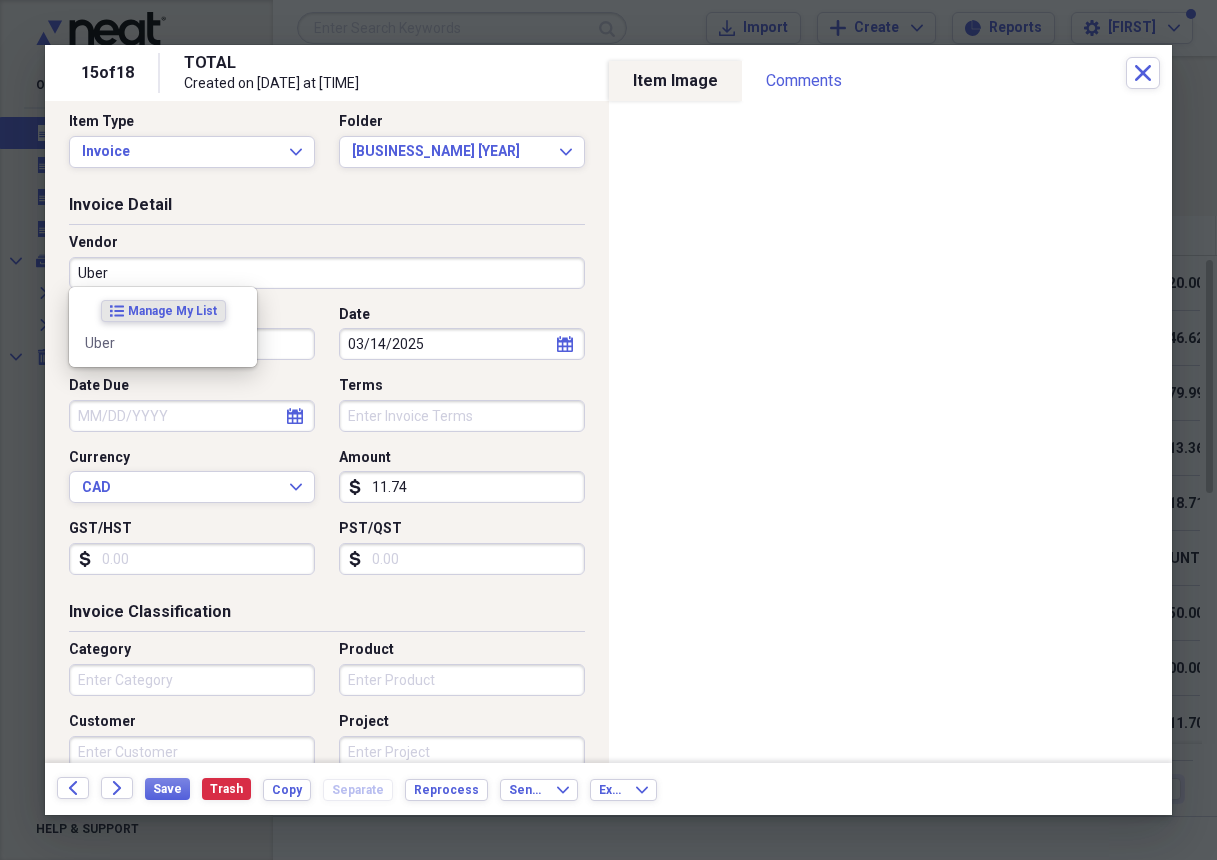 type on "Uber" 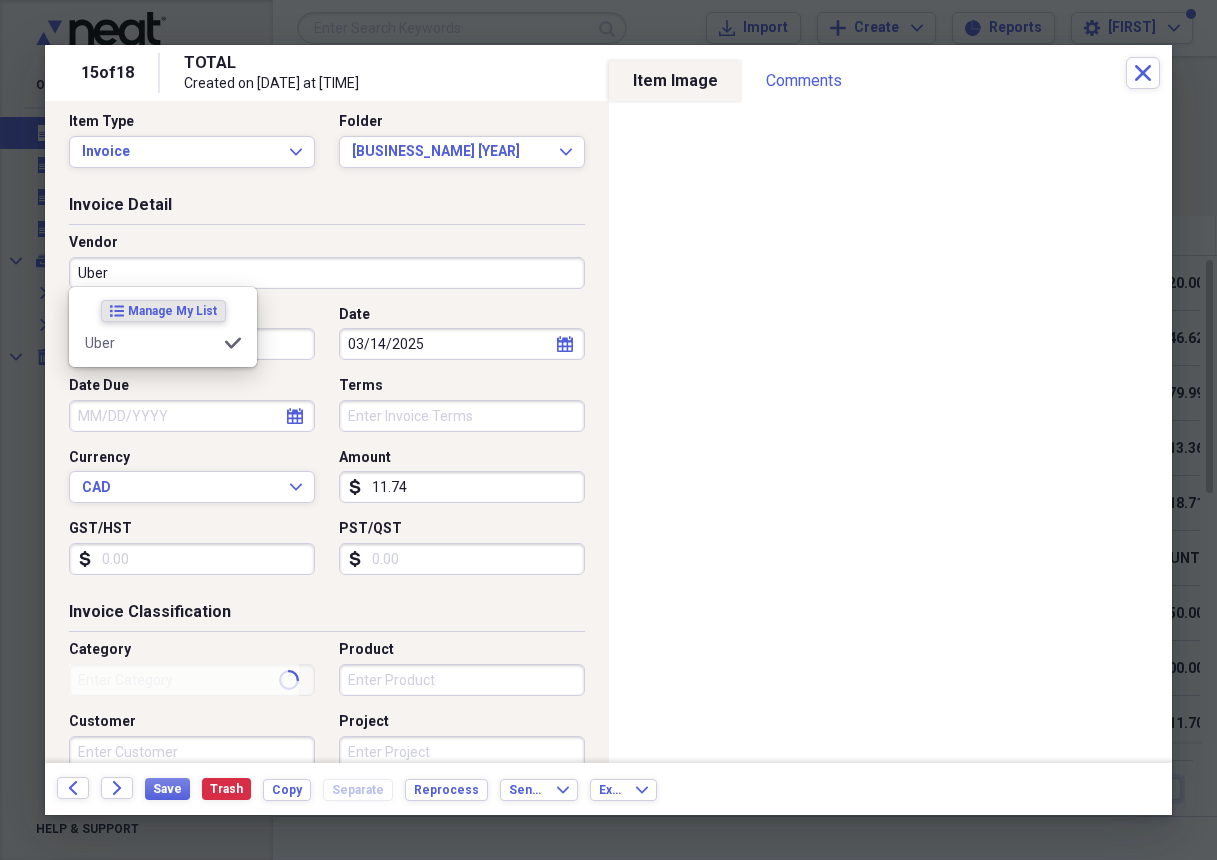 type on "Taxi" 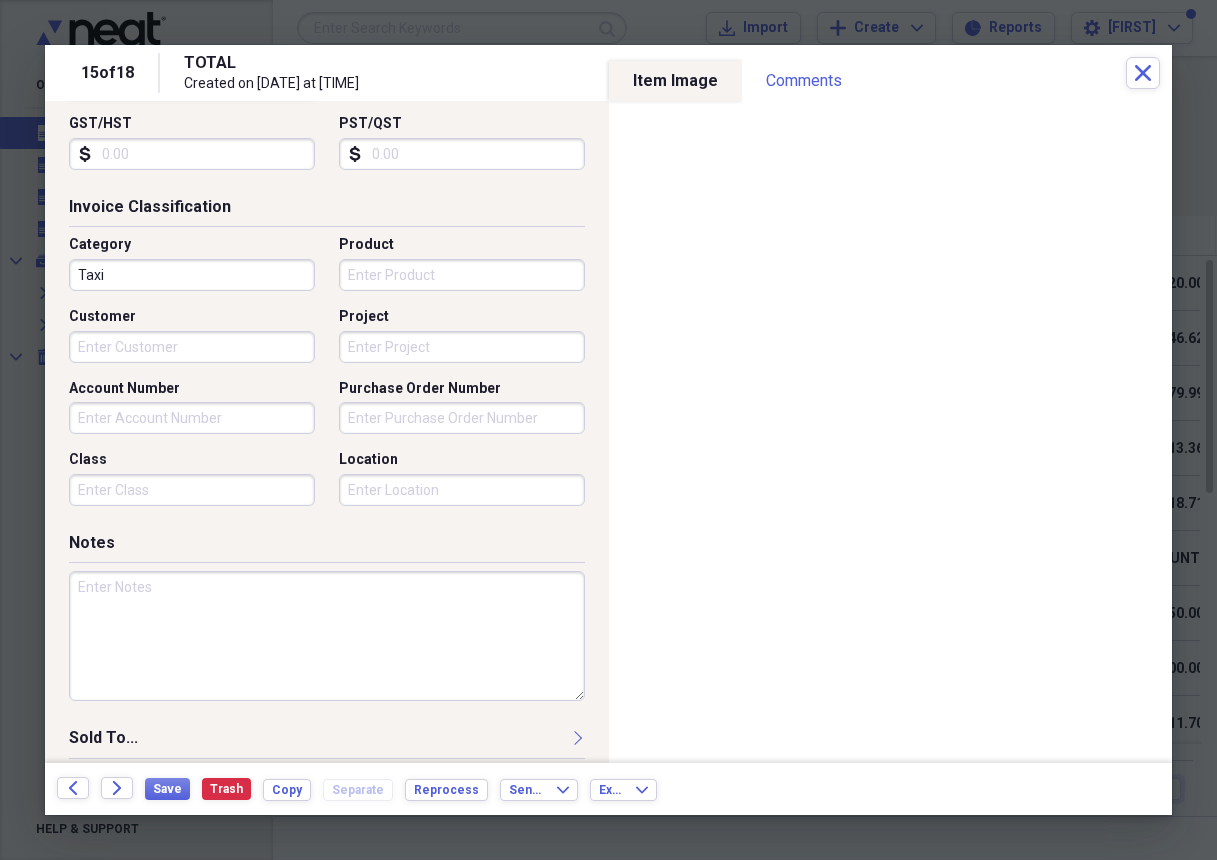 scroll, scrollTop: 450, scrollLeft: 0, axis: vertical 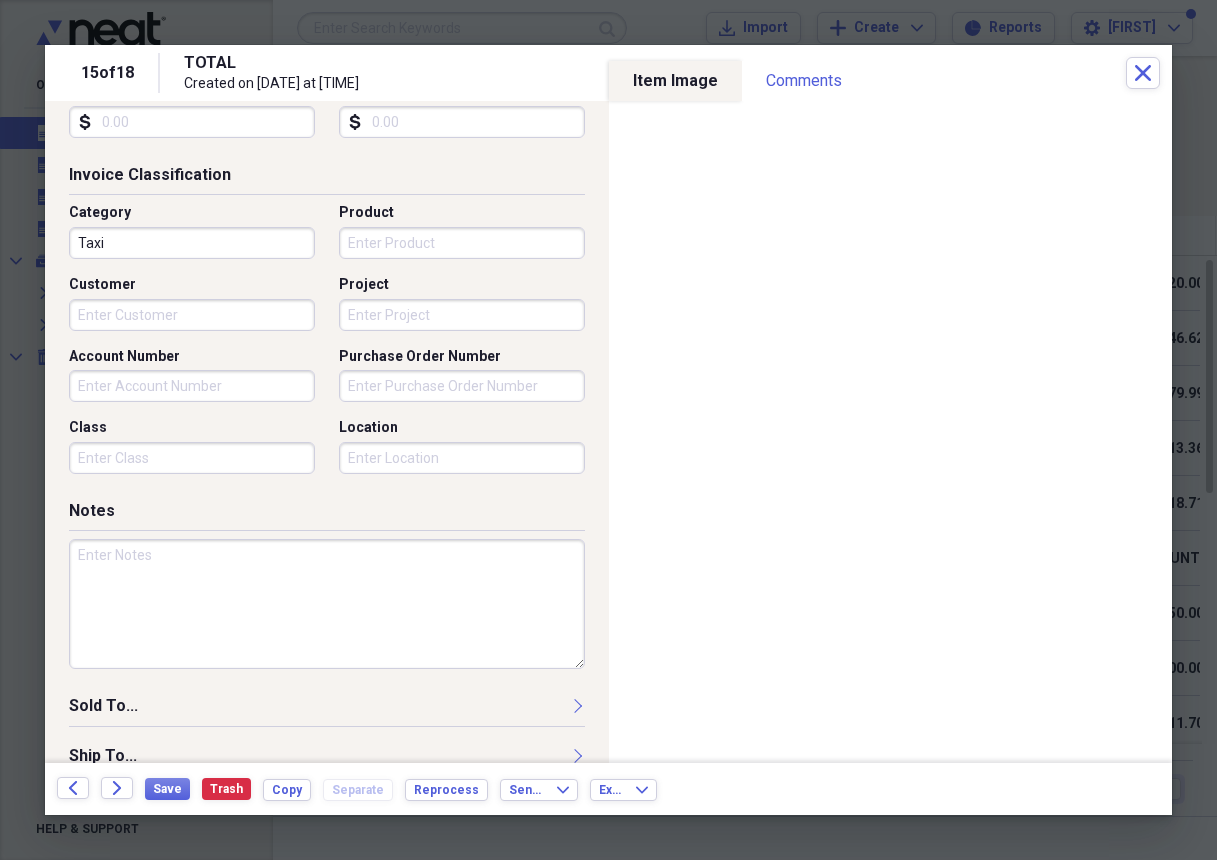 type on "Uber" 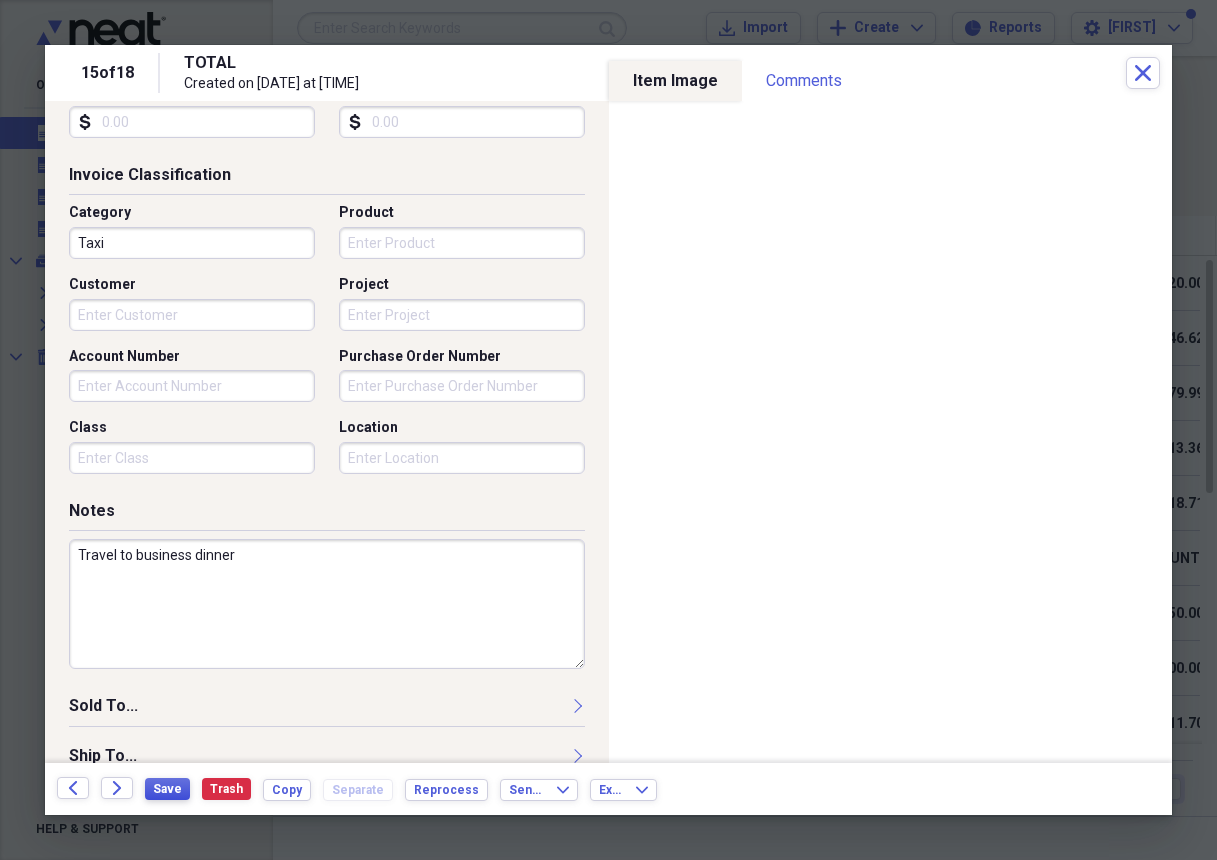 type on "Travel to business dinner" 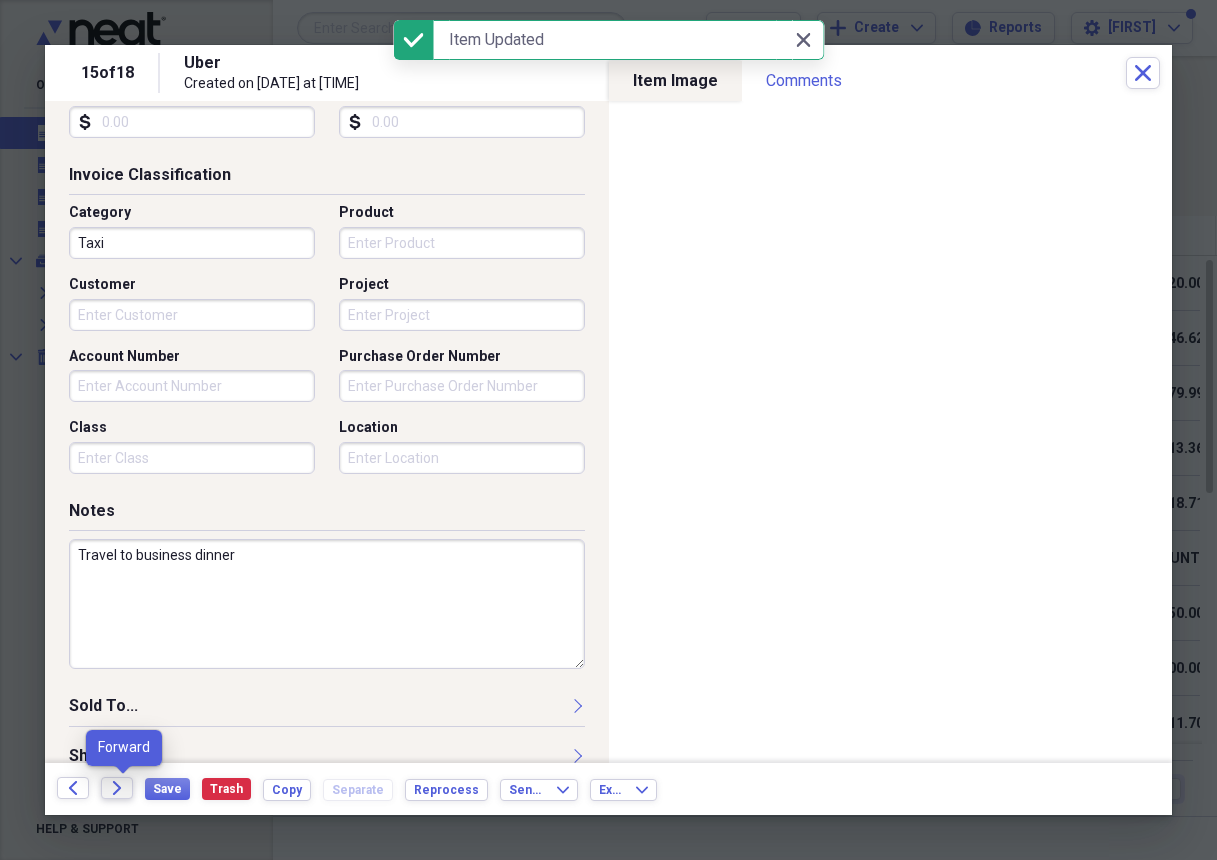 click 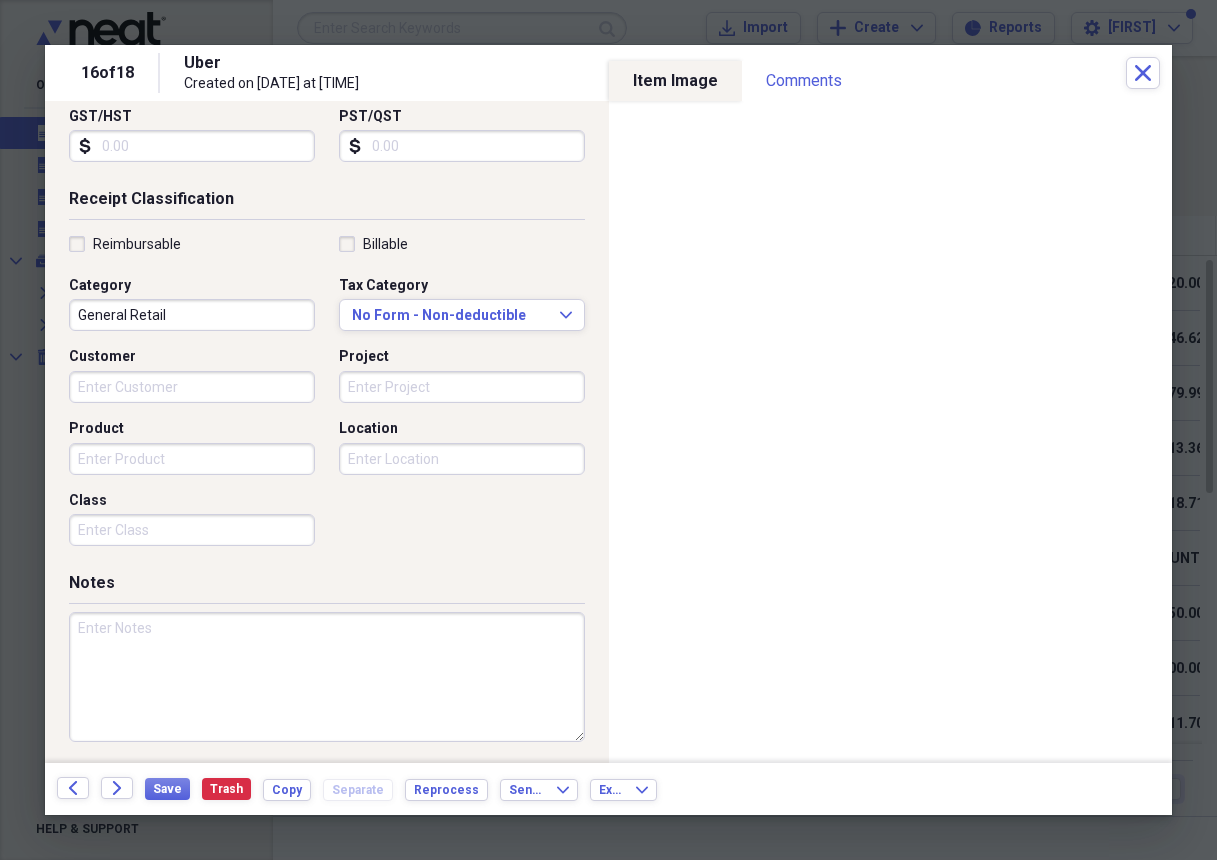 click at bounding box center (327, 677) 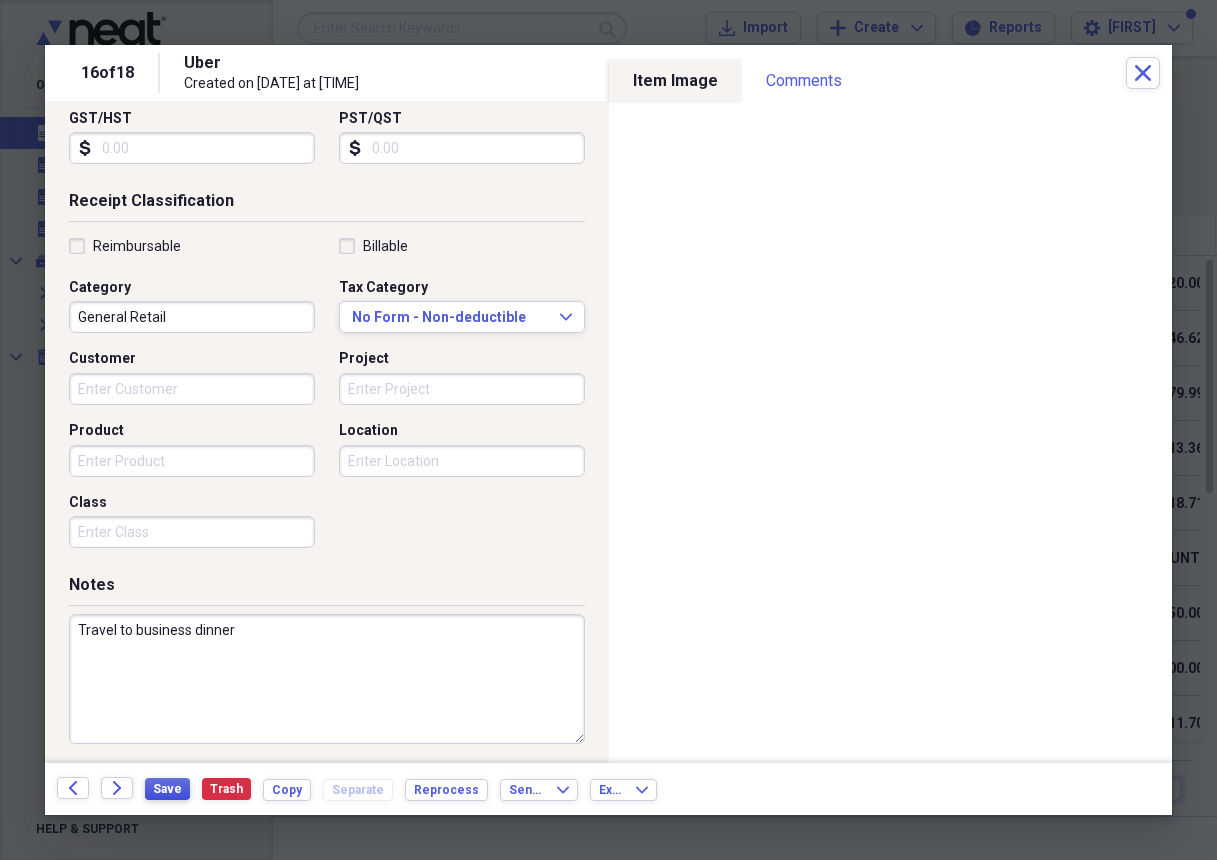 type on "Travel to business dinner" 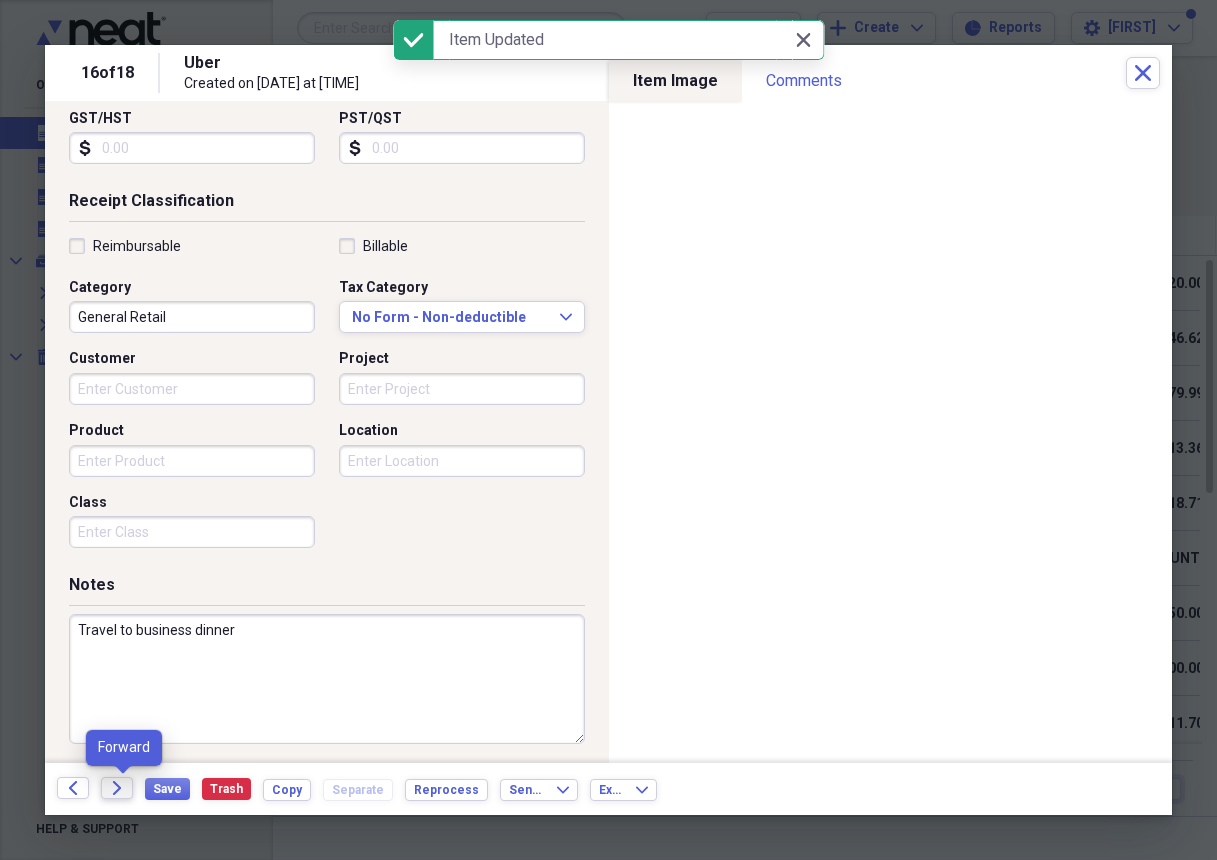 click 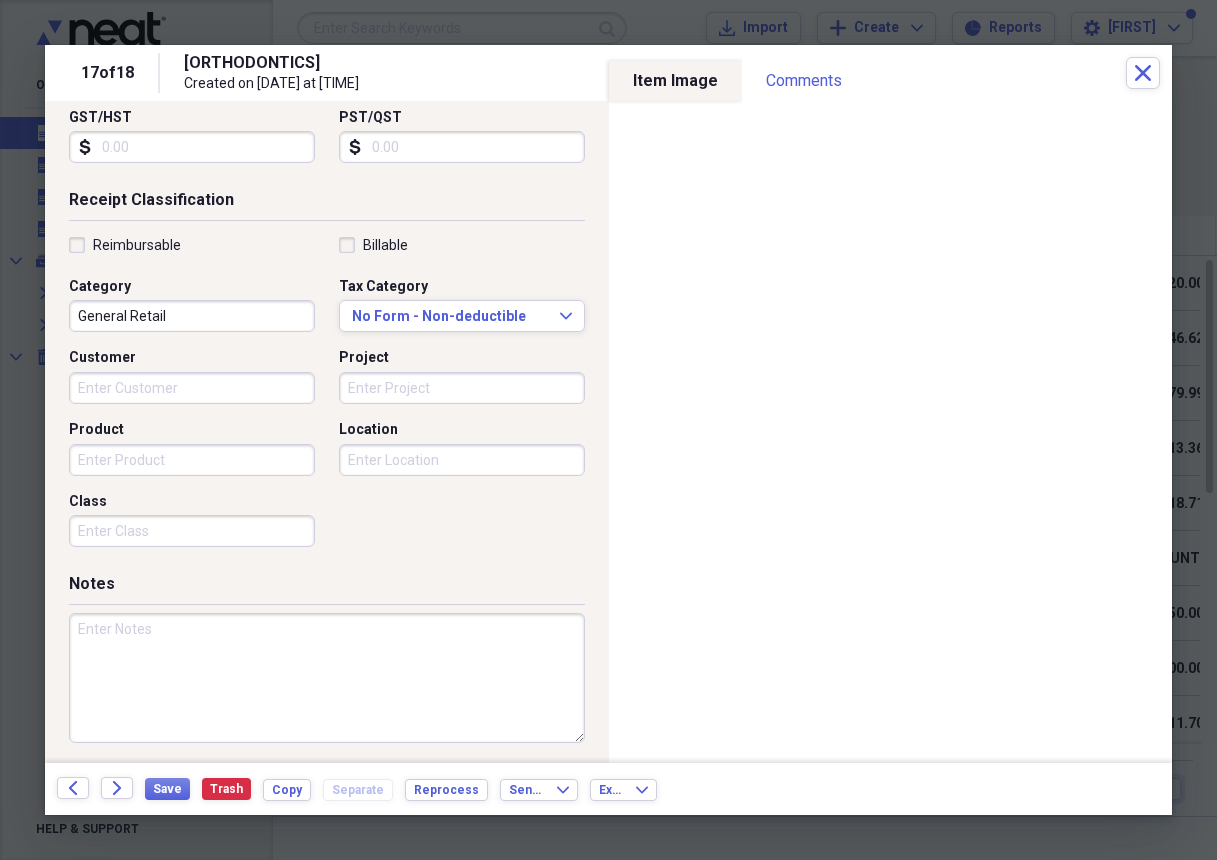 scroll, scrollTop: 352, scrollLeft: 0, axis: vertical 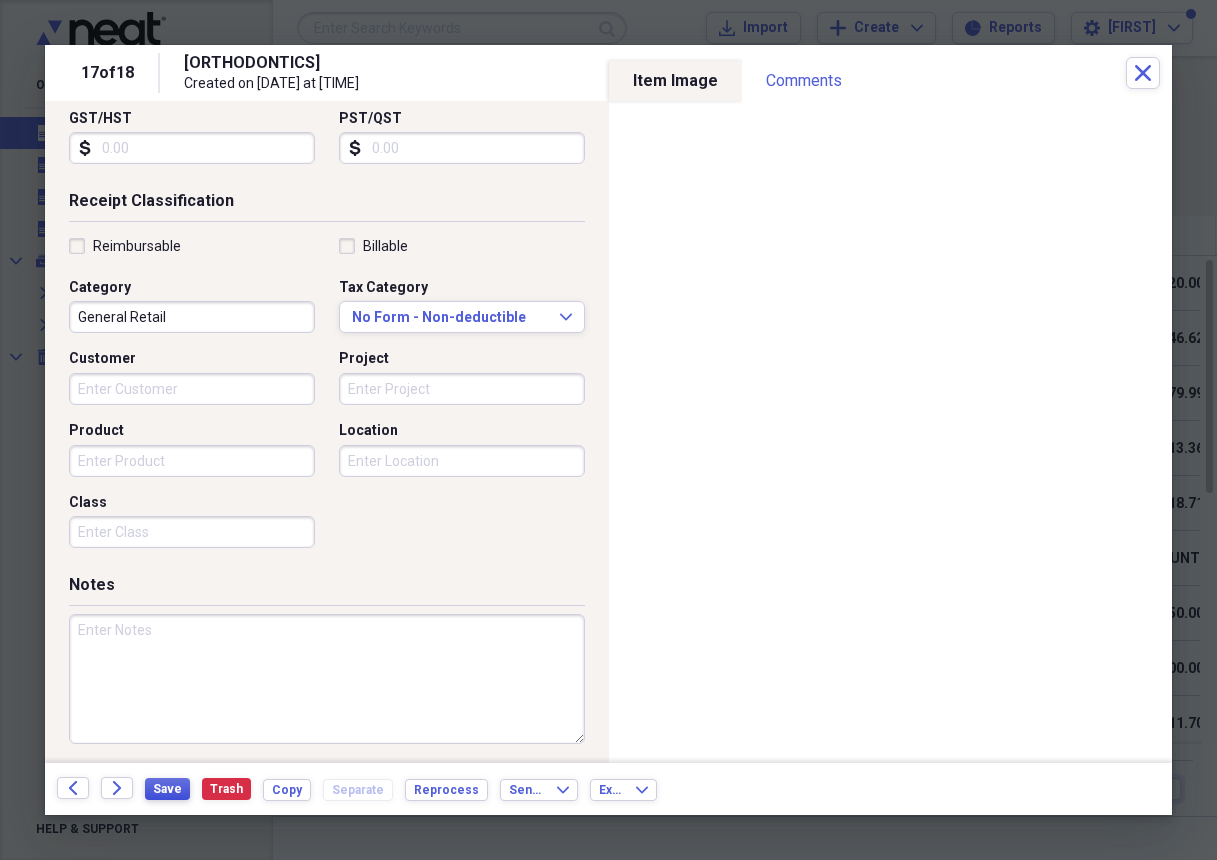 click on "Save" at bounding box center (167, 789) 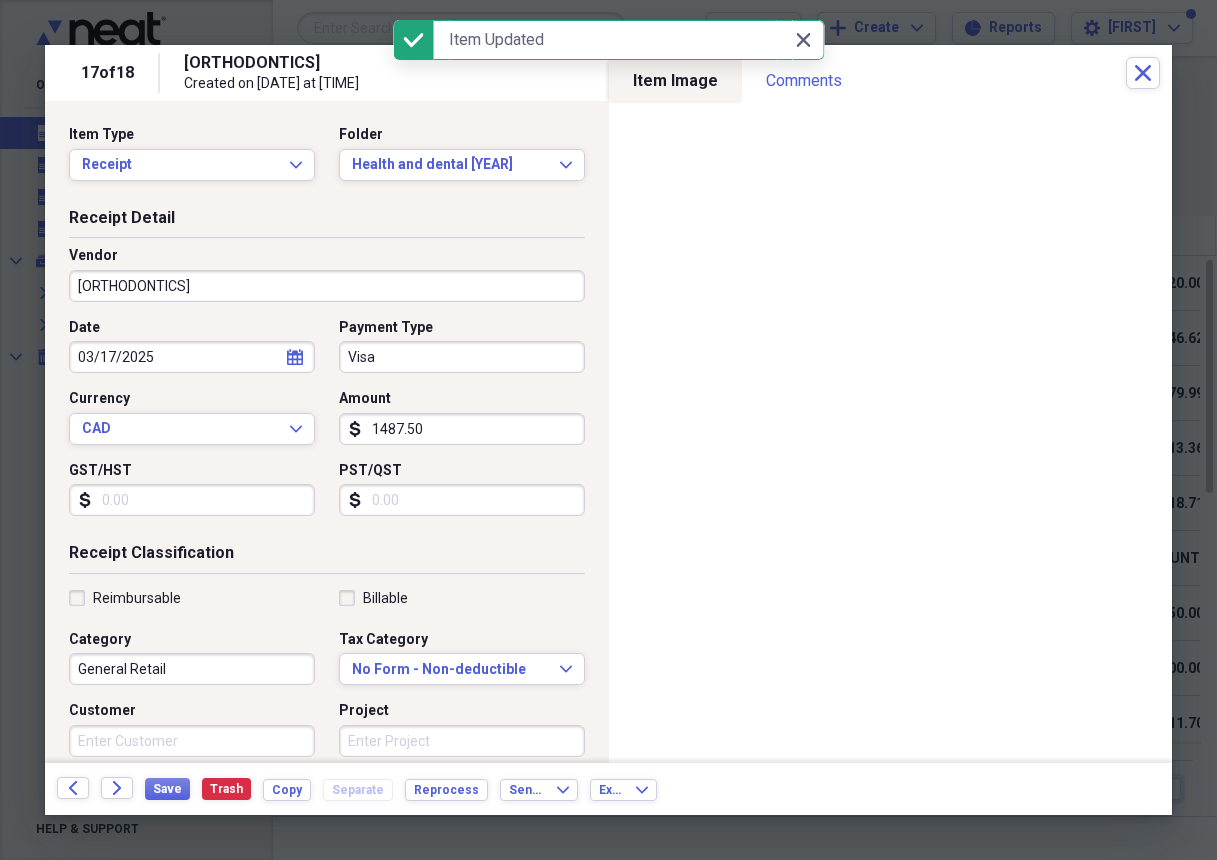 scroll, scrollTop: 0, scrollLeft: 0, axis: both 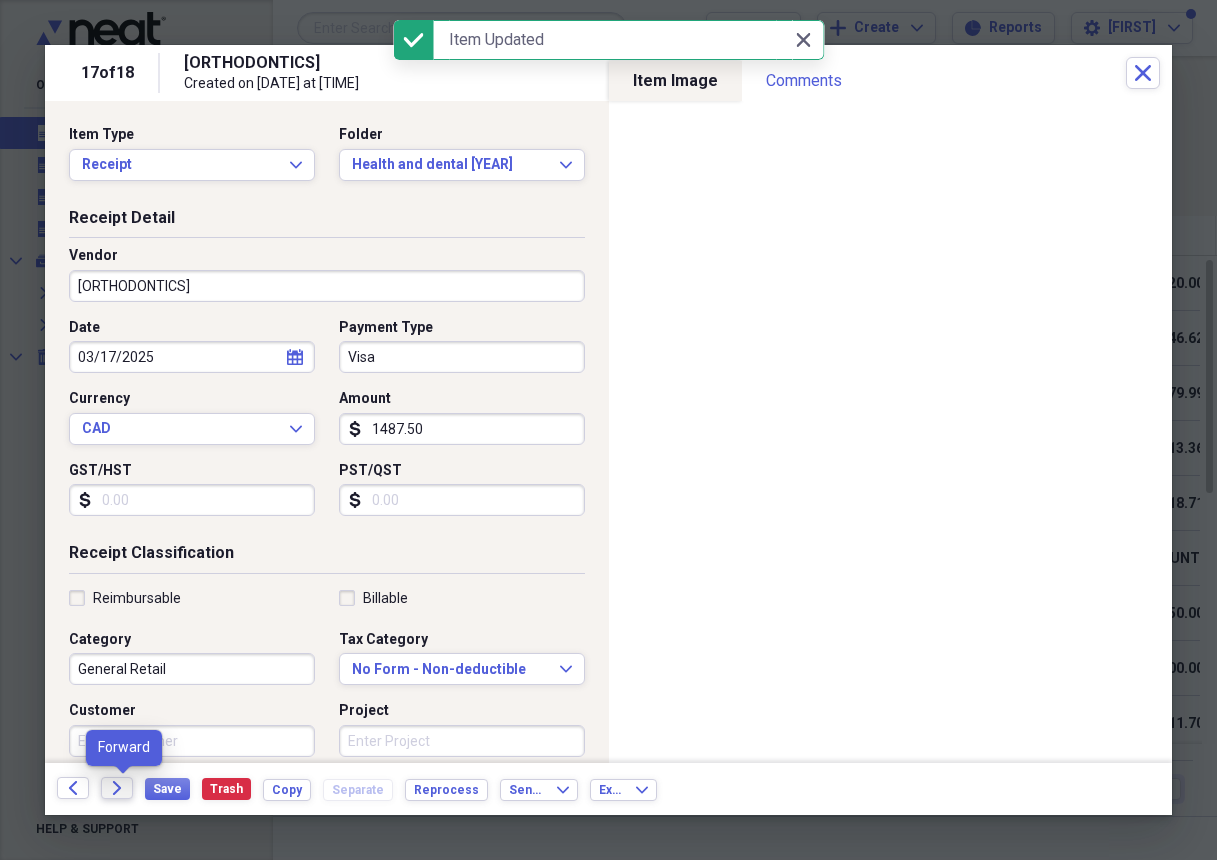 click on "Forward" at bounding box center [117, 788] 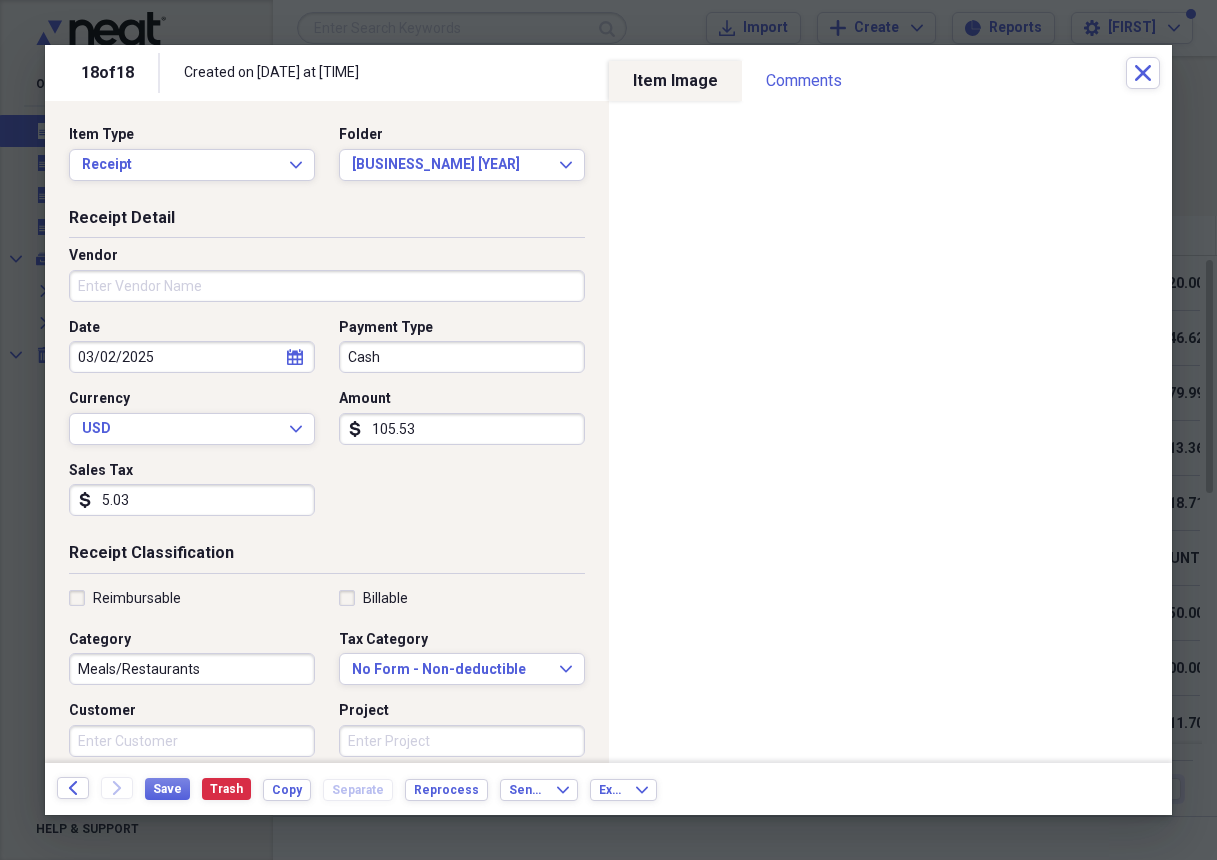 click on "Vendor" at bounding box center [327, 286] 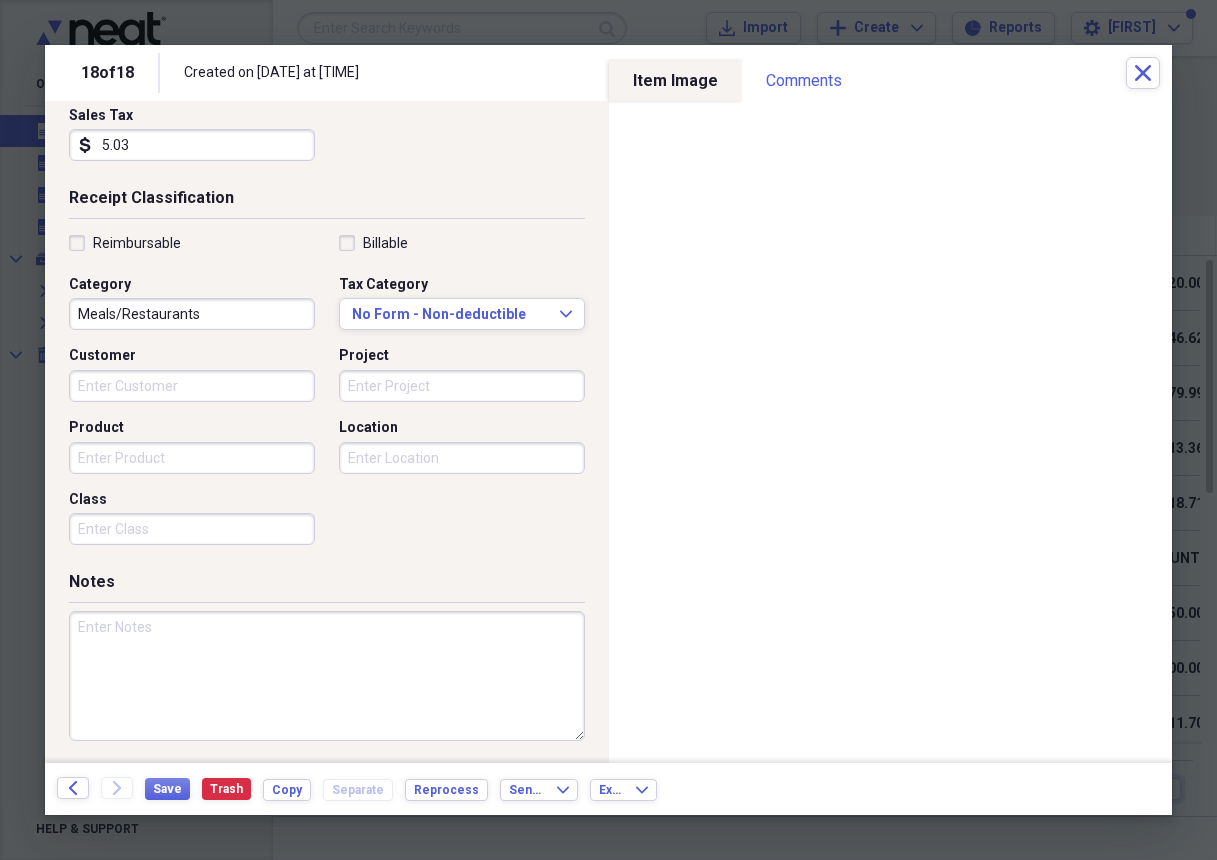 scroll, scrollTop: 352, scrollLeft: 0, axis: vertical 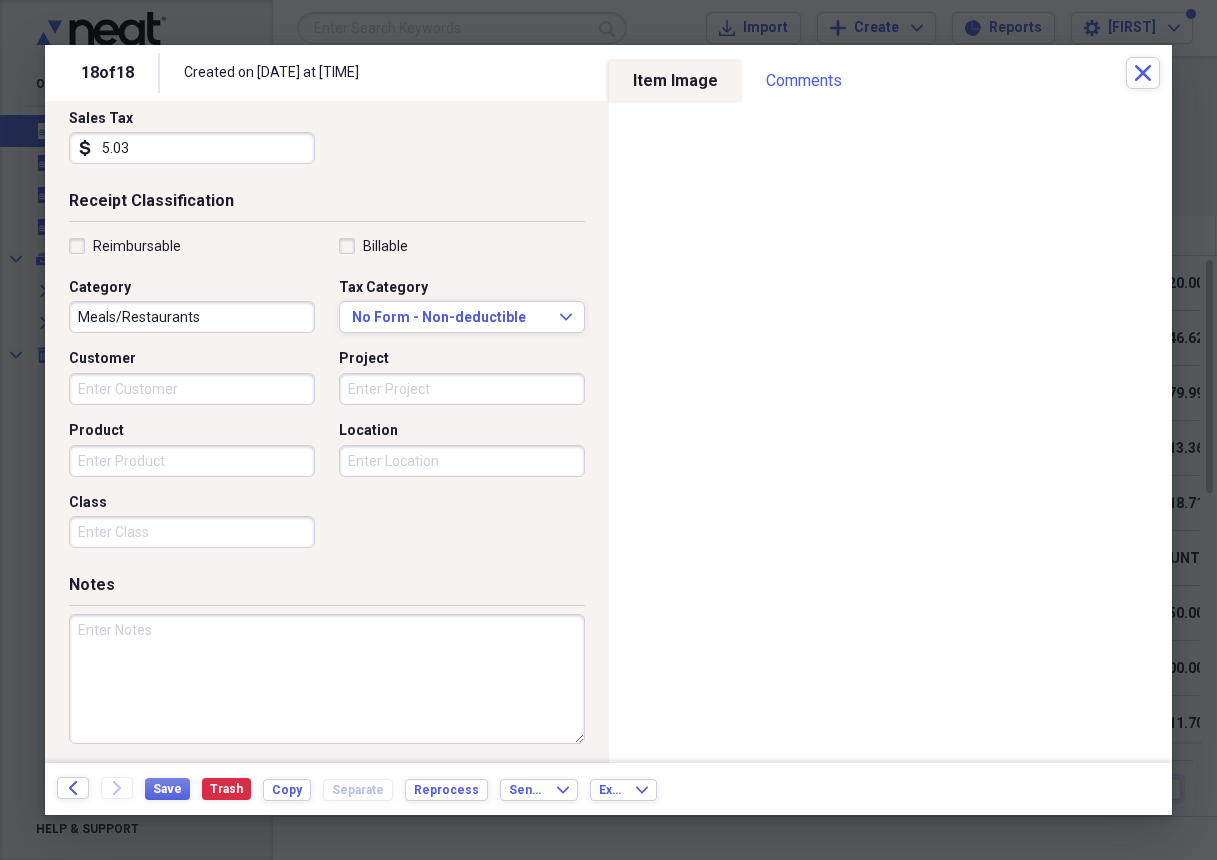 type on "[BREWERY]" 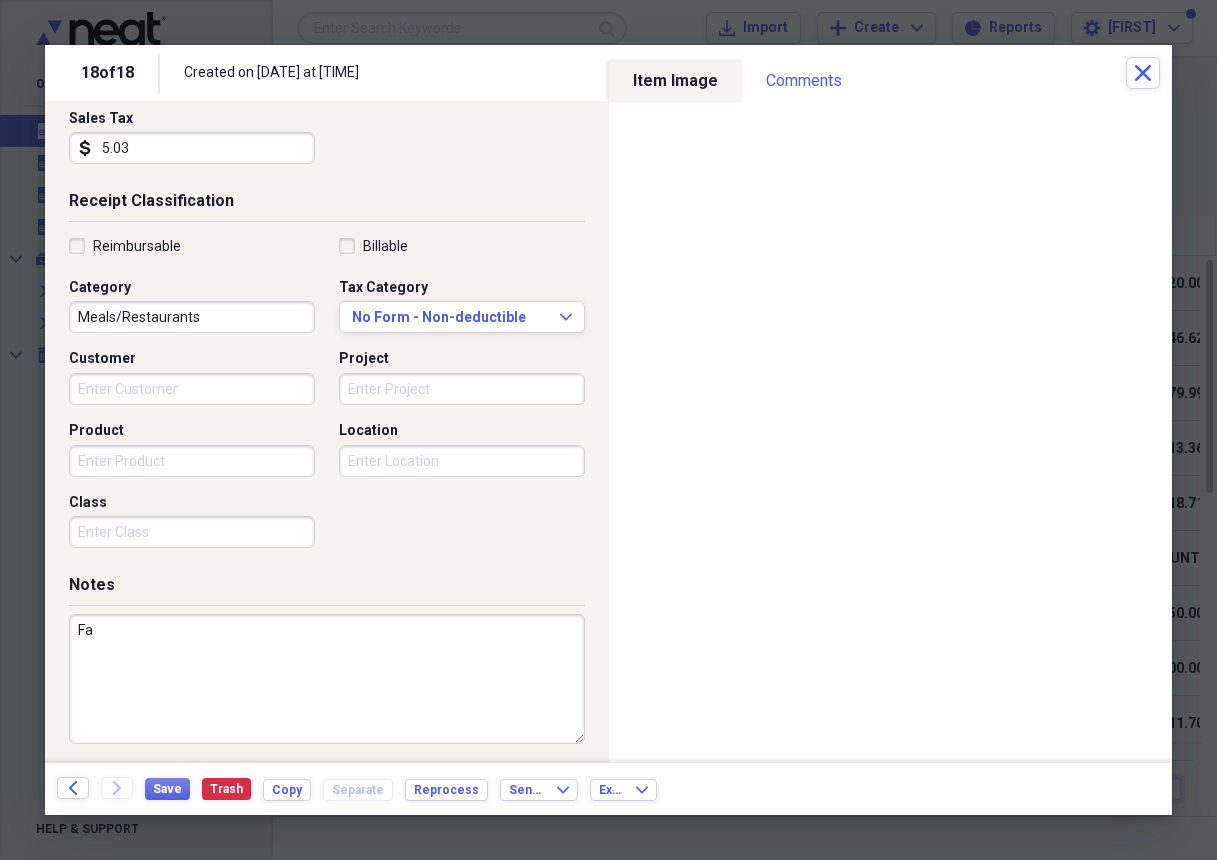 type on "F" 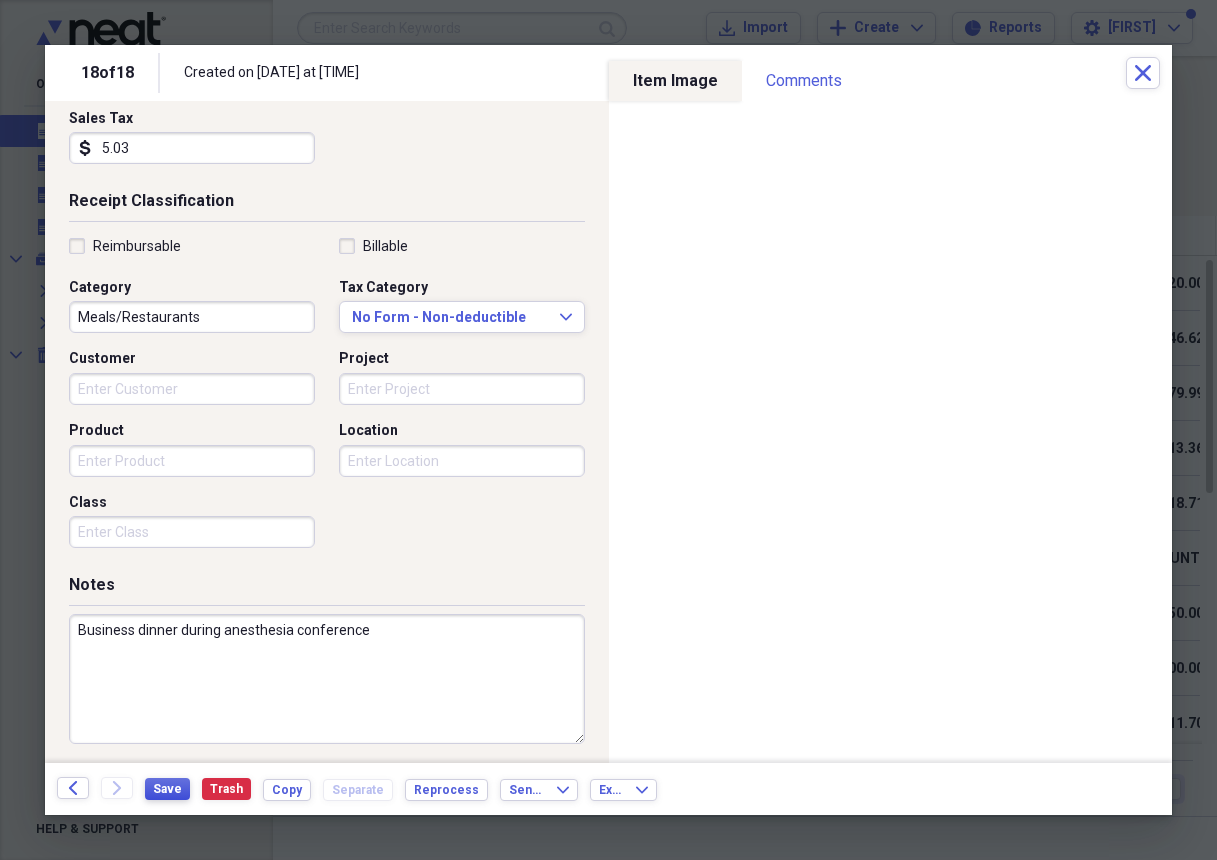 type on "Business dinner during anesthesia conference" 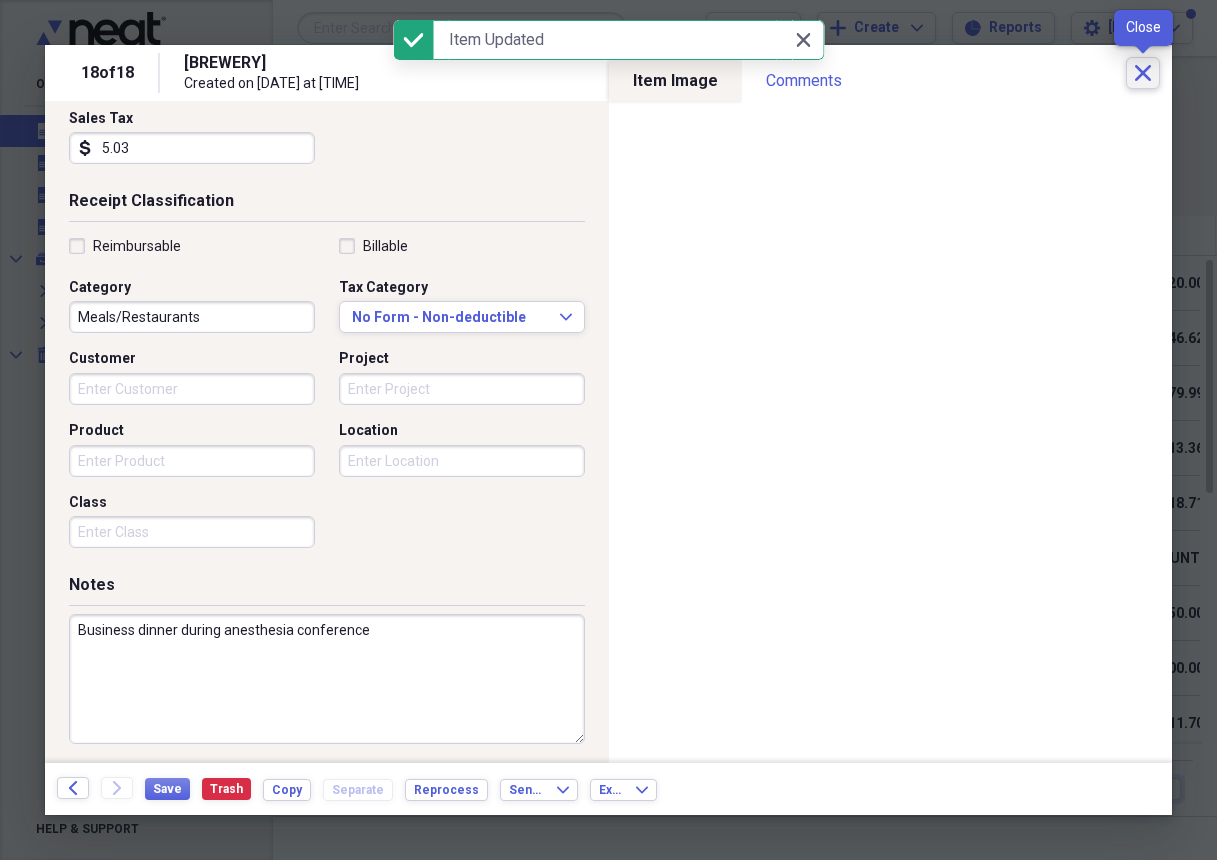 click 